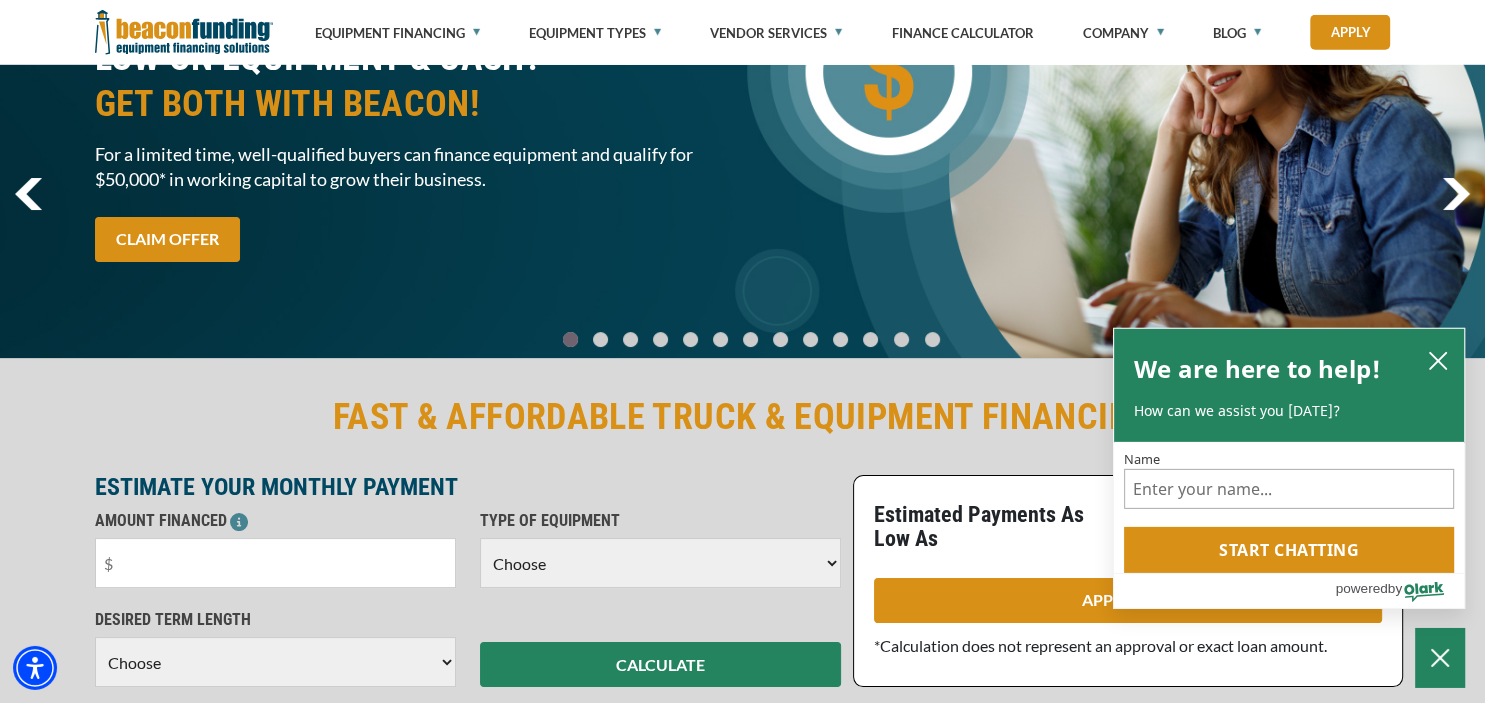 scroll, scrollTop: 212, scrollLeft: 0, axis: vertical 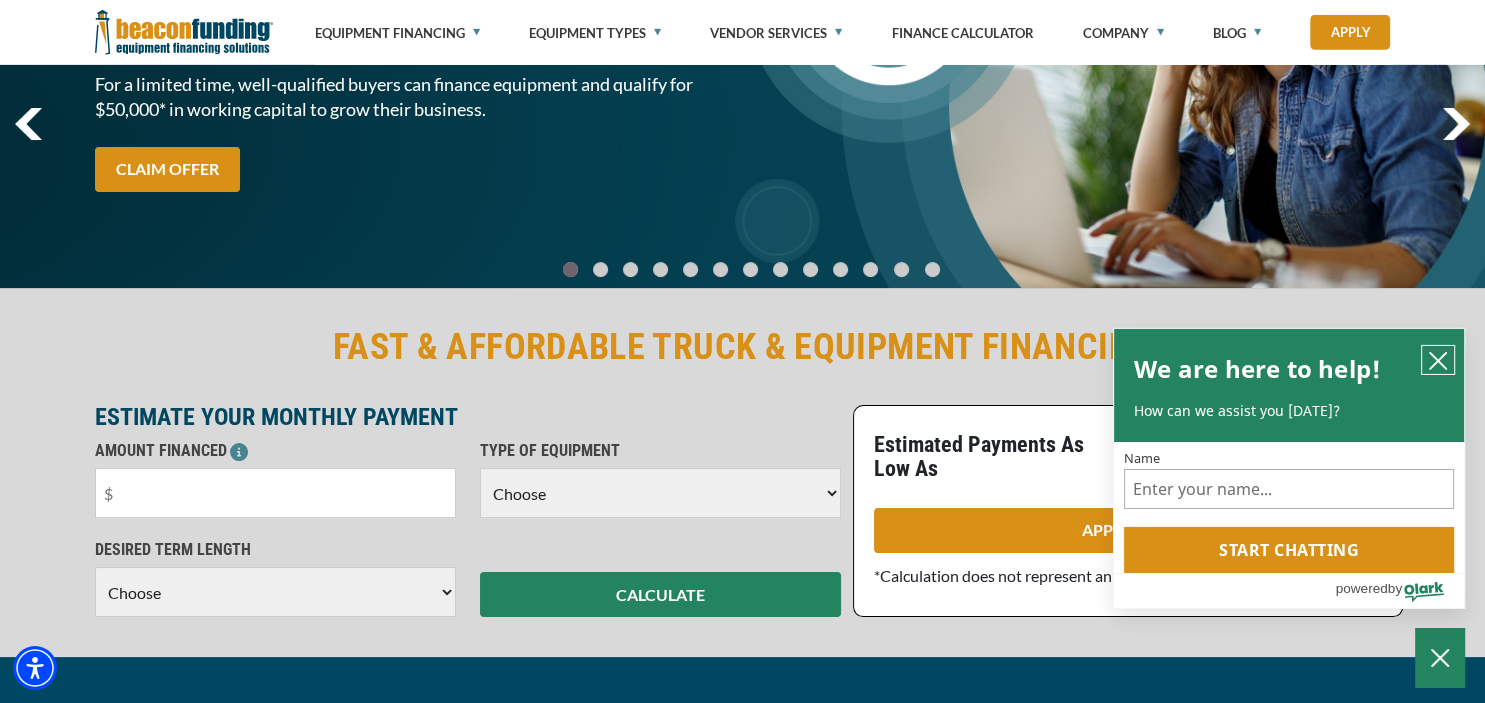click 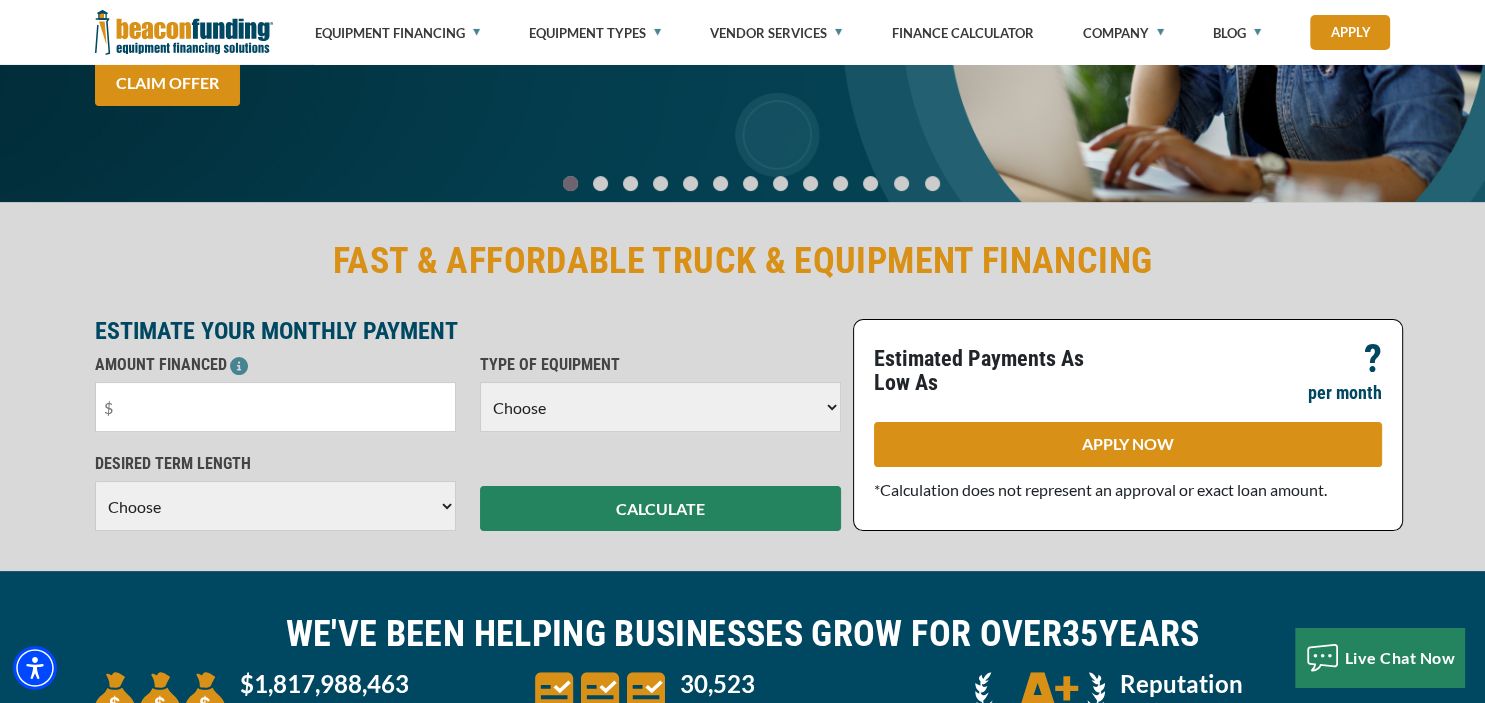 scroll, scrollTop: 388, scrollLeft: 0, axis: vertical 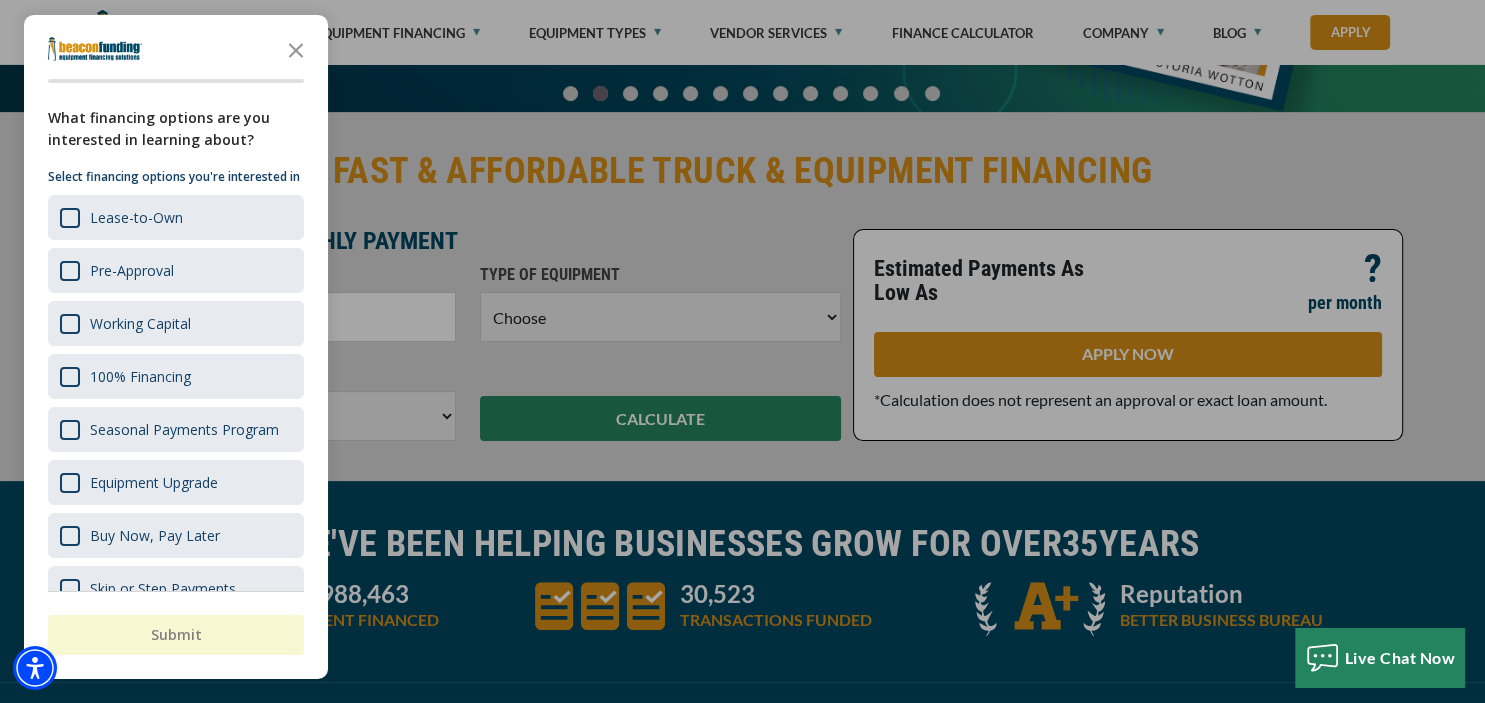 click at bounding box center (742, 351) 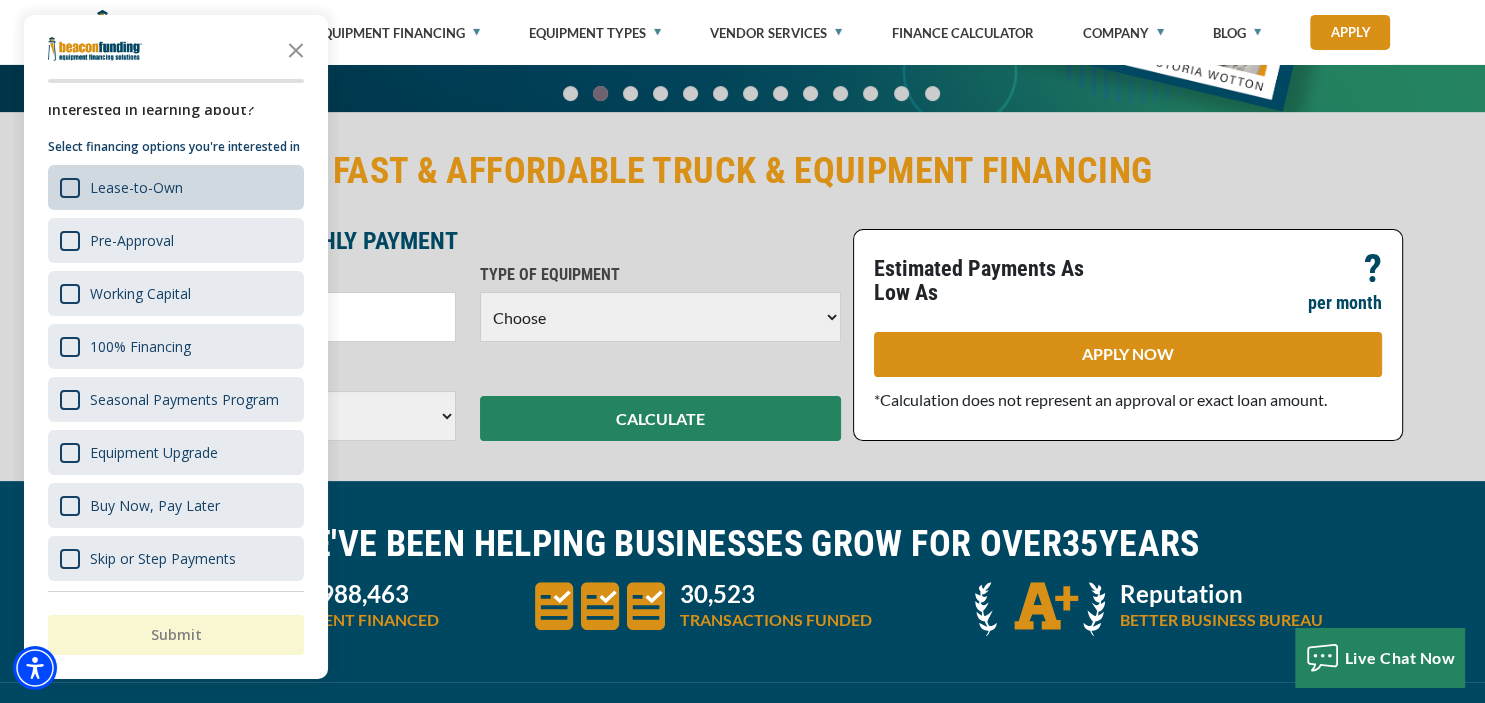 scroll, scrollTop: 0, scrollLeft: 0, axis: both 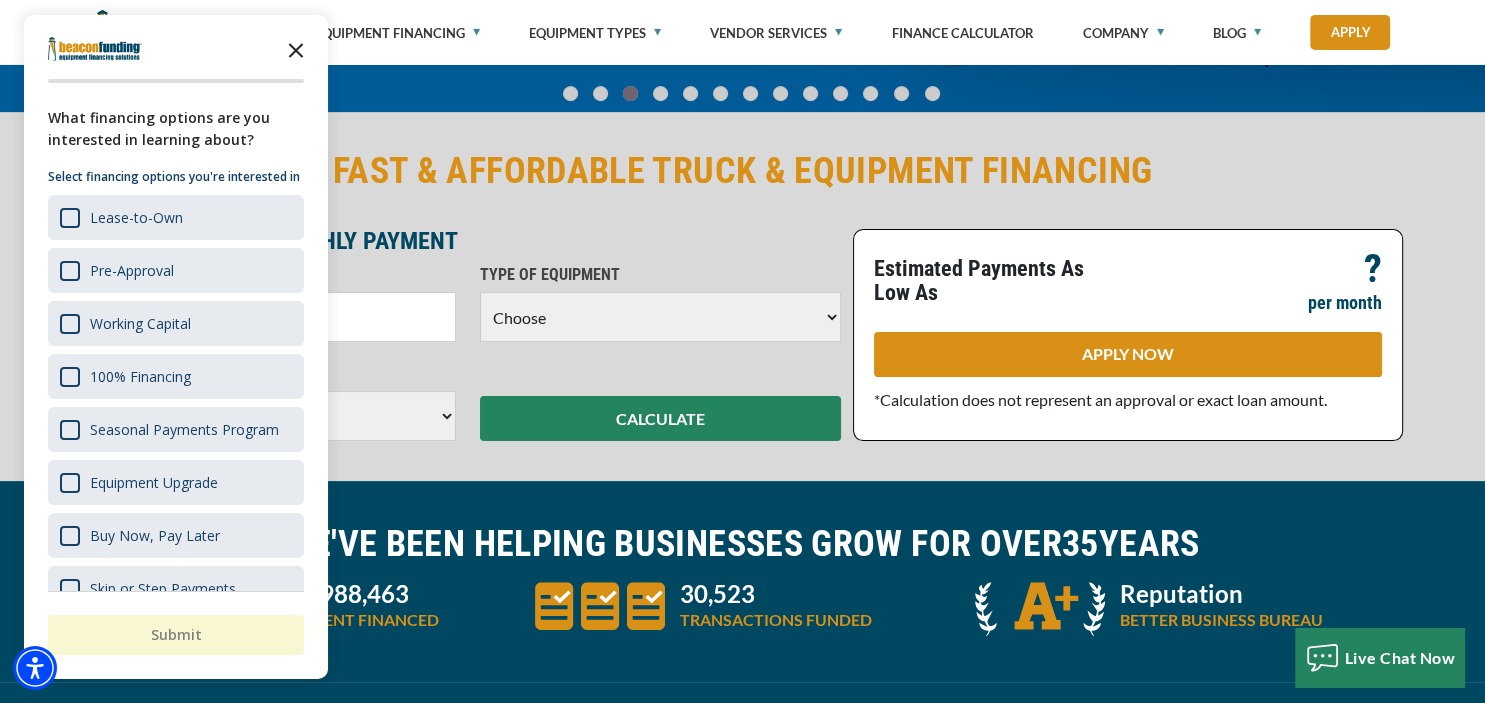 click 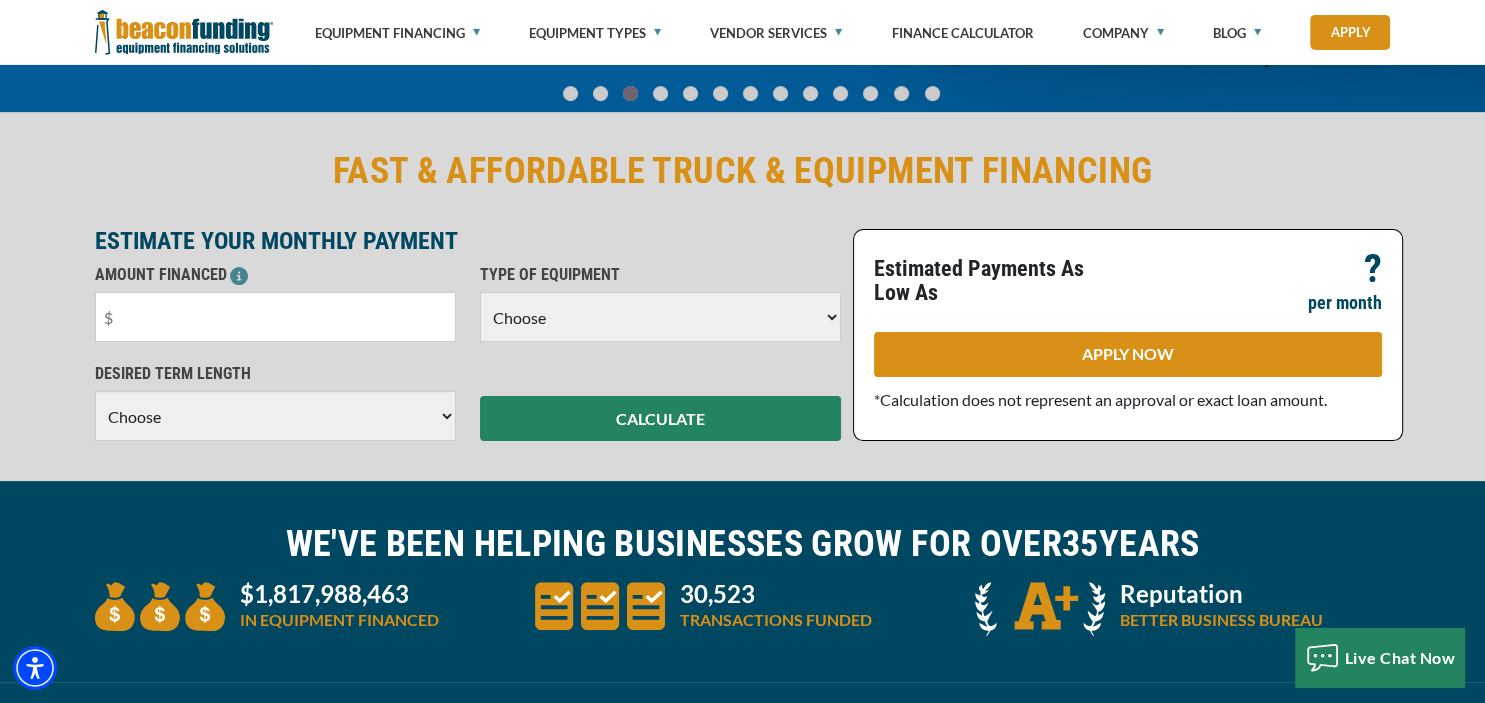 click on "Go To Slide 3" at bounding box center (660, 93) 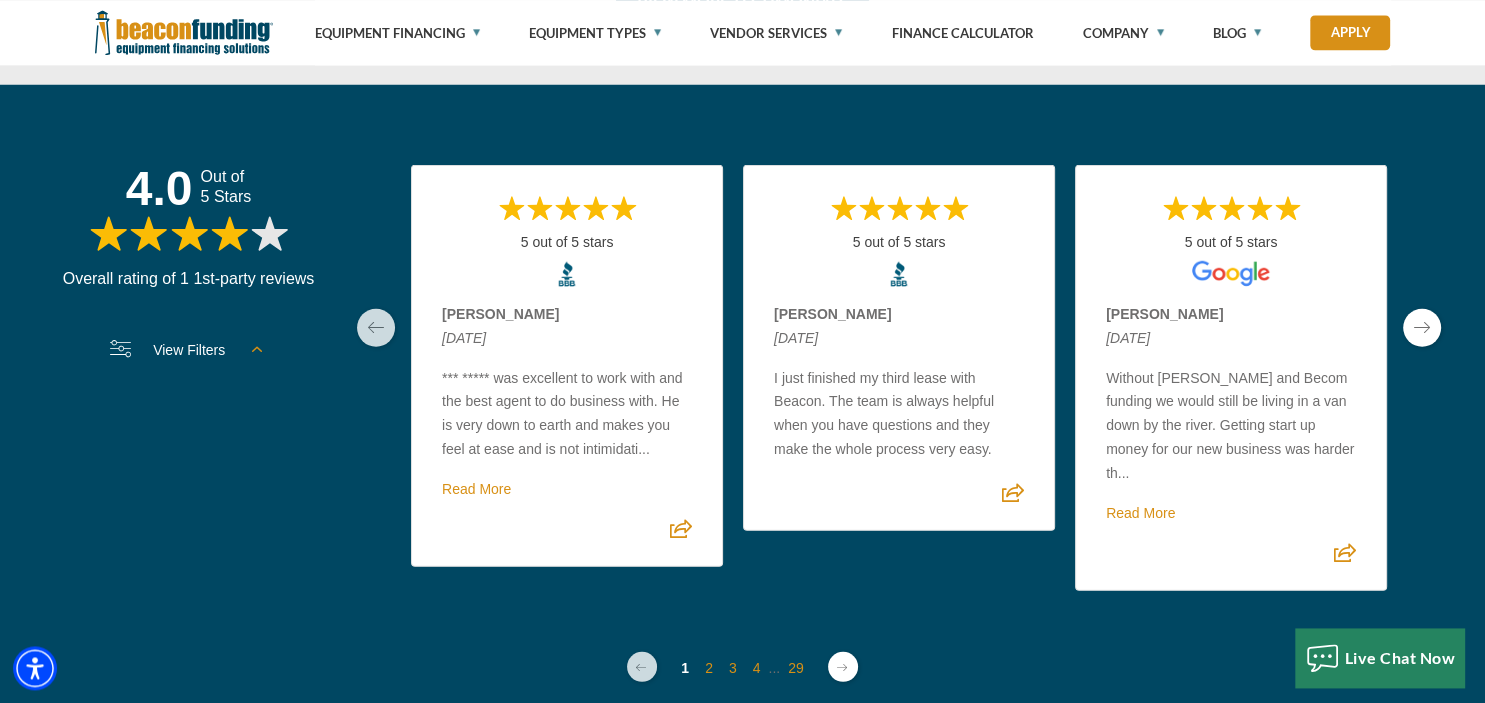 scroll, scrollTop: 5356, scrollLeft: 0, axis: vertical 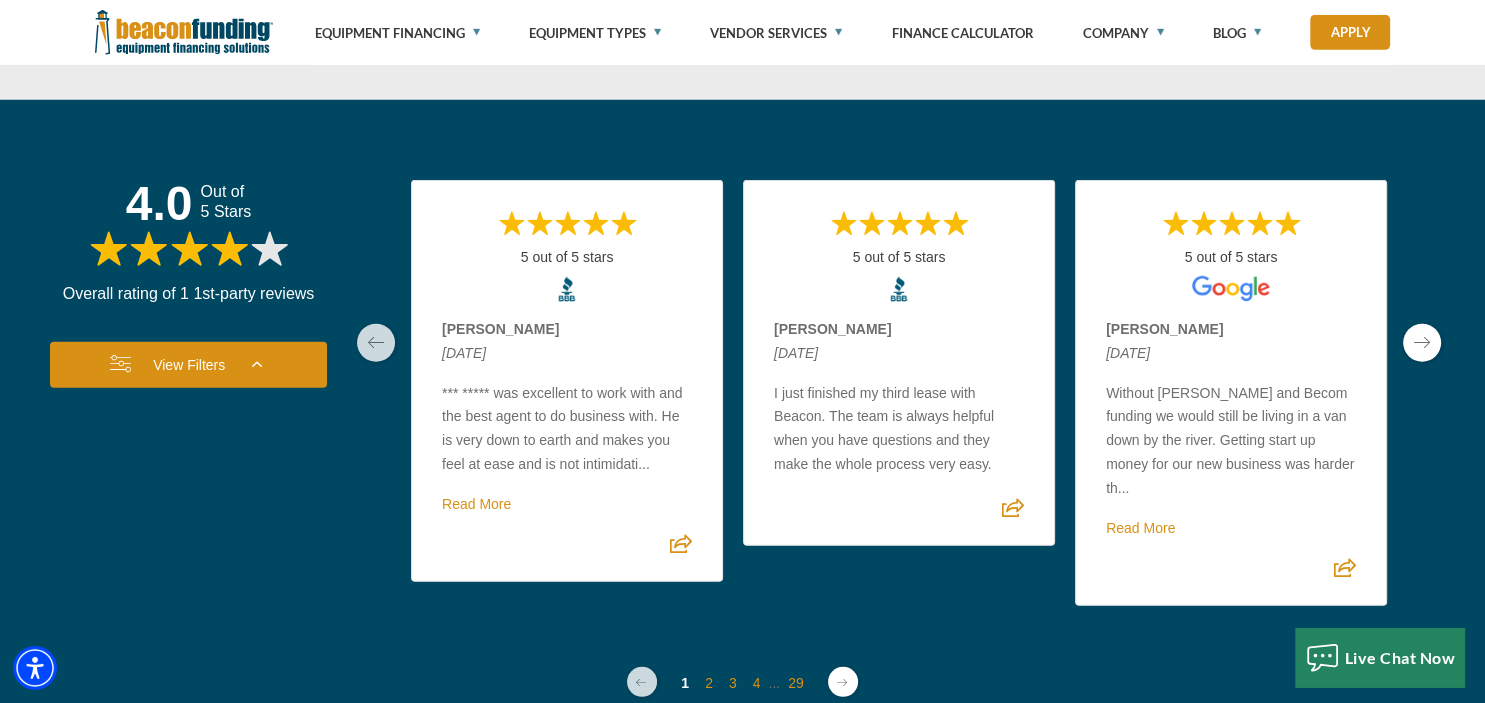 click at bounding box center (257, 365) 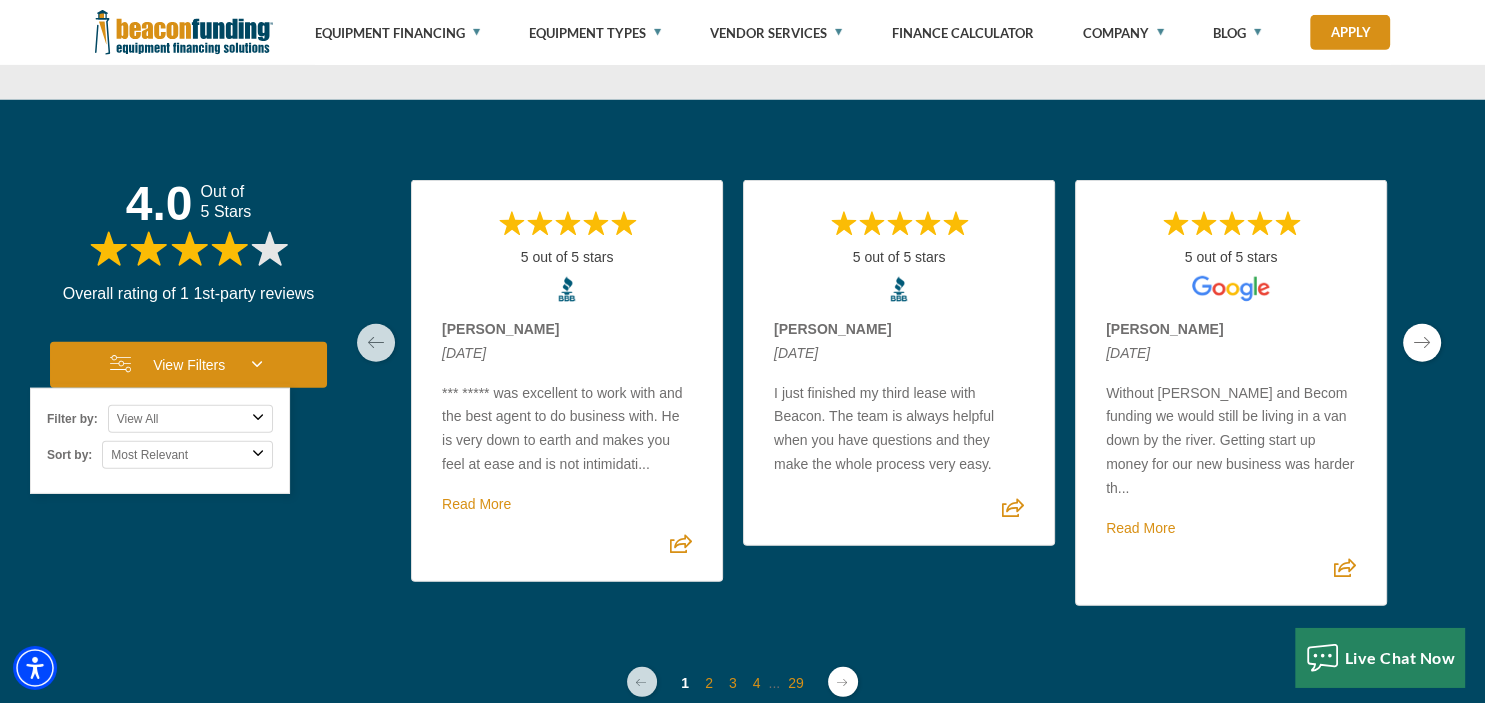 click on "View All
Google
Facebook
BBB" at bounding box center (190, 419) 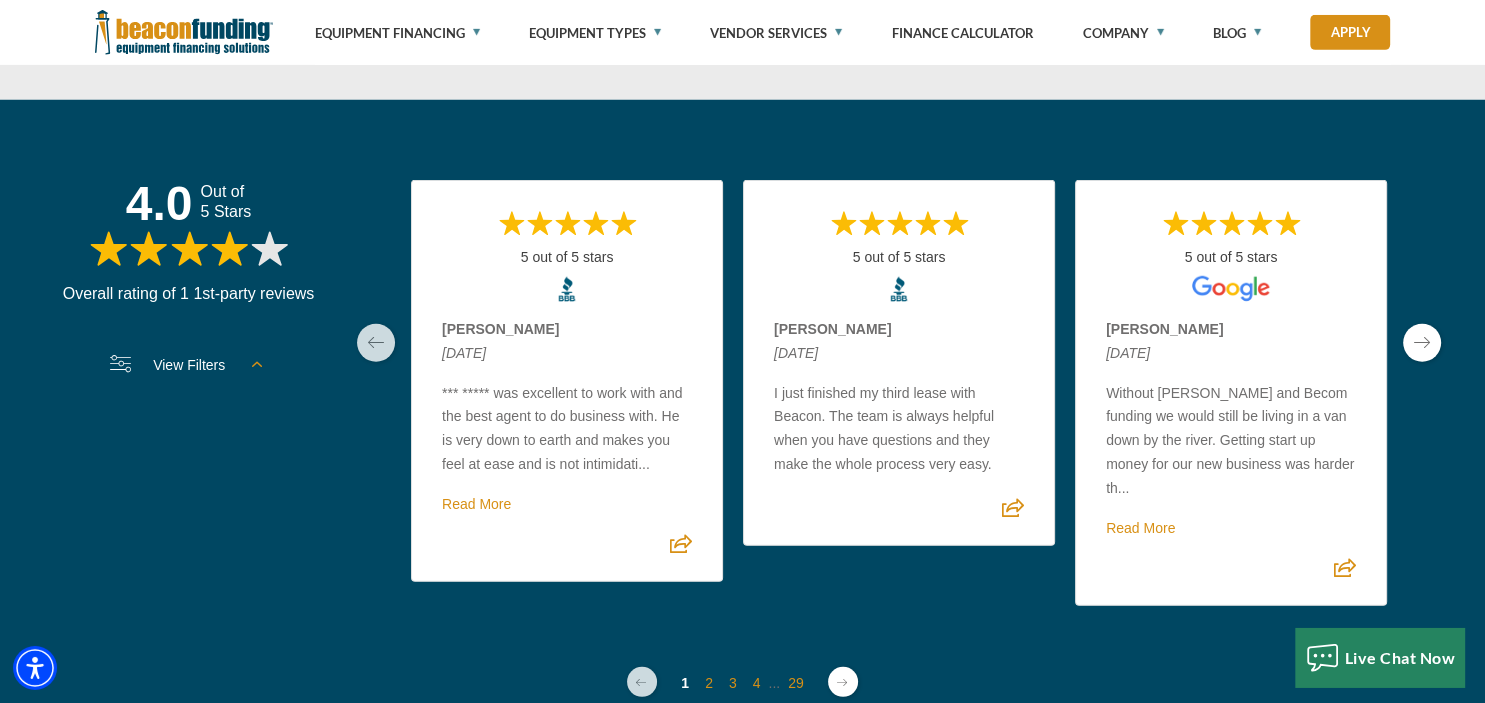 click at bounding box center [1422, 343] 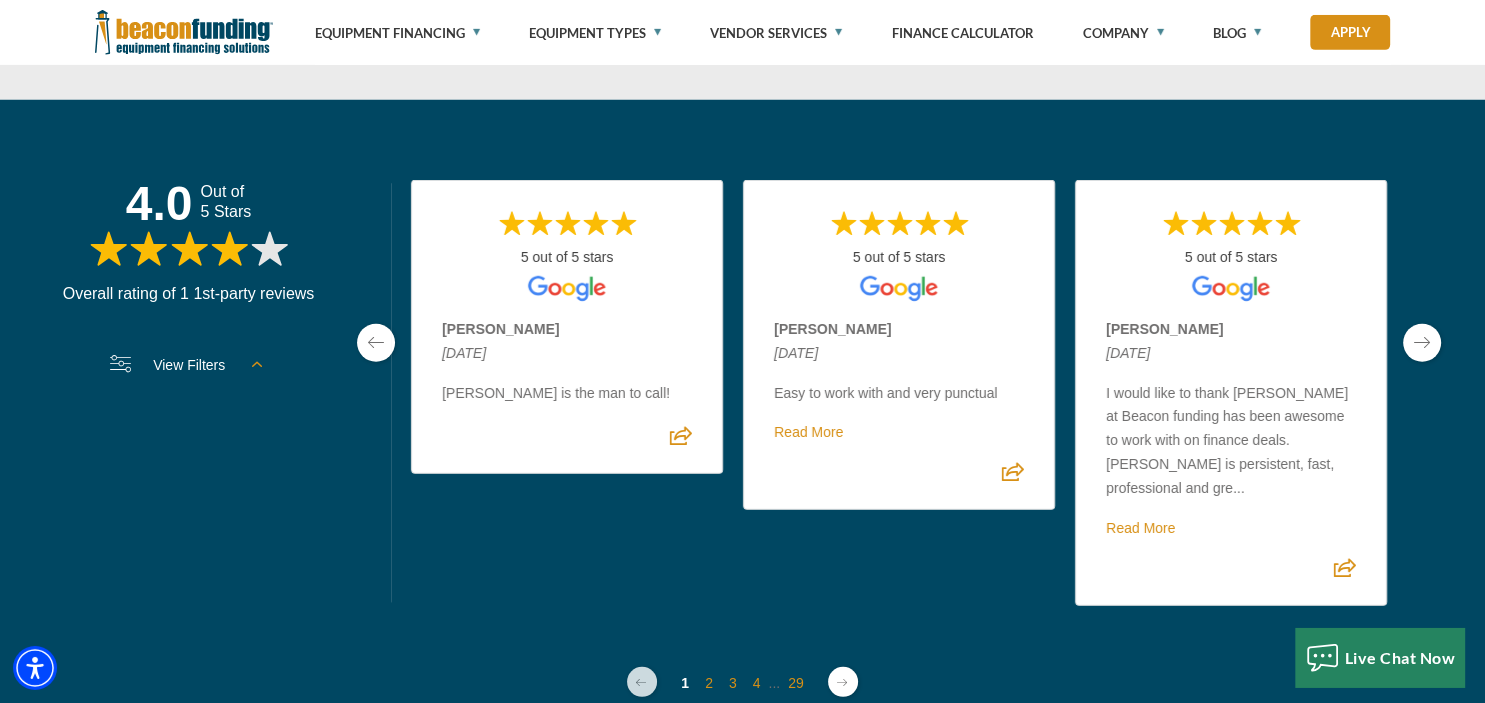 click at bounding box center [1422, 343] 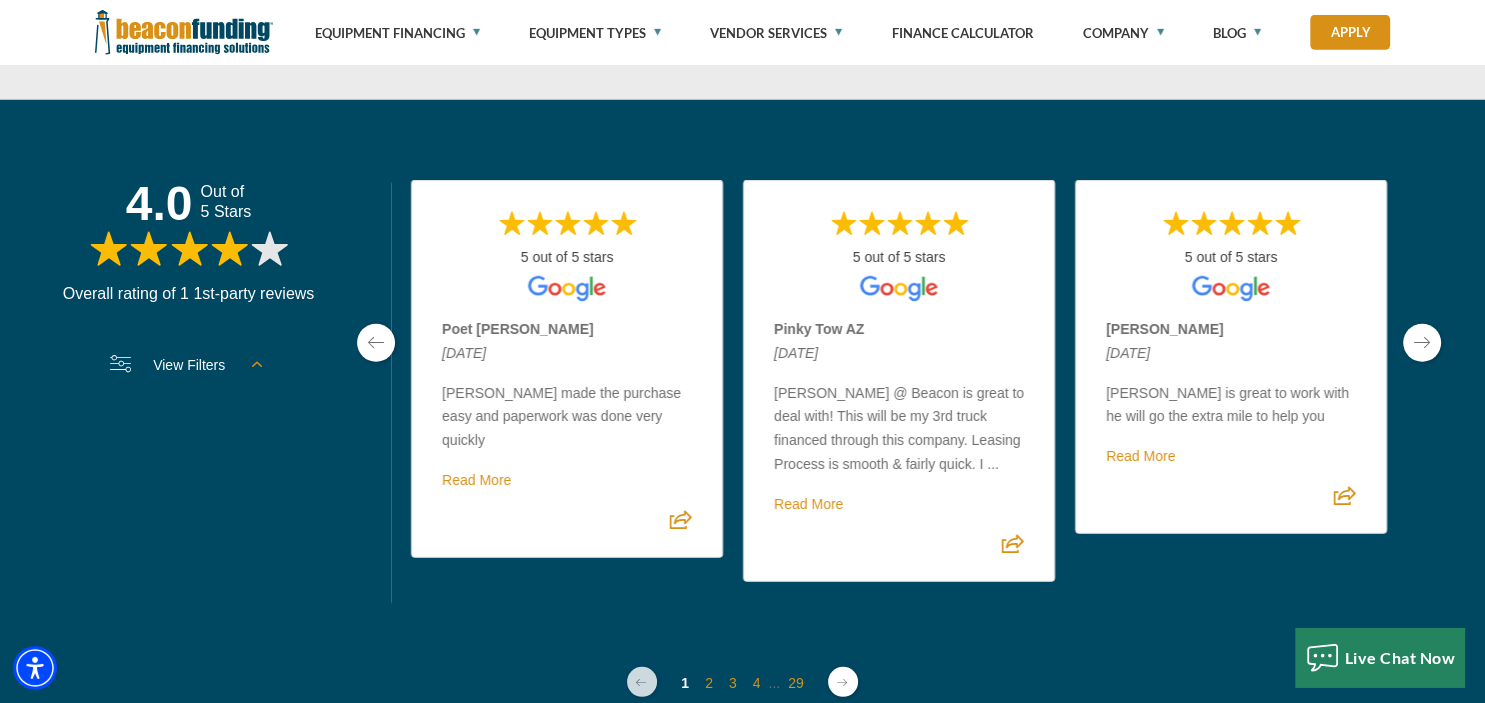 click at bounding box center (1422, 343) 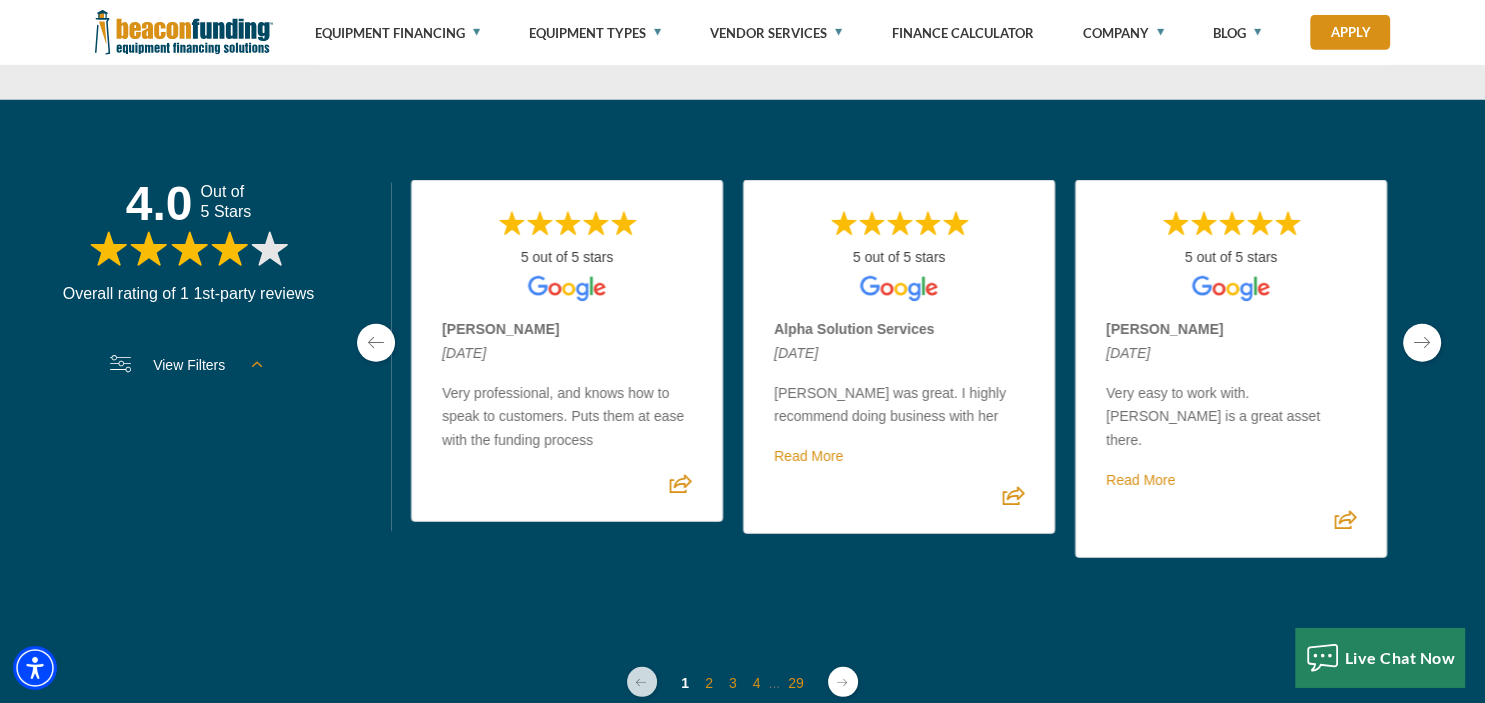 click at bounding box center (1422, 343) 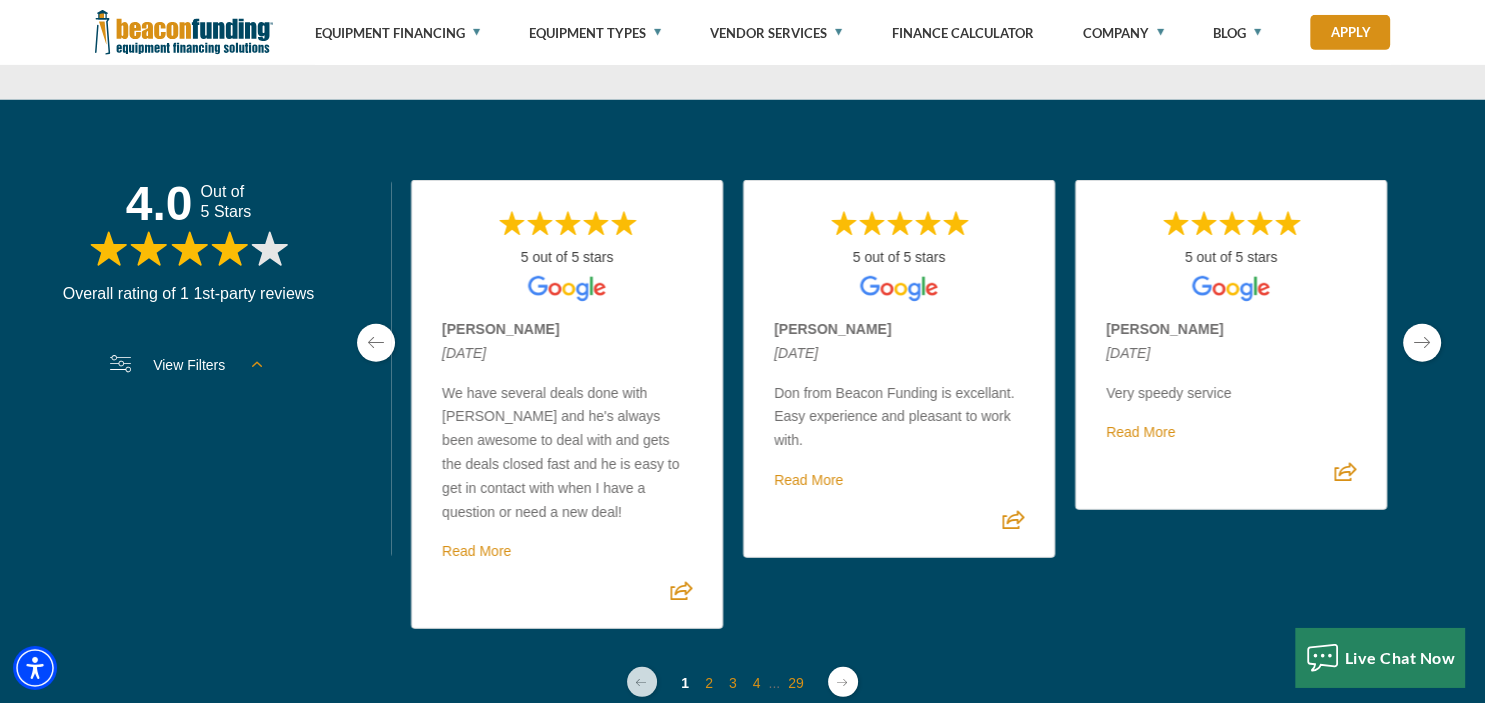 click at bounding box center [1422, 343] 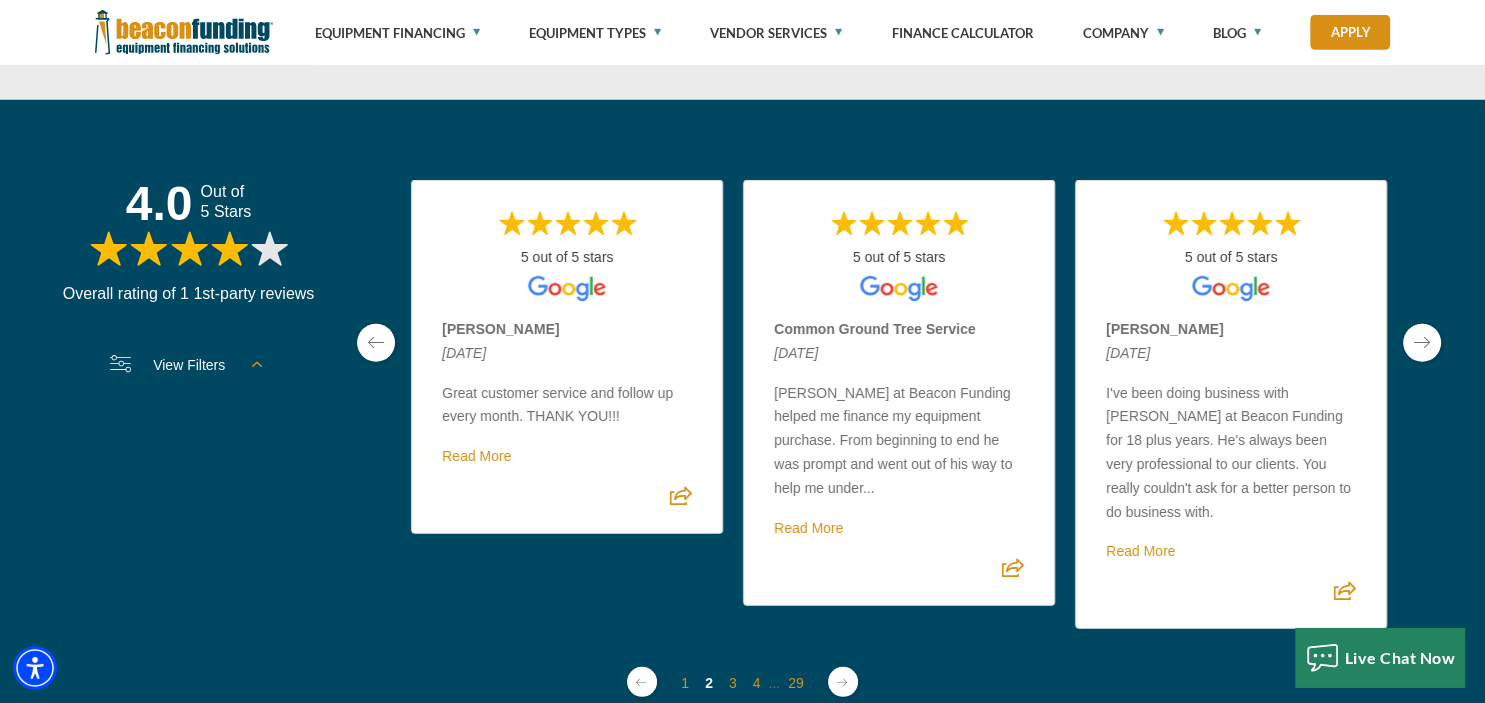 scroll, scrollTop: 5500, scrollLeft: 0, axis: vertical 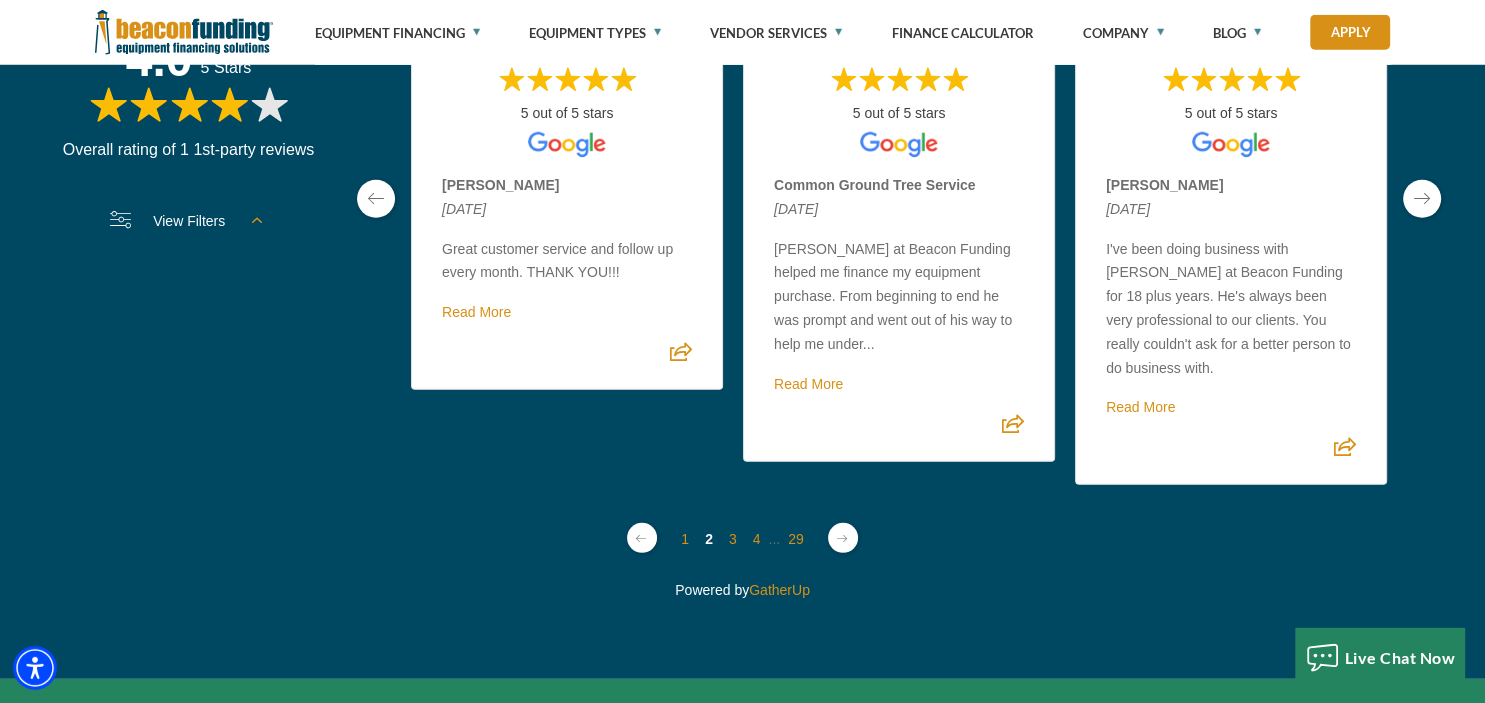 click at bounding box center [1422, 199] 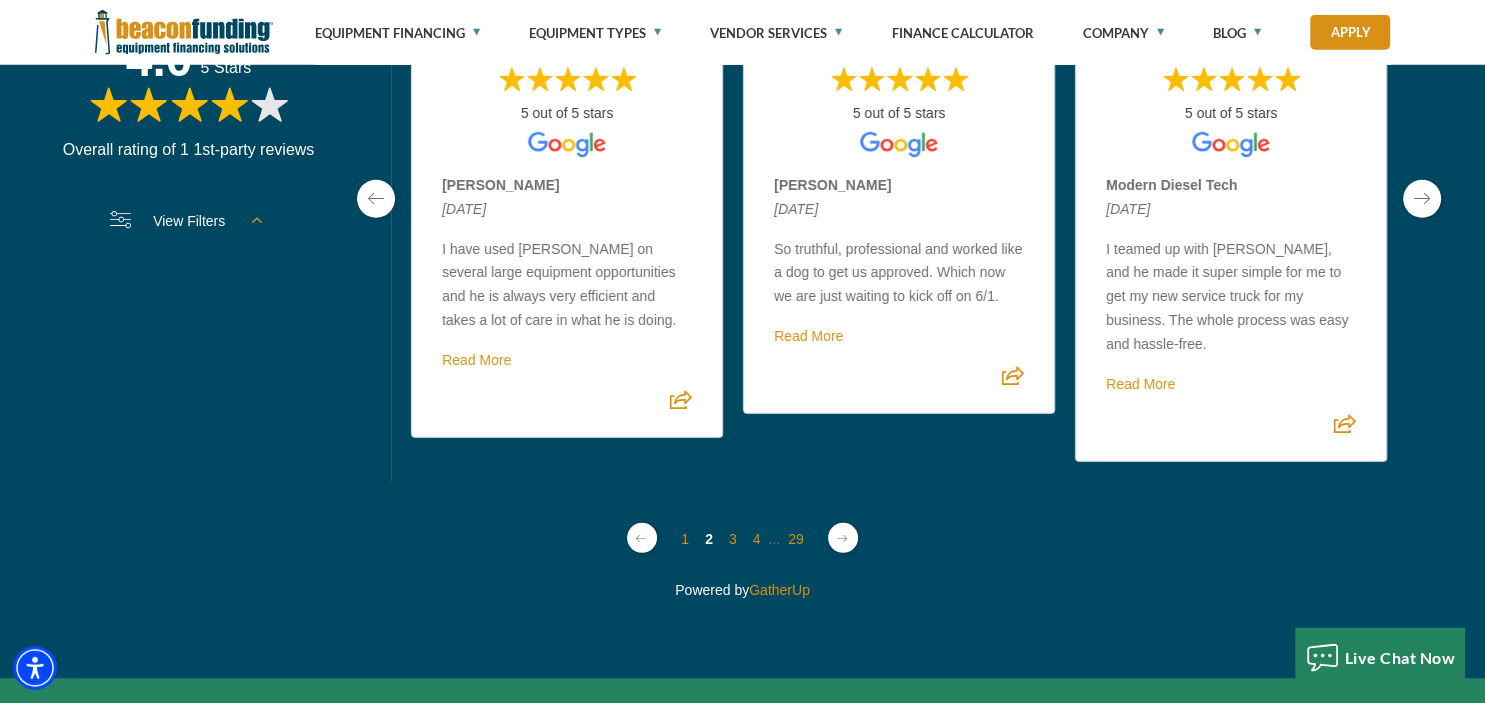 click at bounding box center [1422, 199] 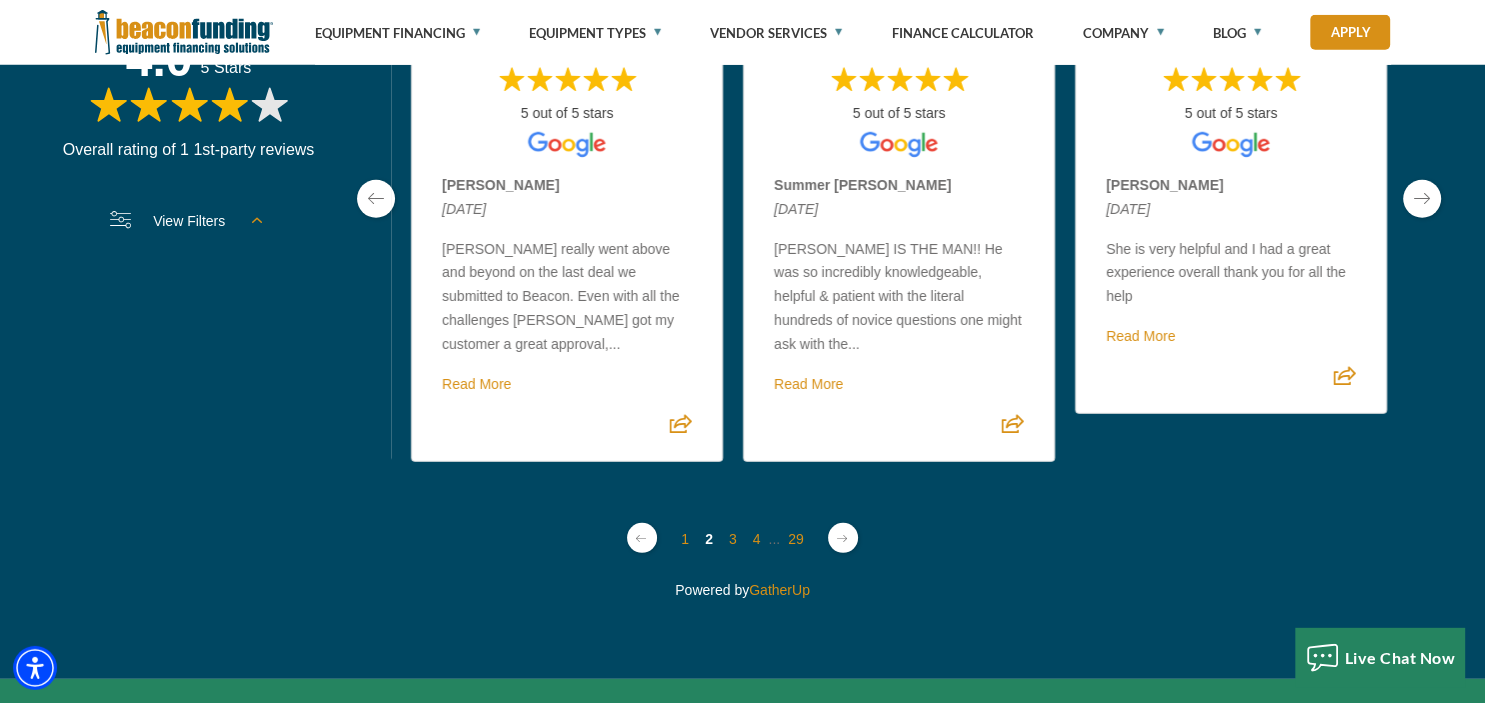 click at bounding box center (1422, 199) 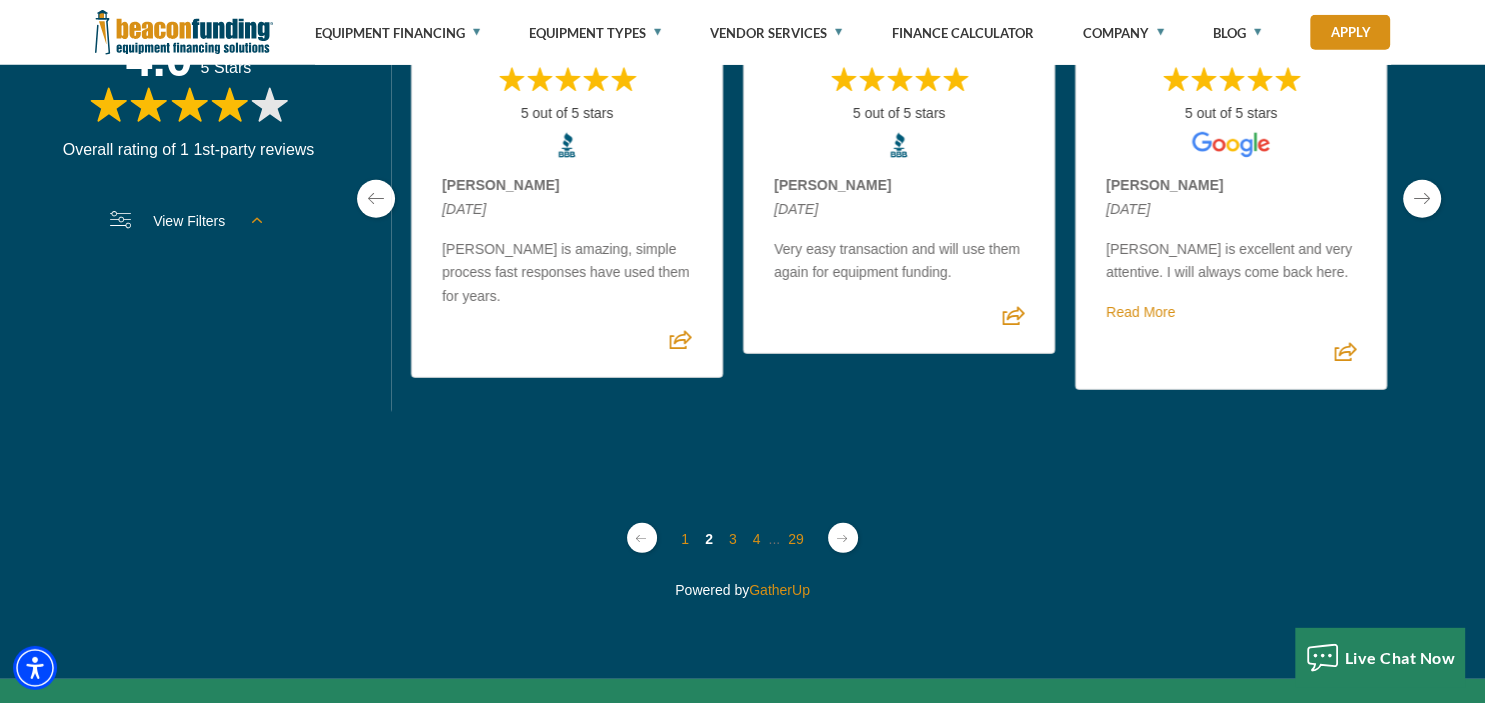 click at bounding box center (1422, 199) 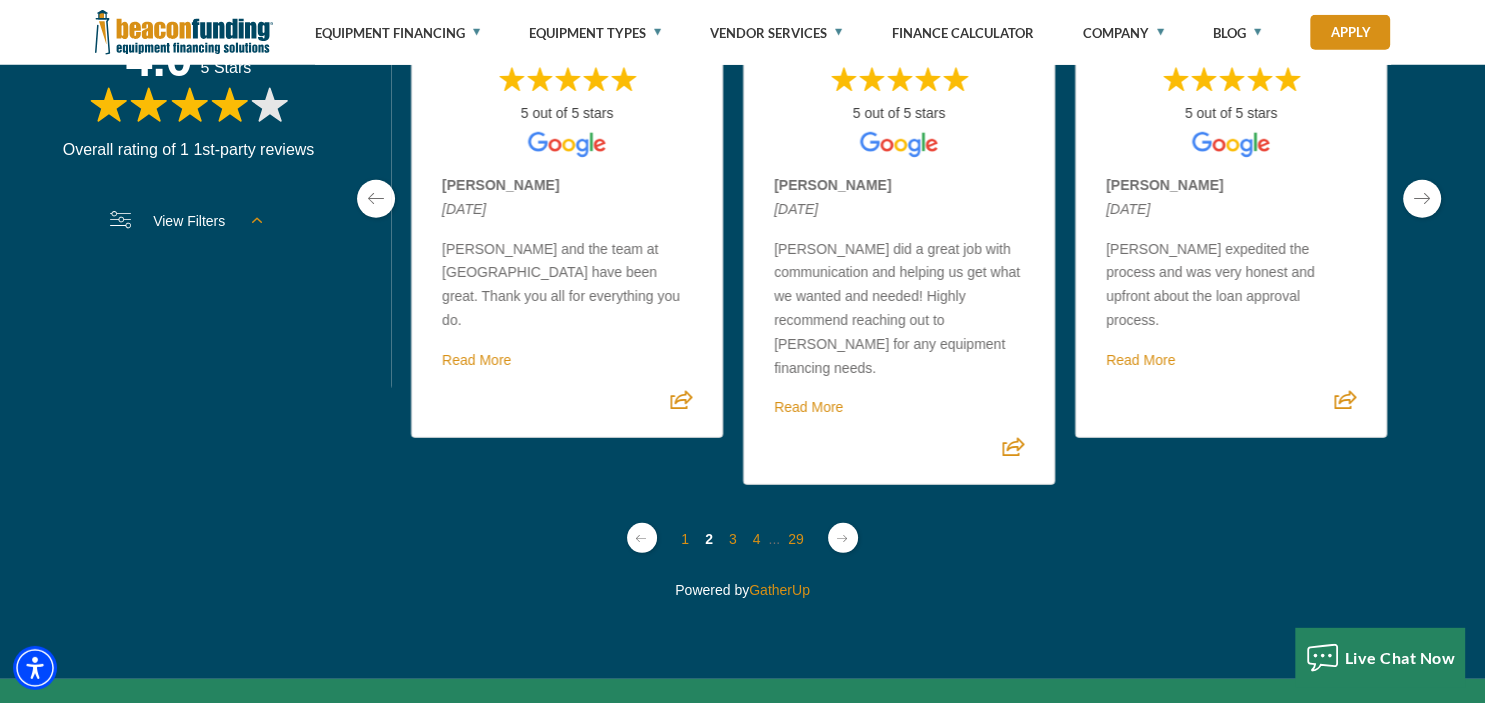 click at bounding box center [1422, 199] 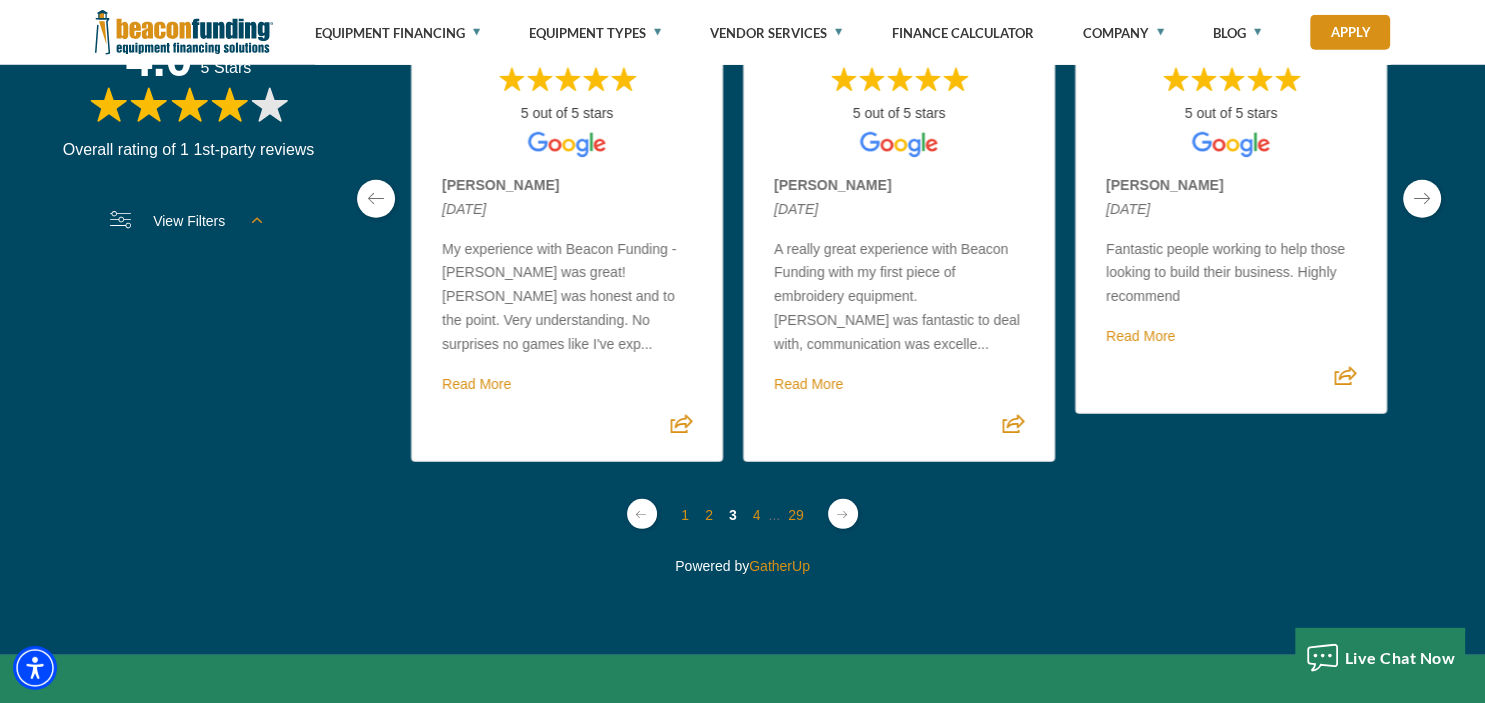 click at bounding box center (1422, 199) 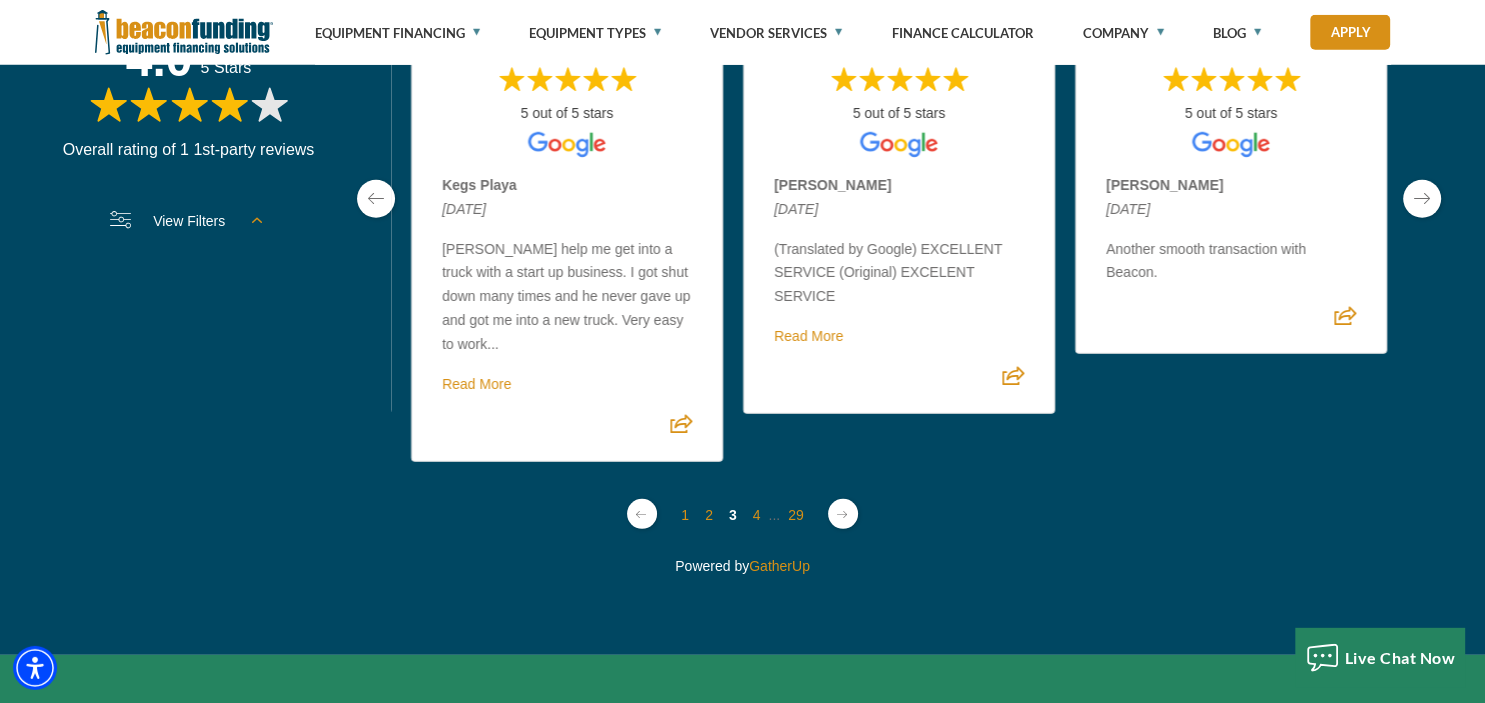 click at bounding box center [1422, 199] 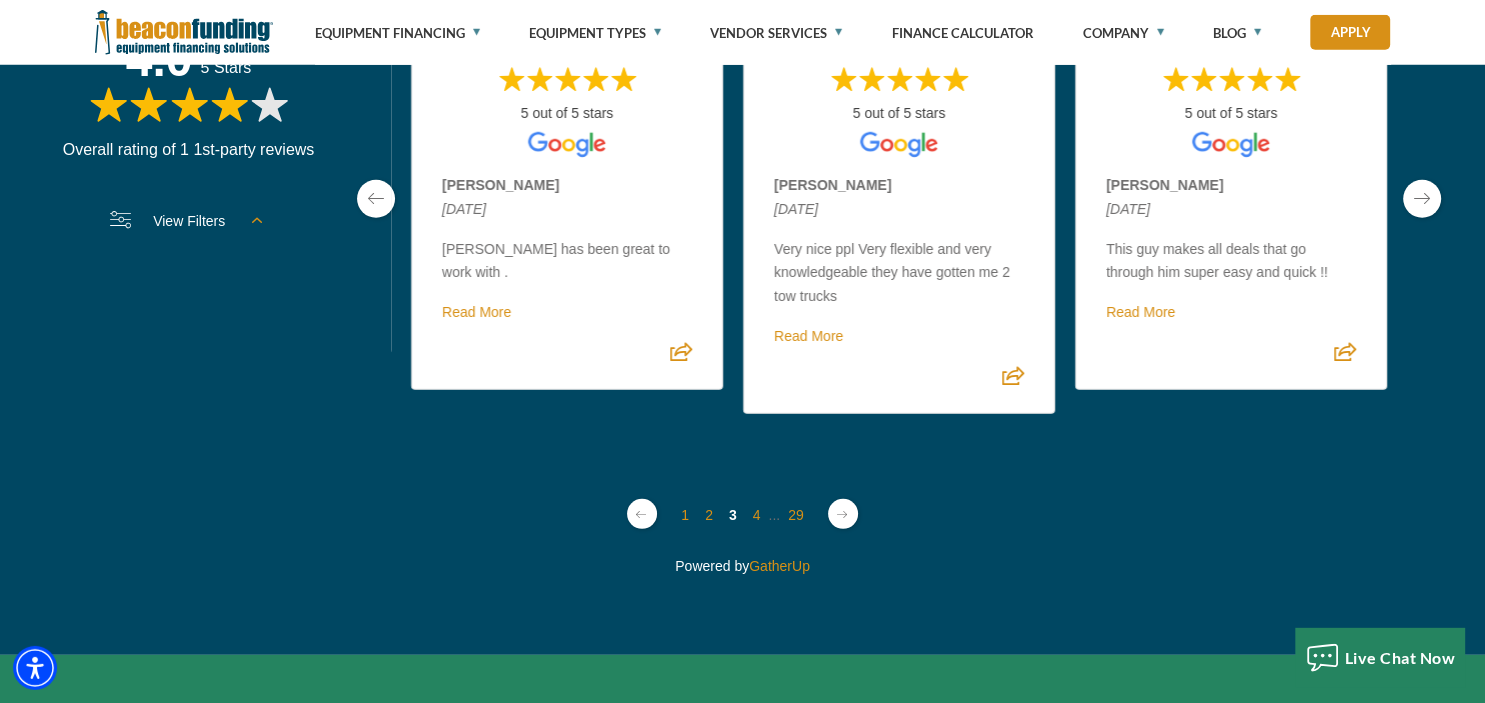 click at bounding box center [1422, 199] 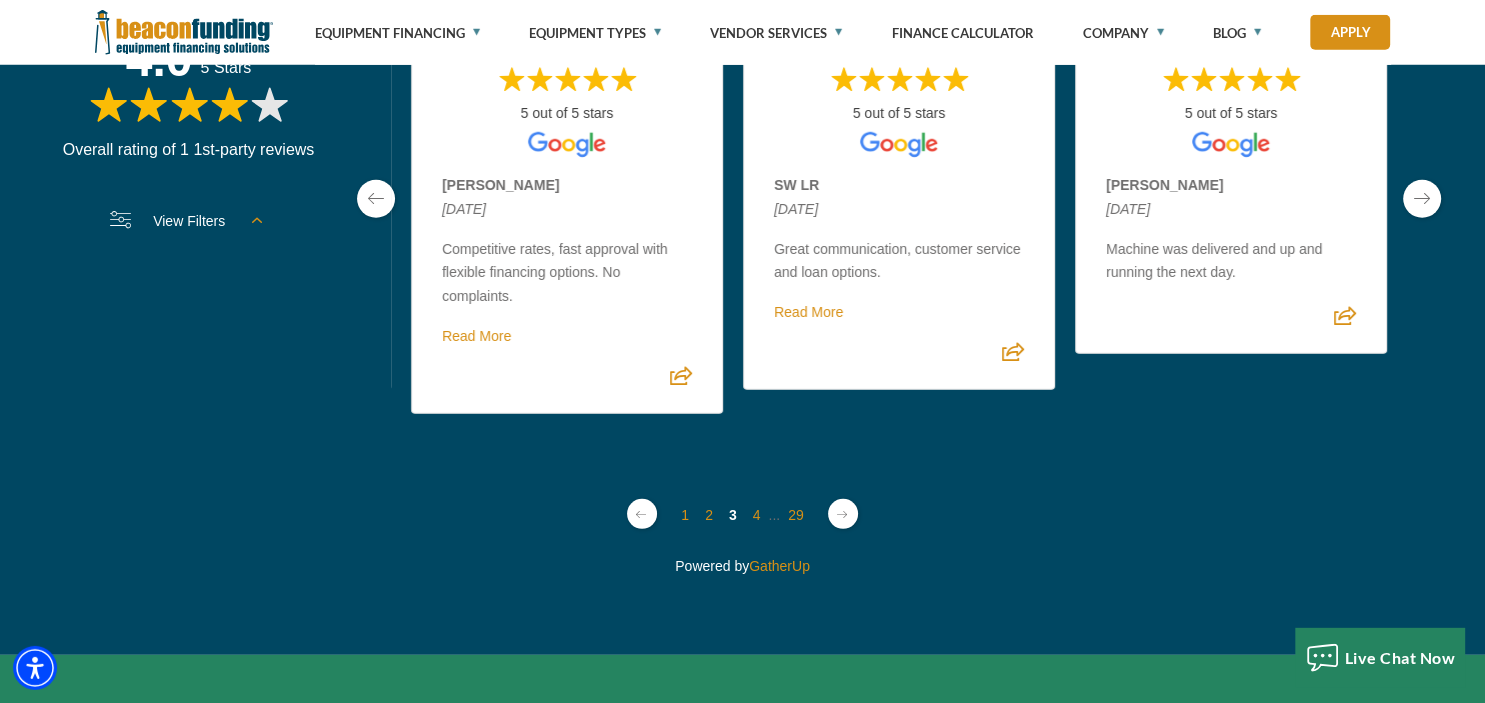 click at bounding box center [1422, 199] 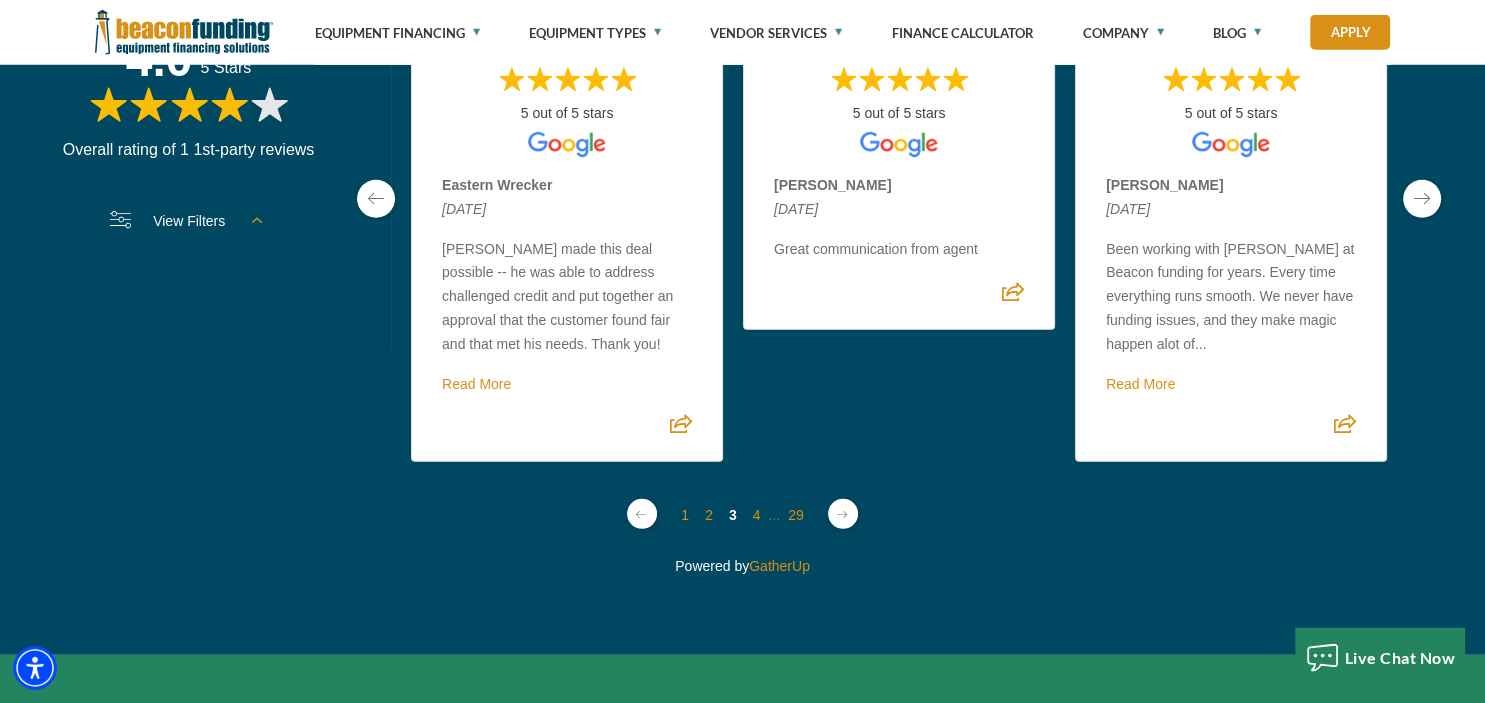 click at bounding box center (1422, 199) 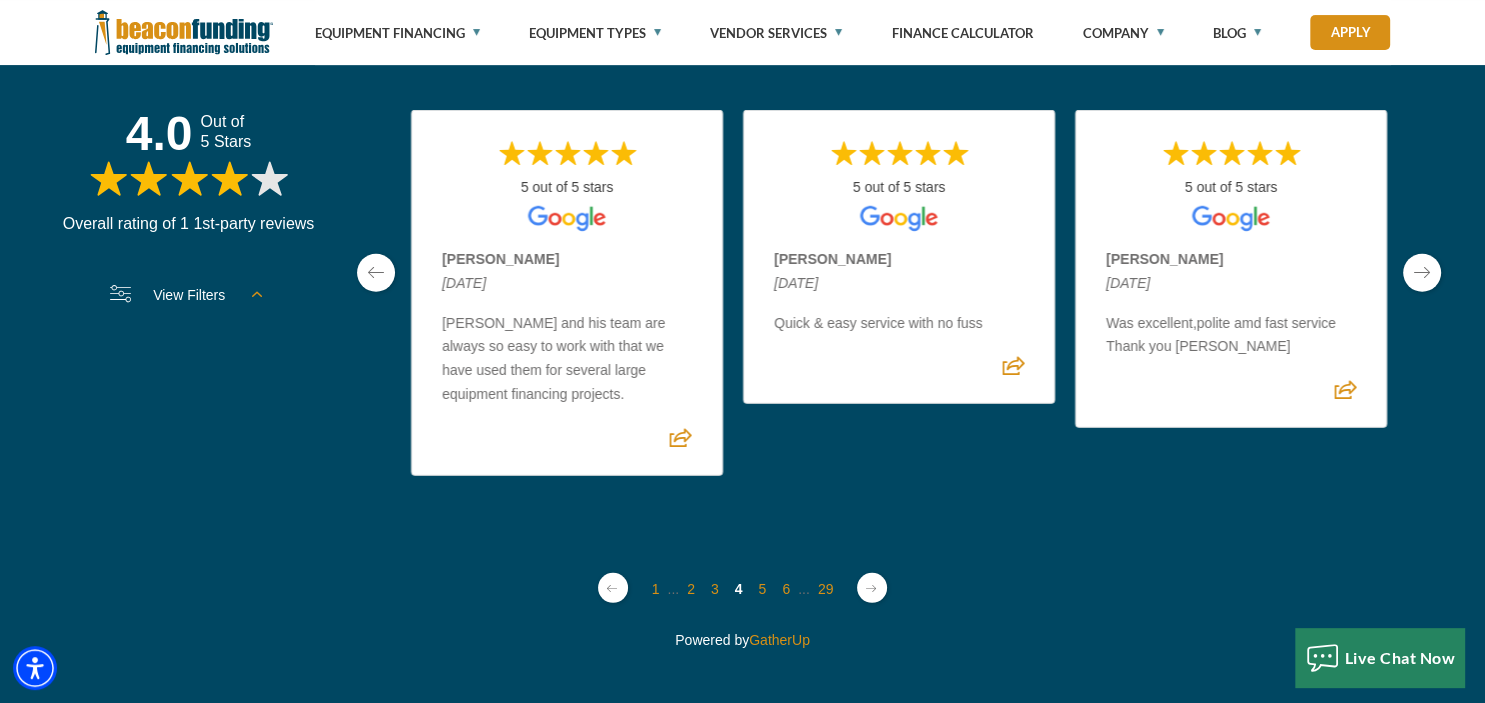 scroll, scrollTop: 5420, scrollLeft: 0, axis: vertical 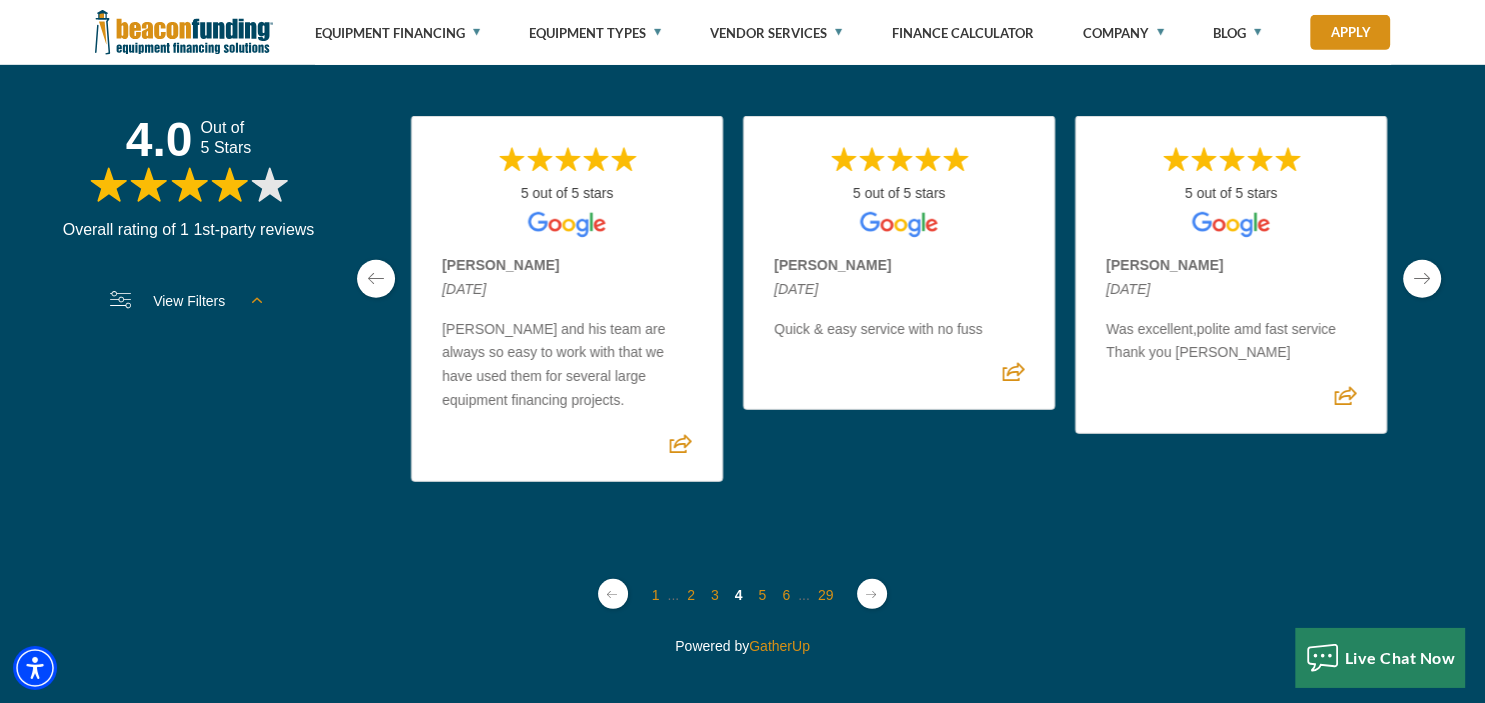 click at bounding box center (1422, 279) 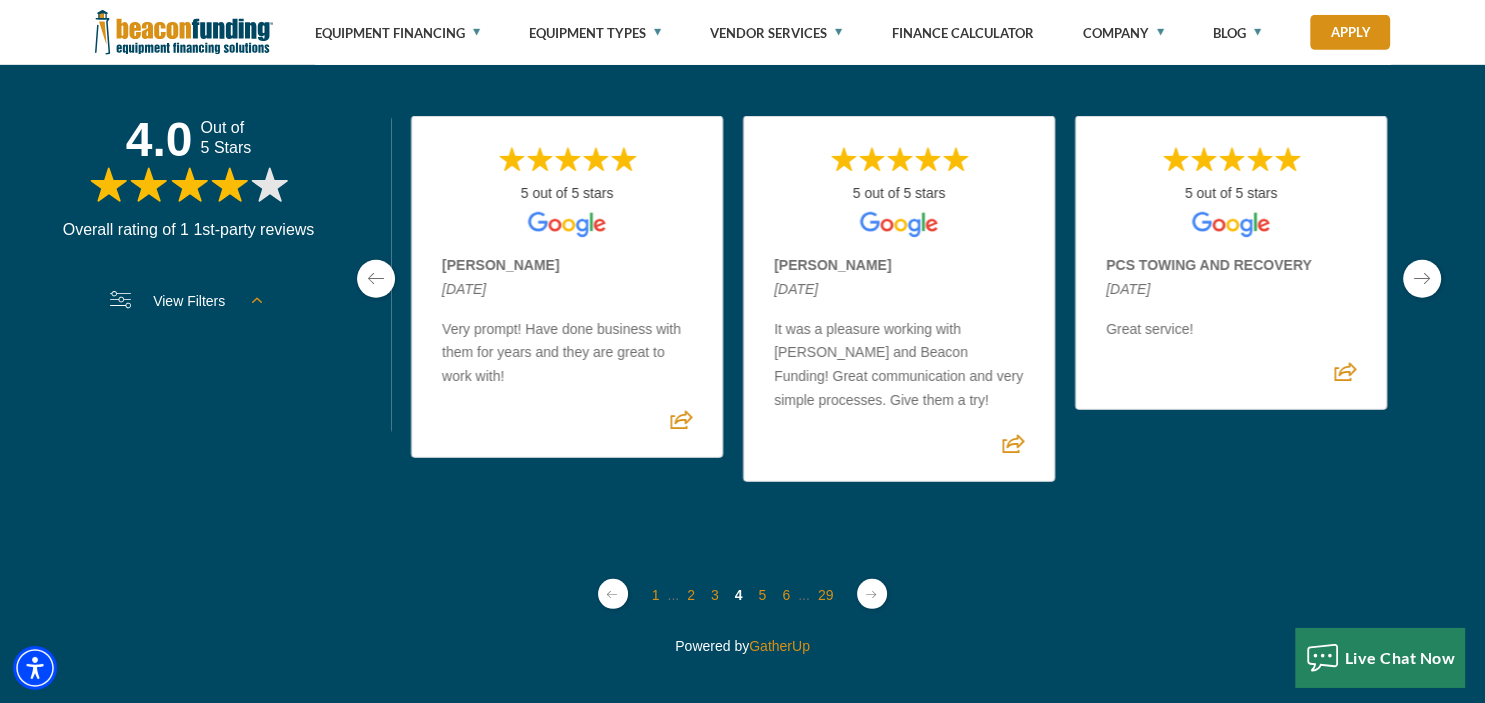 click at bounding box center (1422, 279) 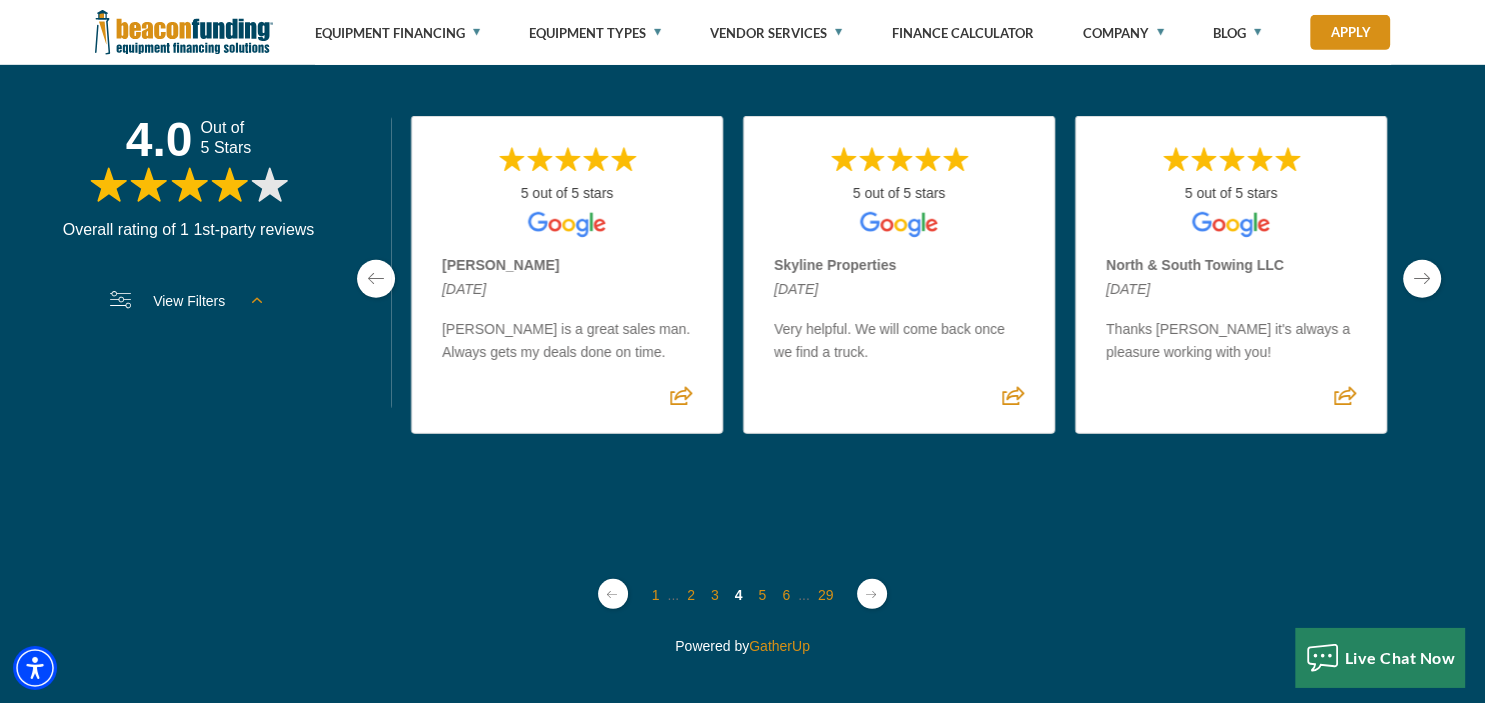 click at bounding box center [1422, 279] 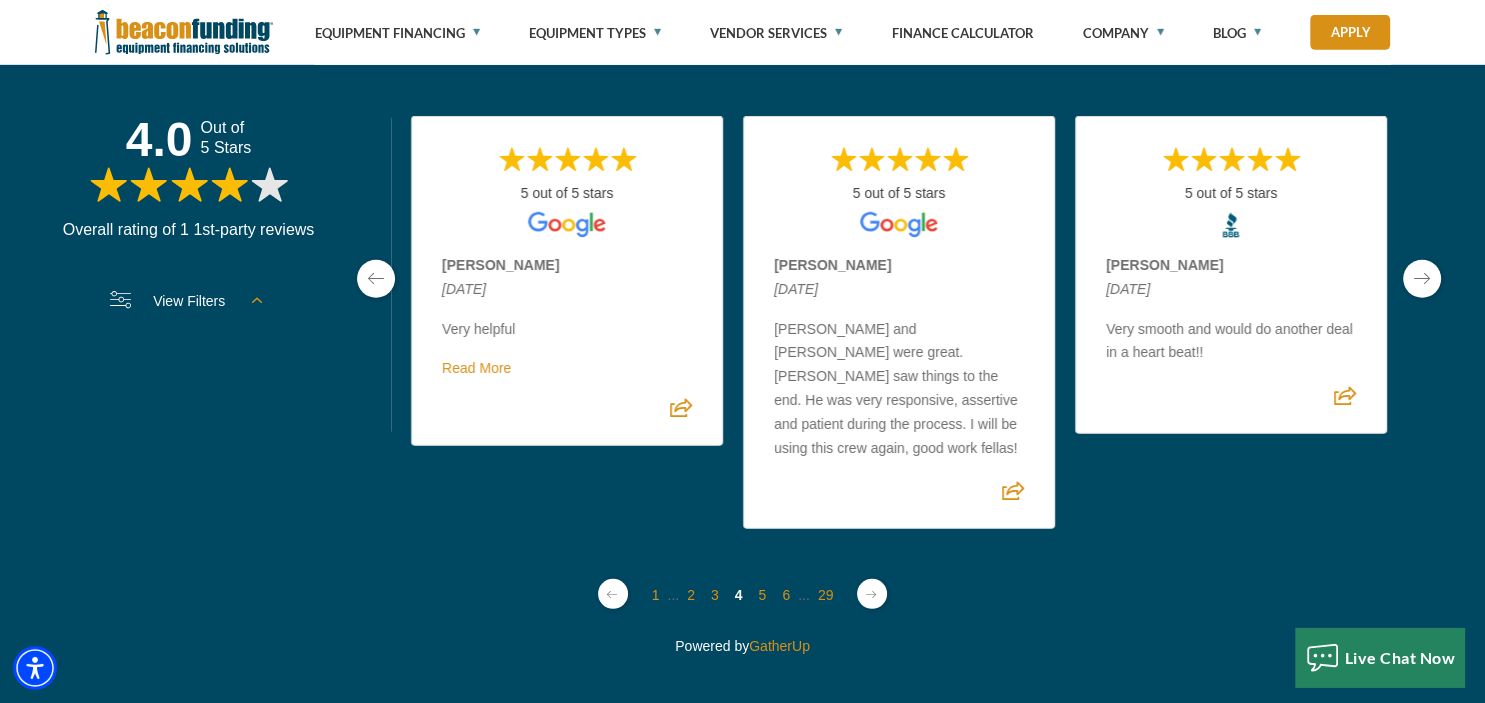 click at bounding box center (1422, 279) 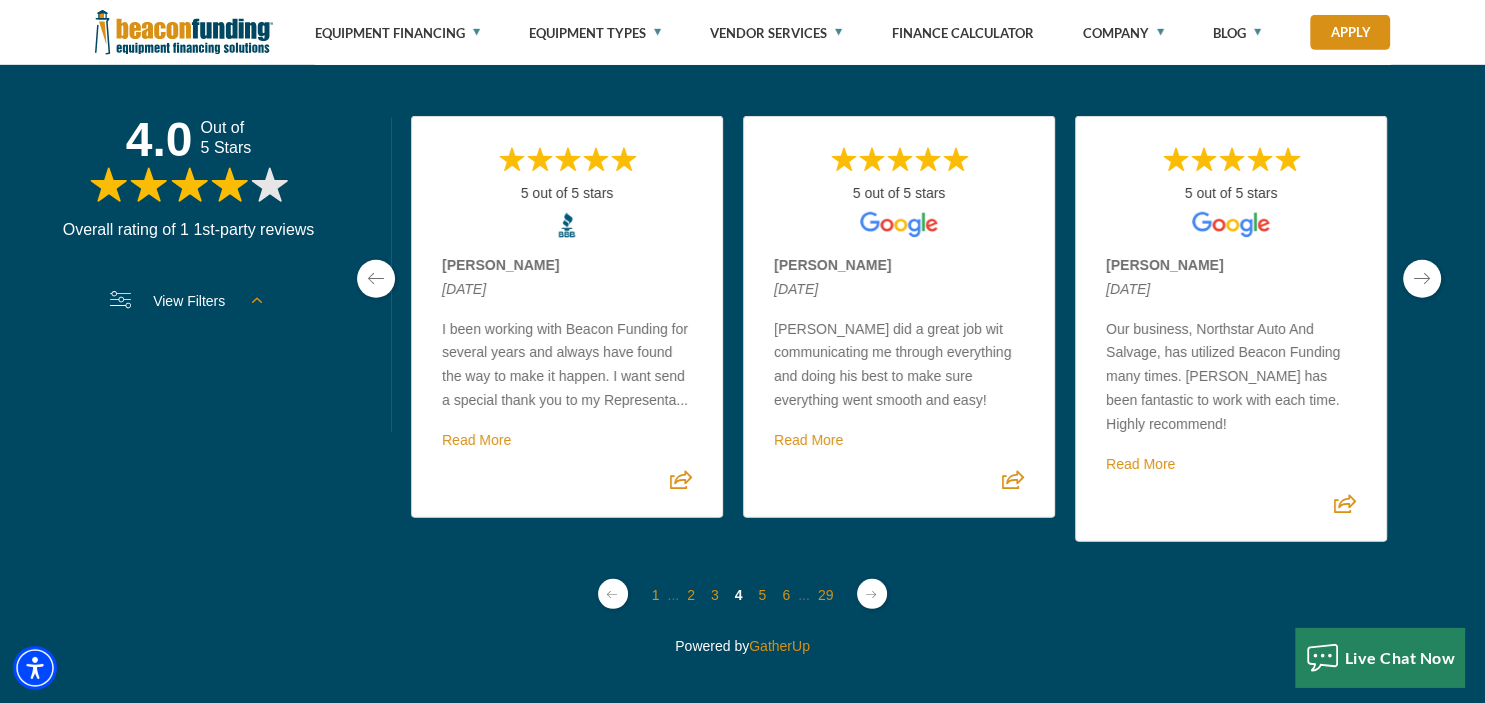 click at bounding box center (1422, 279) 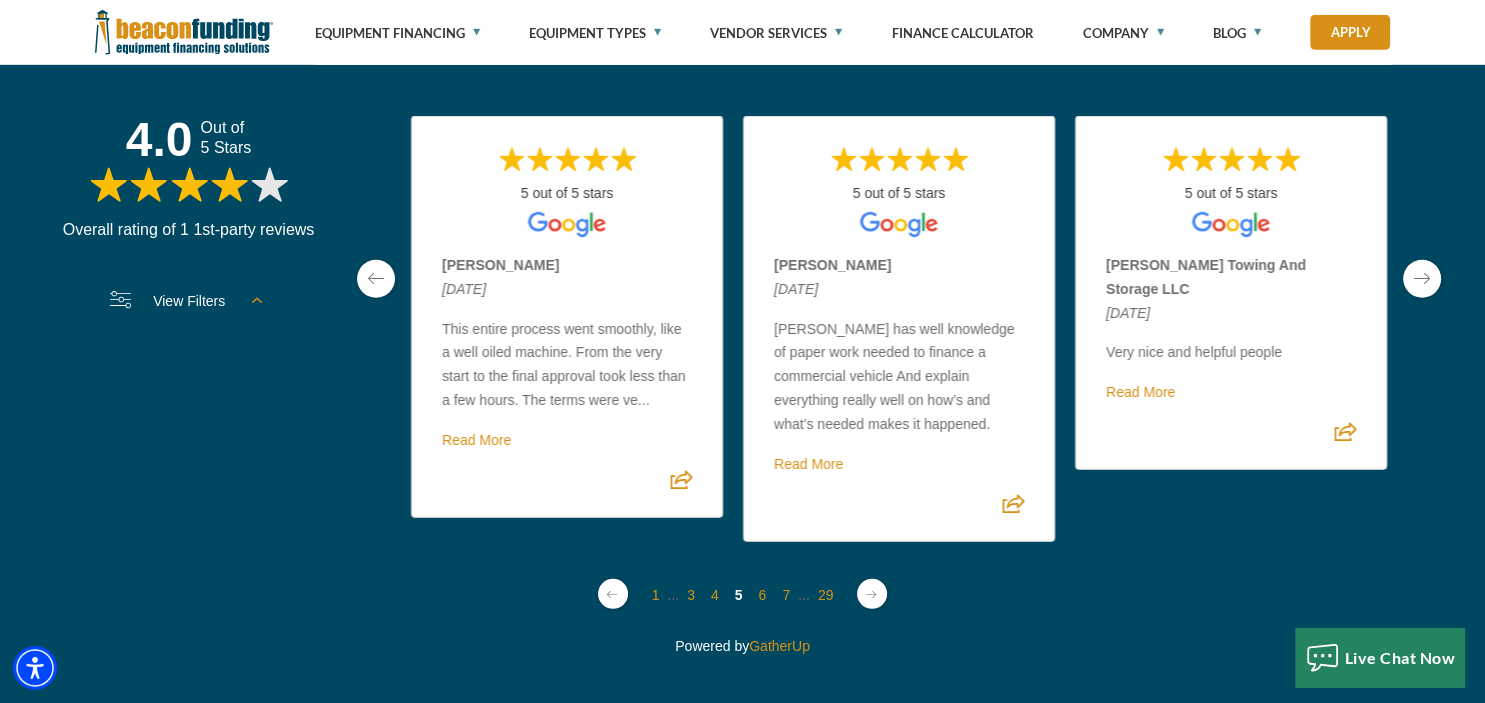 click at bounding box center [1422, 279] 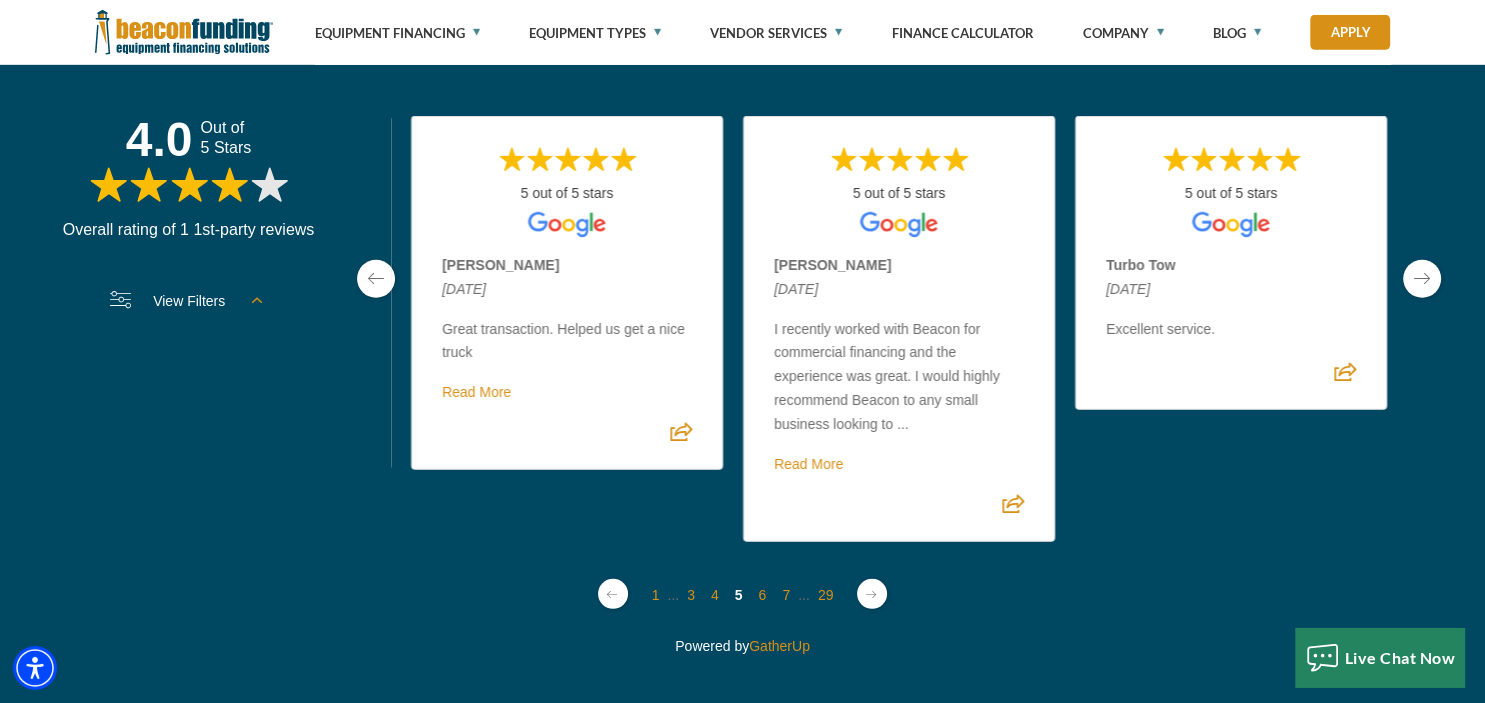 click at bounding box center (1422, 279) 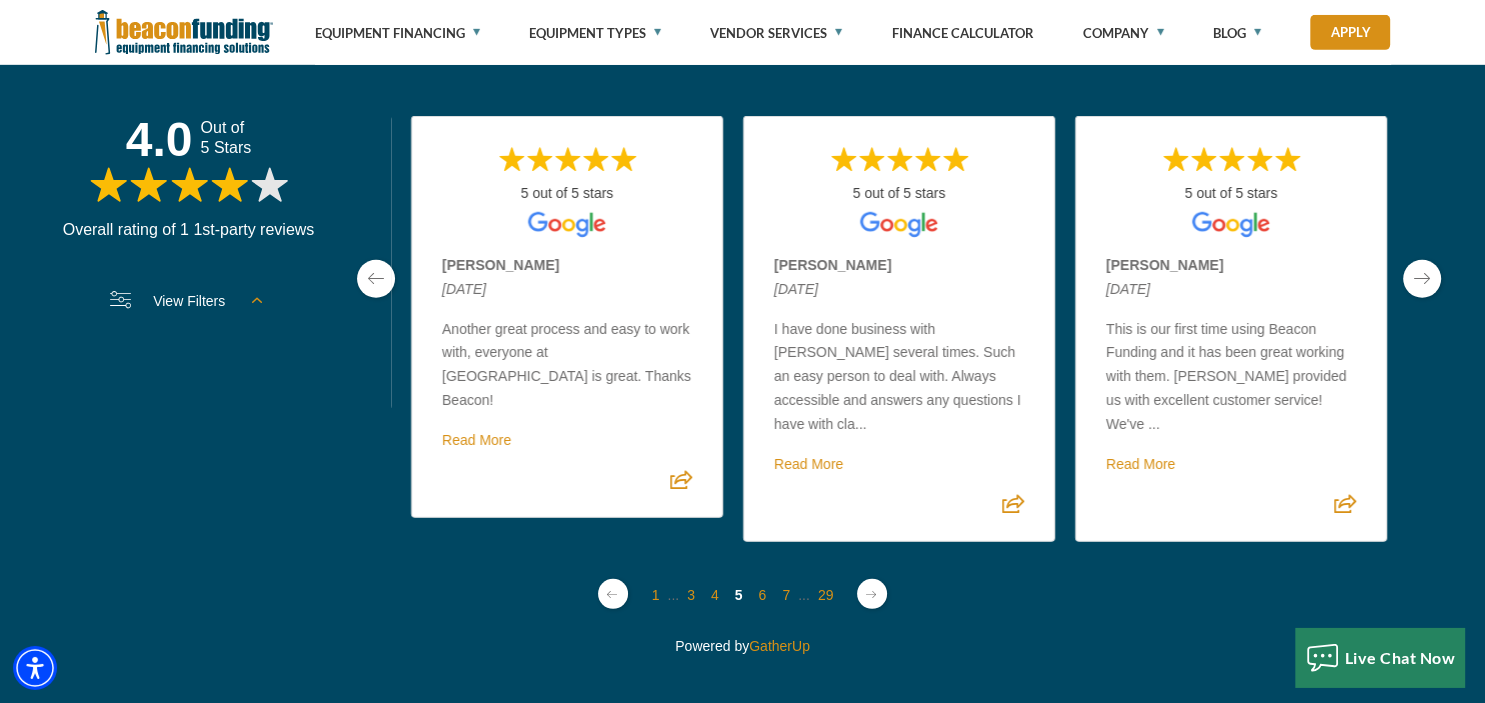click at bounding box center [1422, 279] 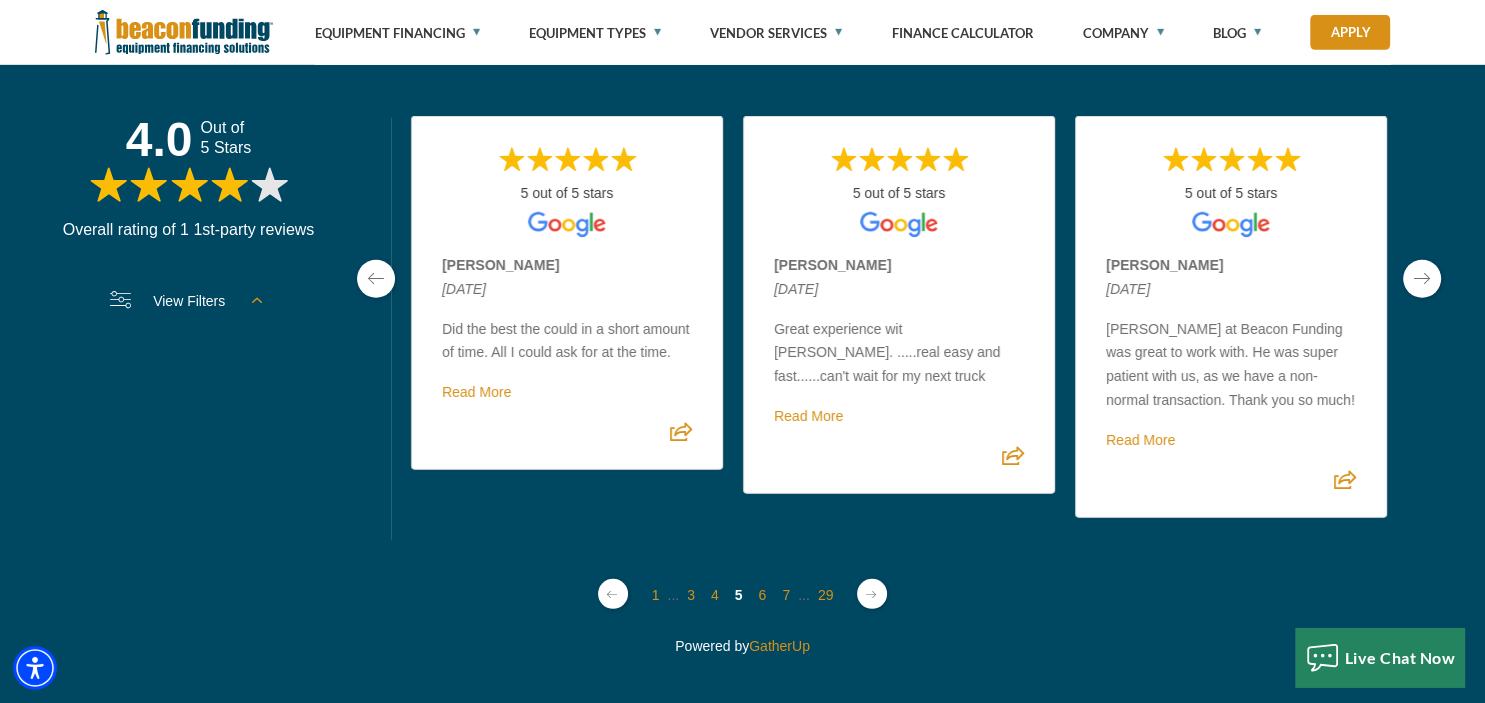 click at bounding box center (1422, 279) 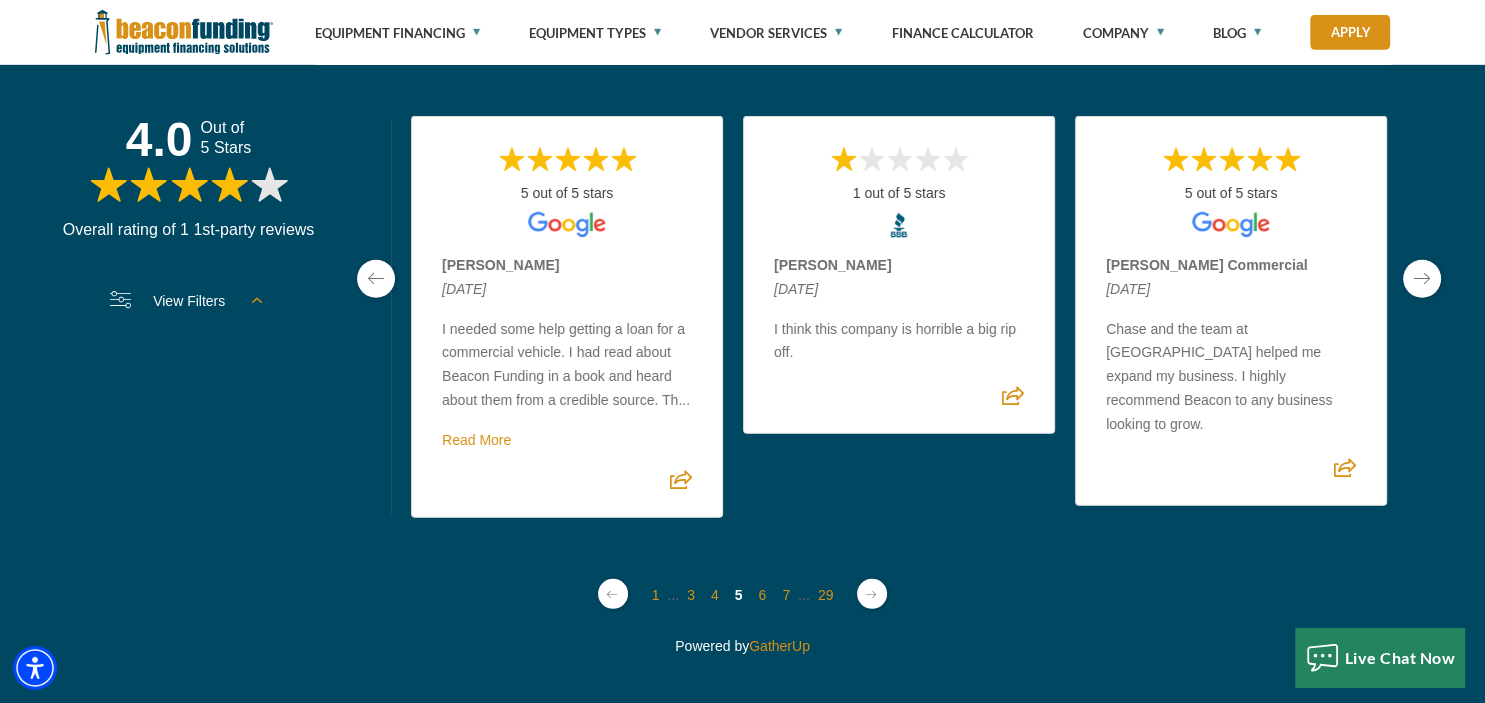 click at bounding box center (1422, 279) 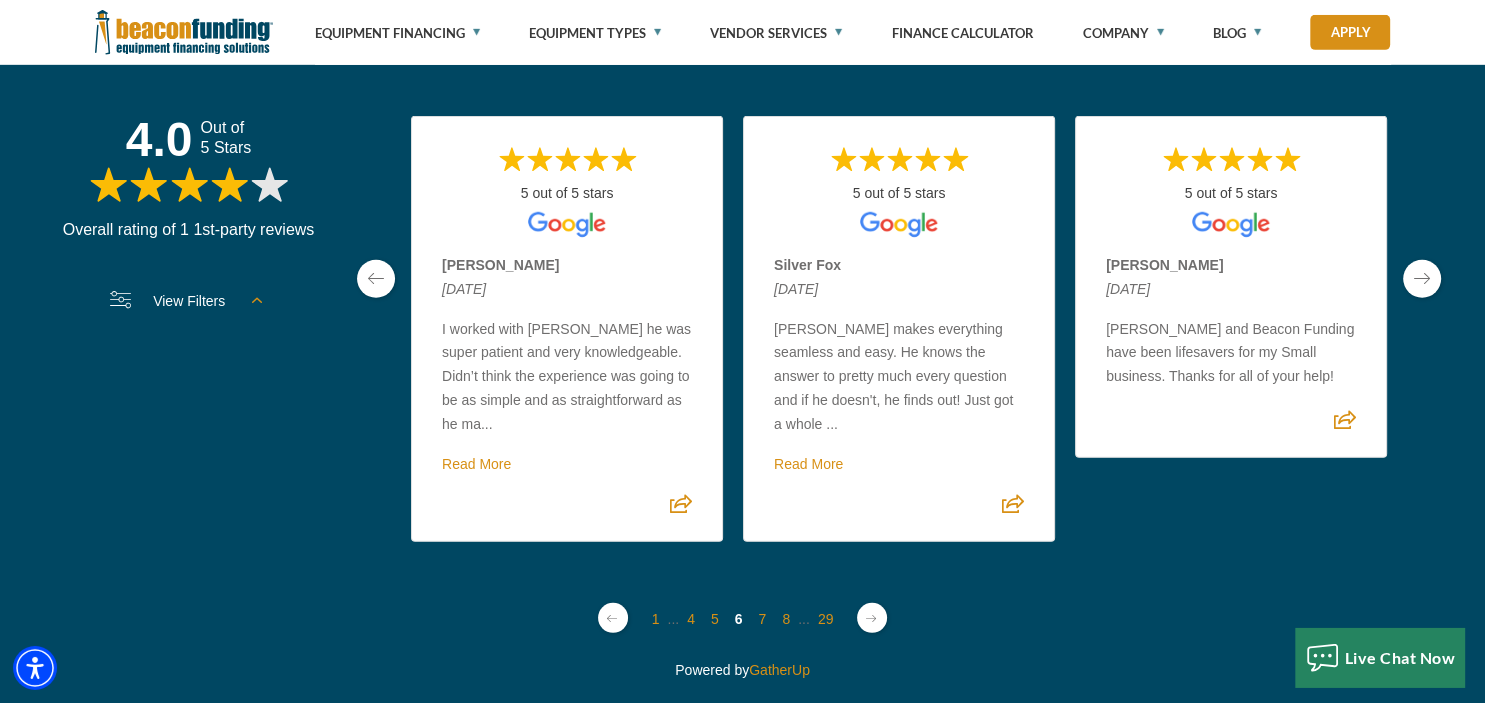 click at bounding box center [376, 279] 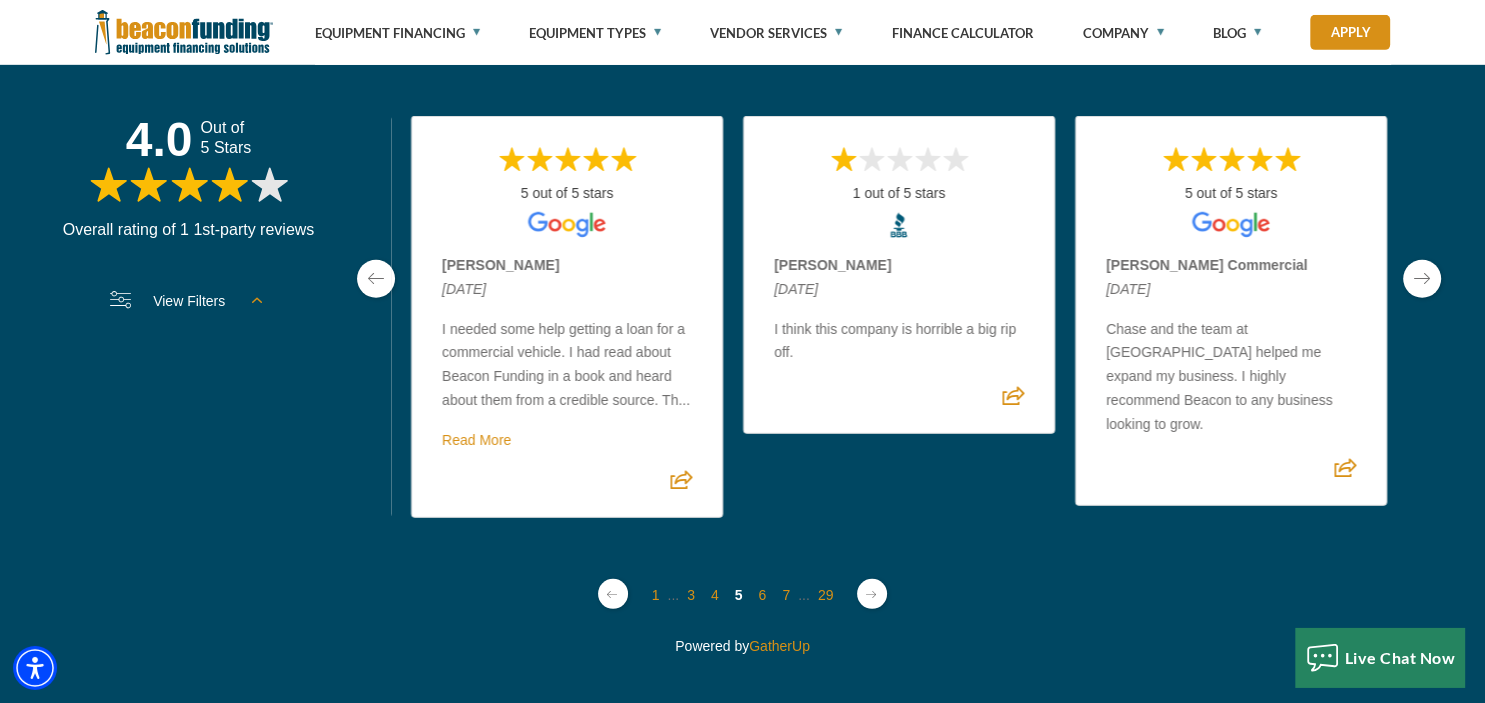 click at bounding box center [1422, 279] 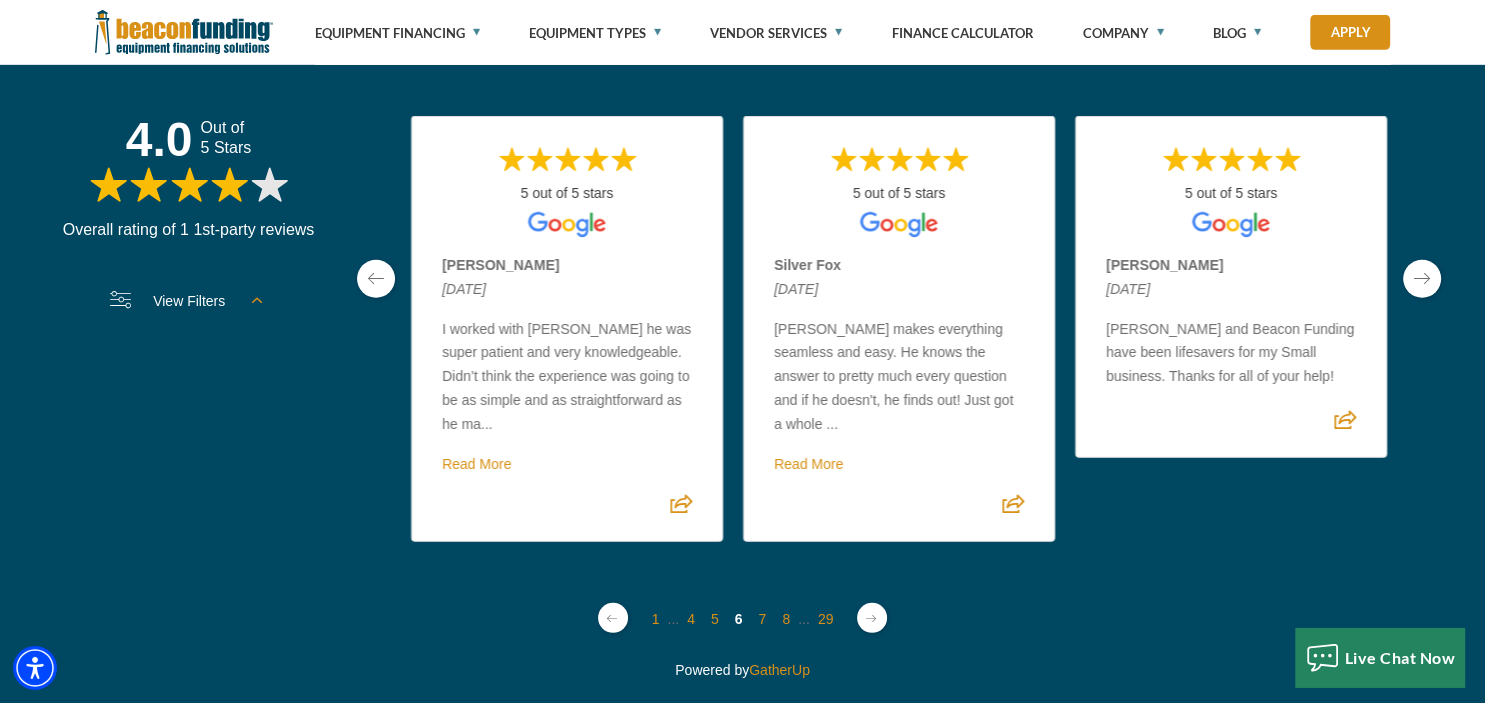 click at bounding box center (1422, 279) 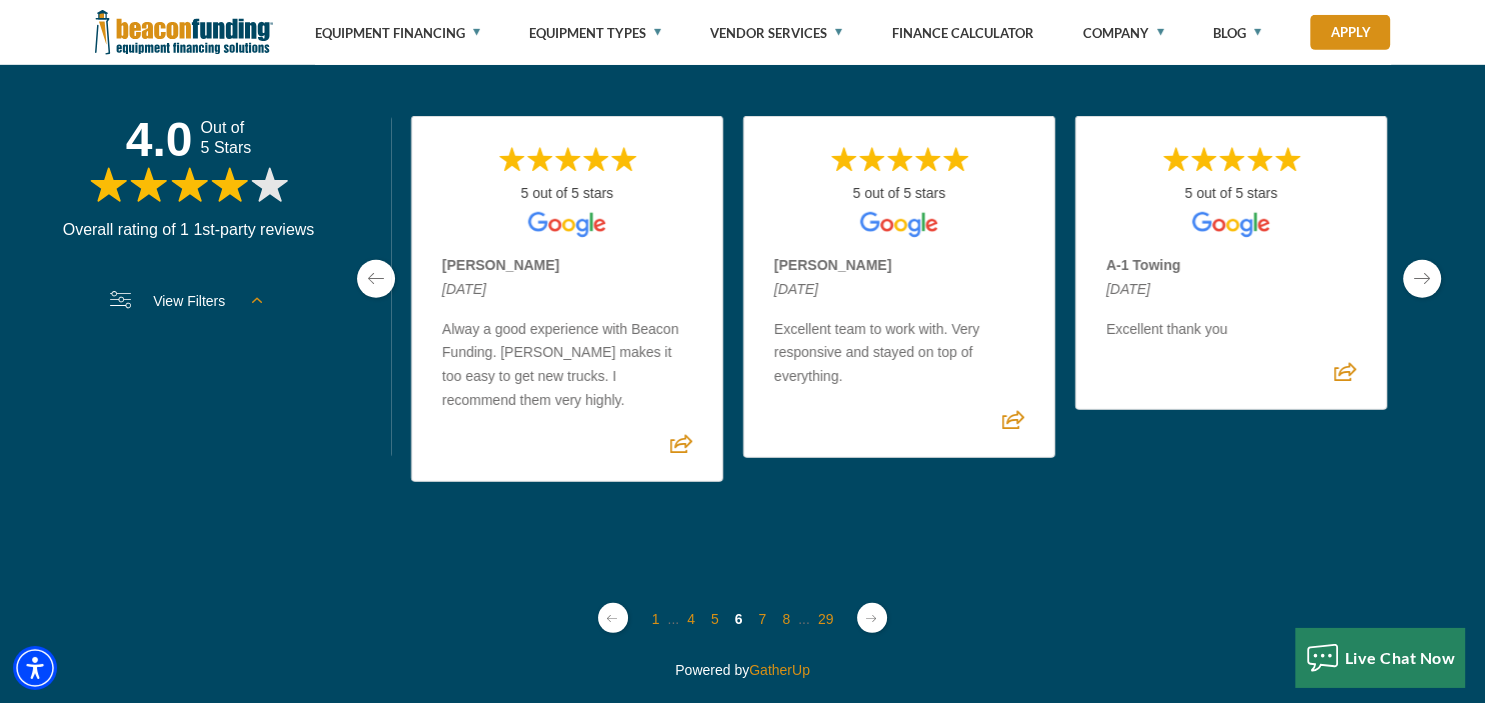 click at bounding box center (1422, 279) 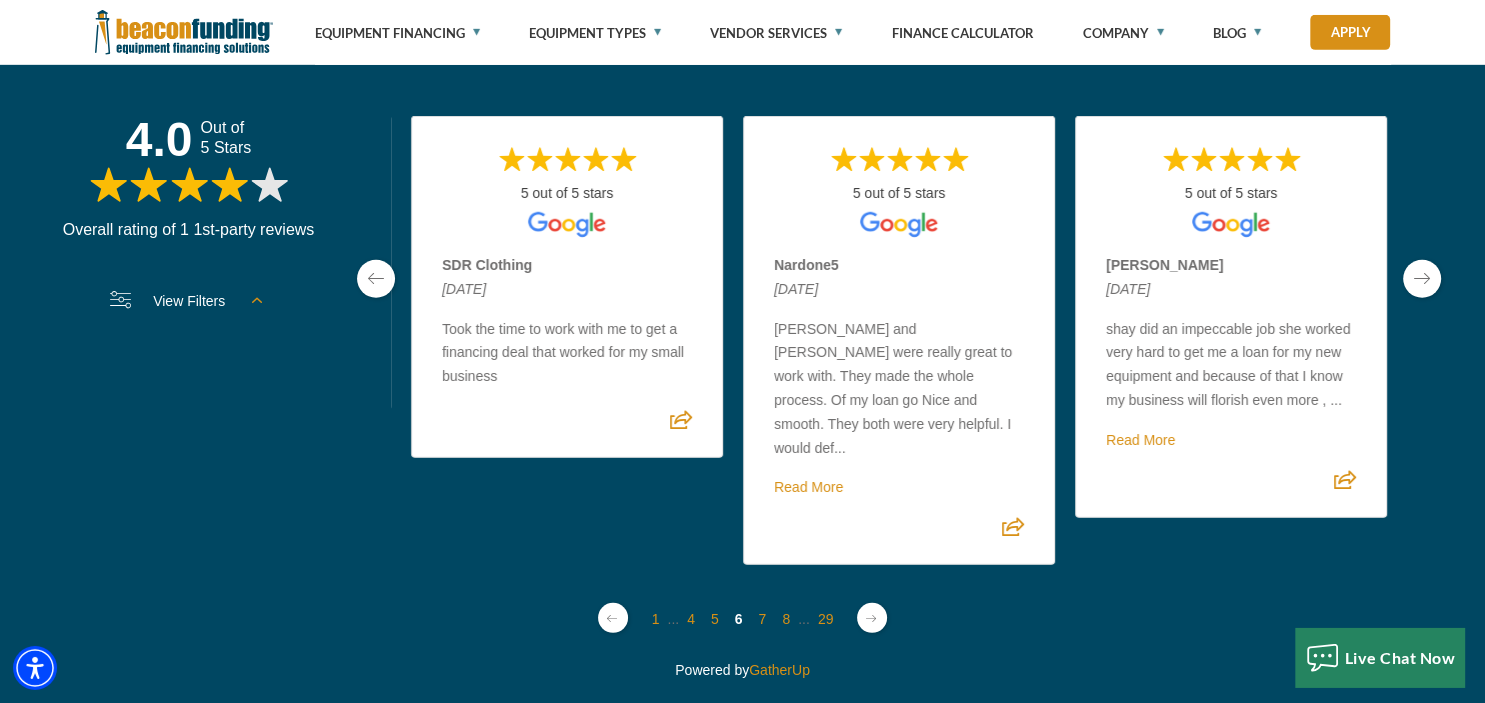 click at bounding box center [1422, 279] 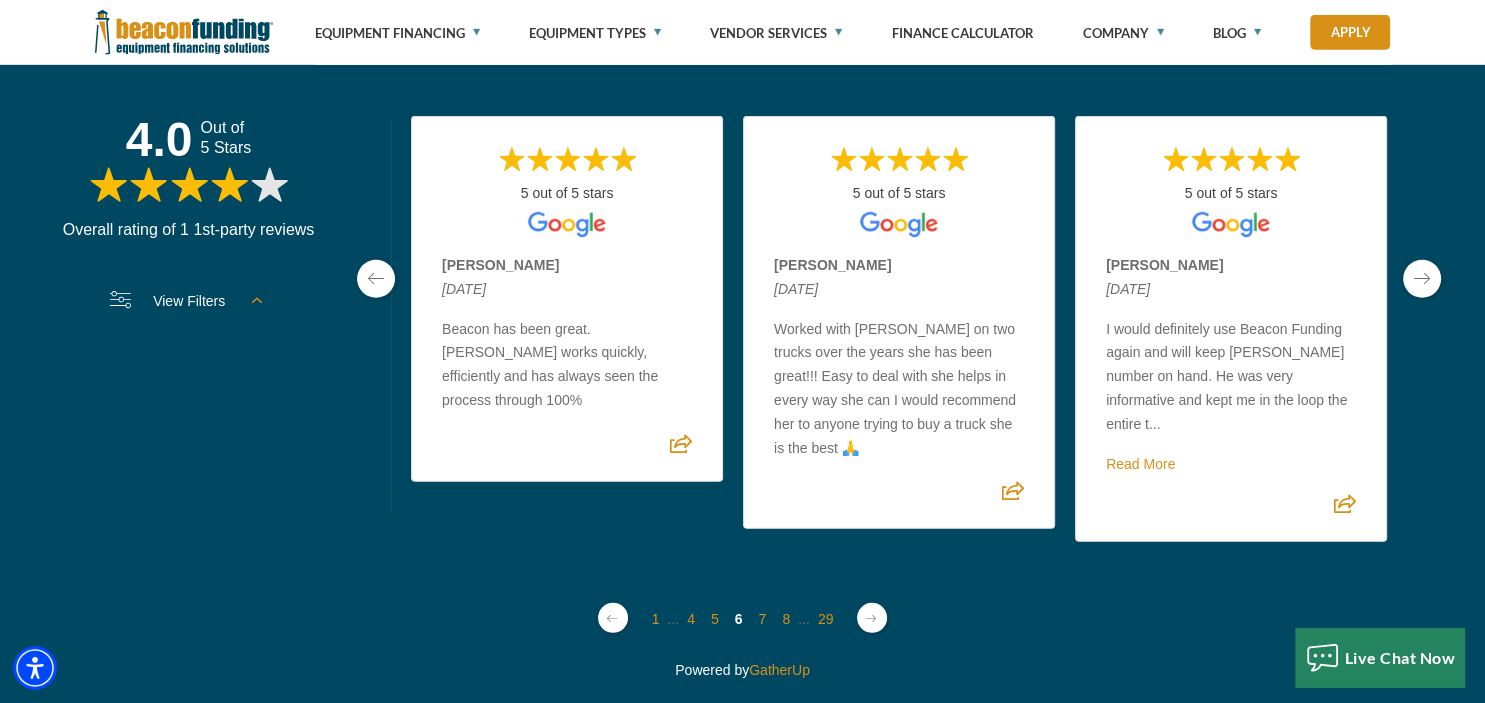 click at bounding box center [1422, 279] 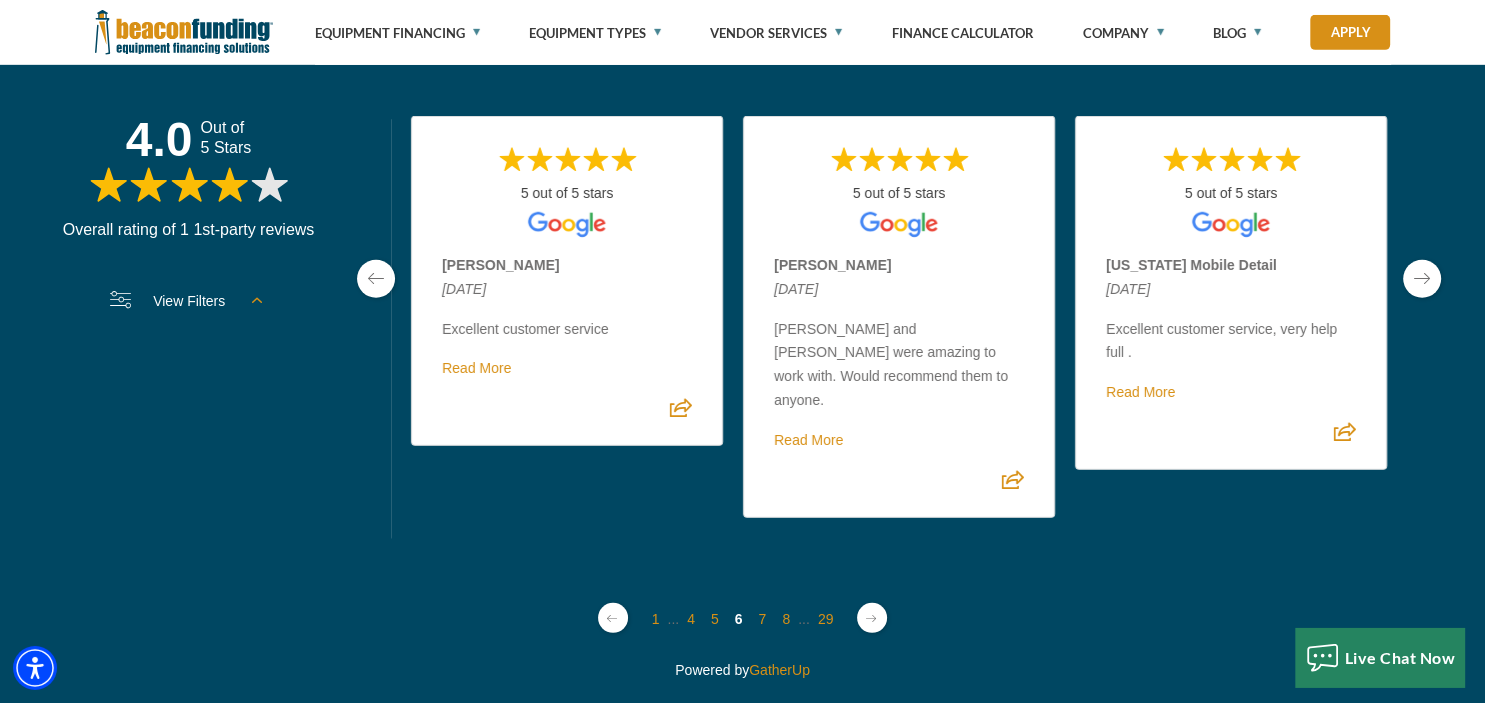 click at bounding box center (1422, 279) 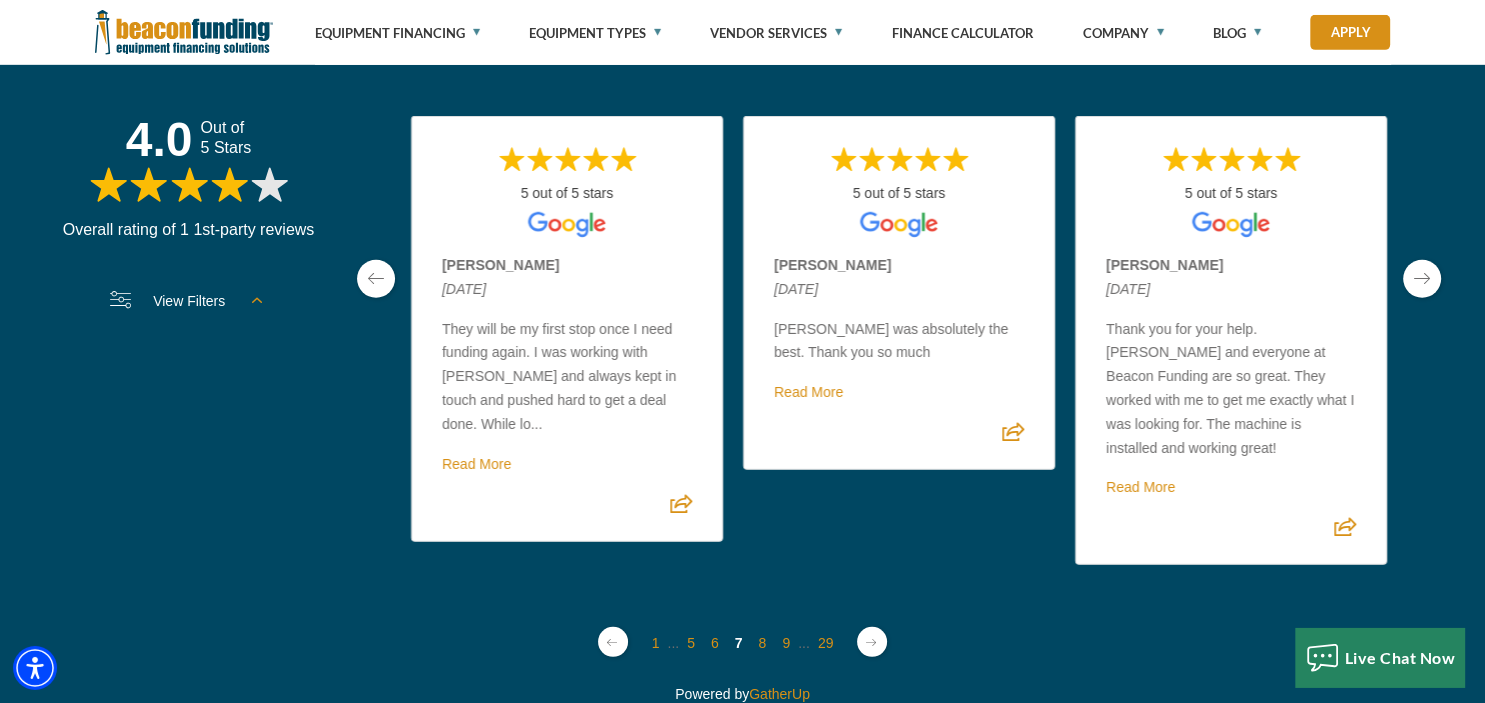 click at bounding box center (1422, 279) 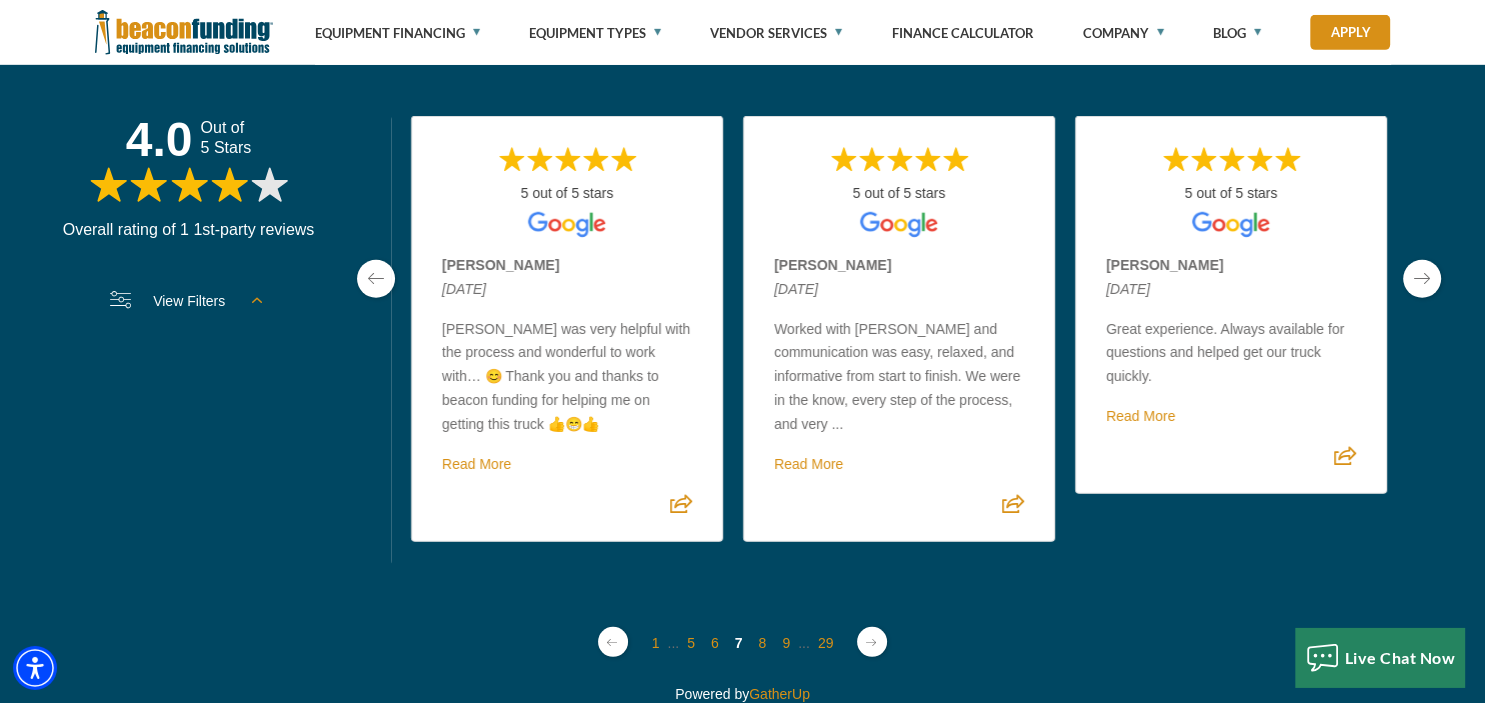 click at bounding box center (1422, 279) 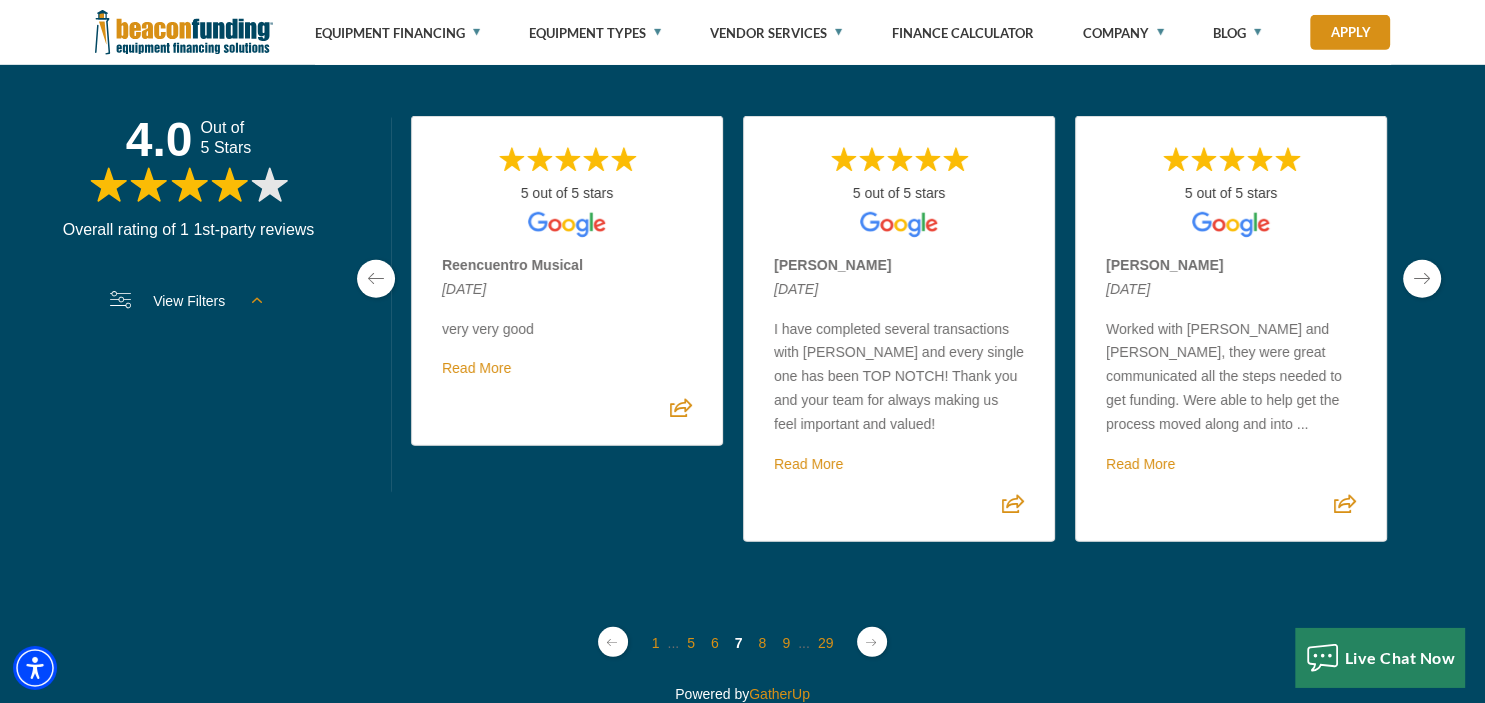 click at bounding box center (1422, 279) 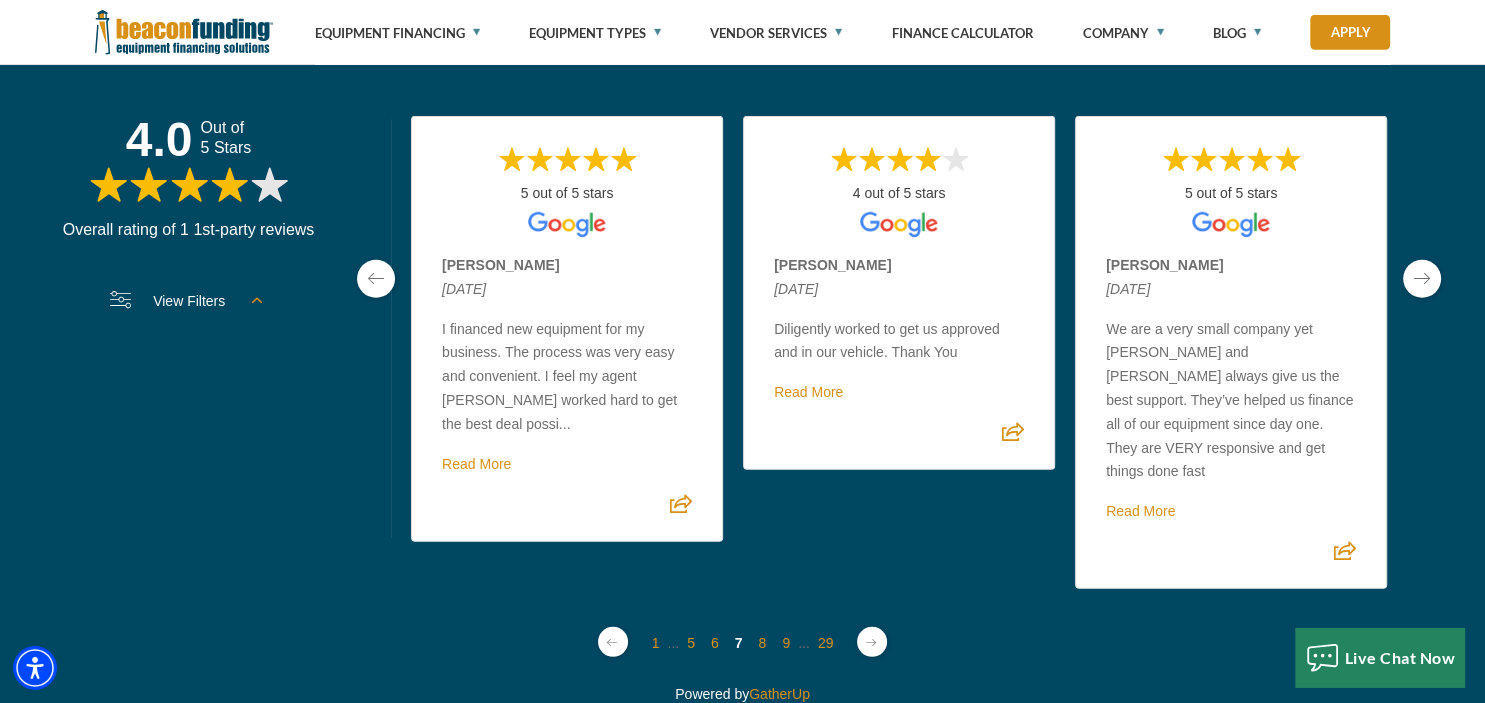 click at bounding box center [1422, 279] 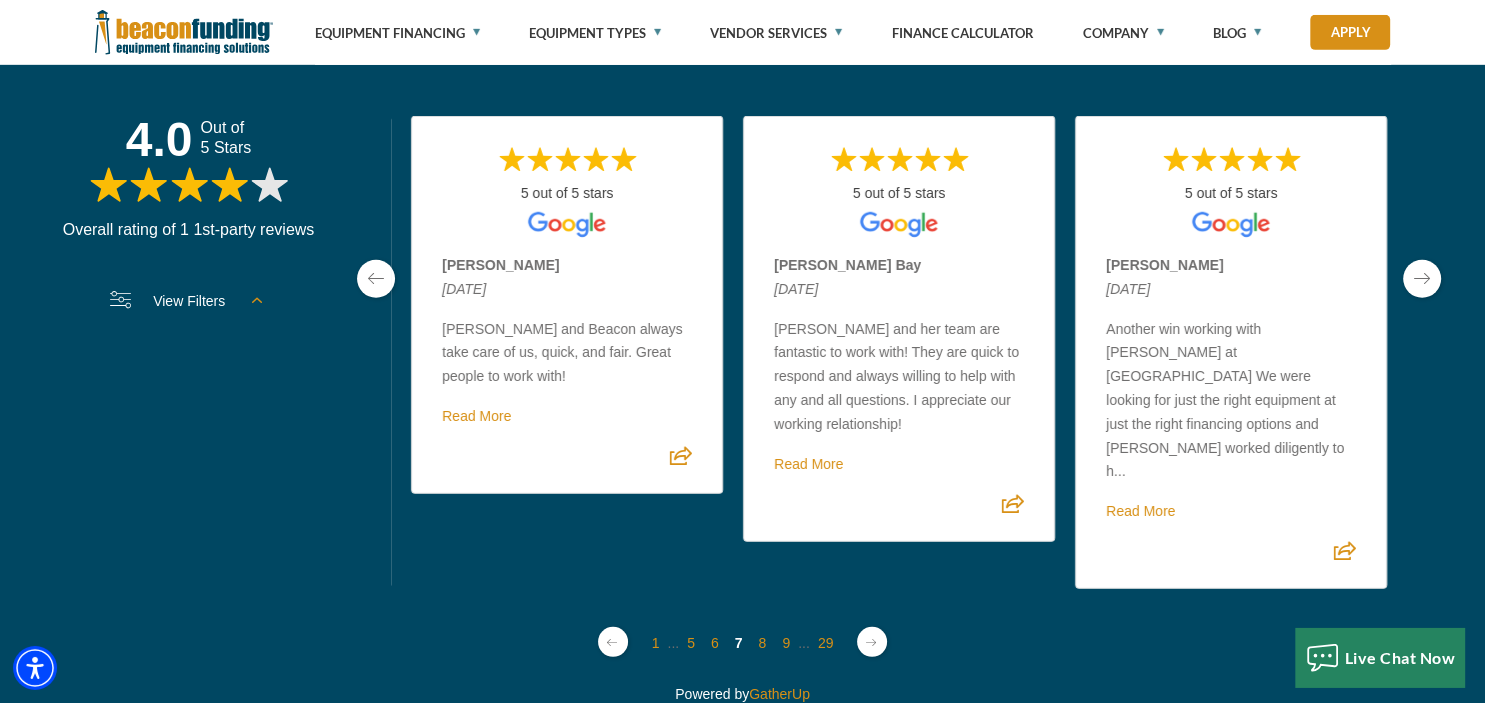 click at bounding box center (1422, 279) 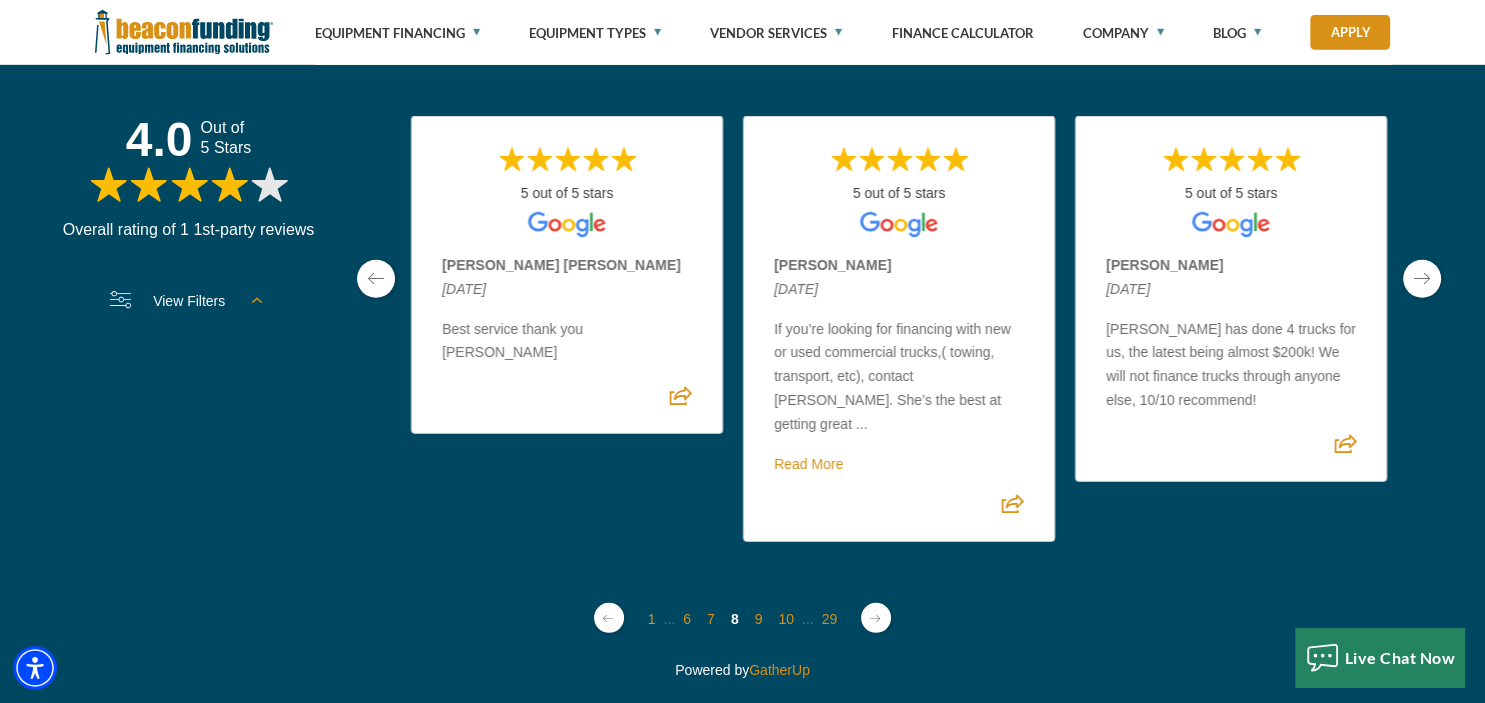 click at bounding box center [1422, 279] 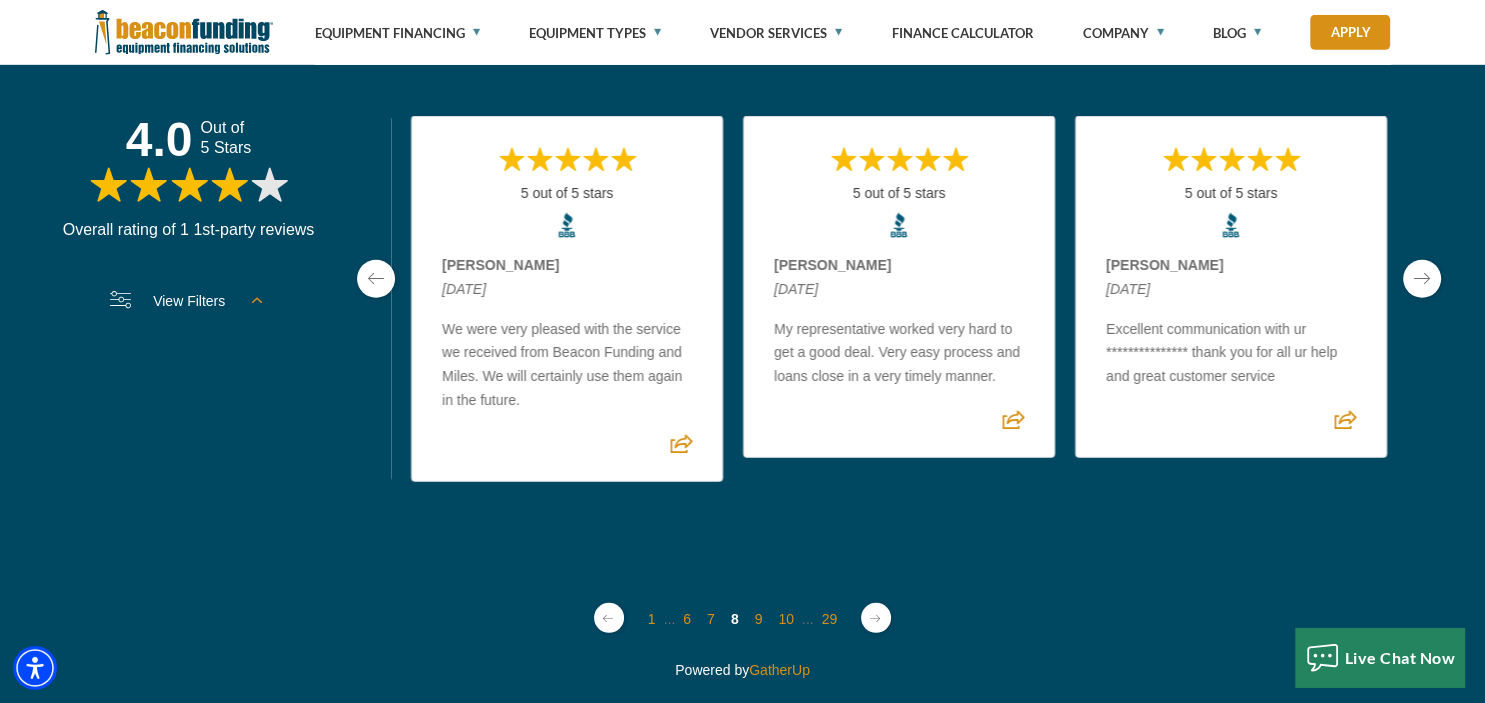 click at bounding box center [1422, 279] 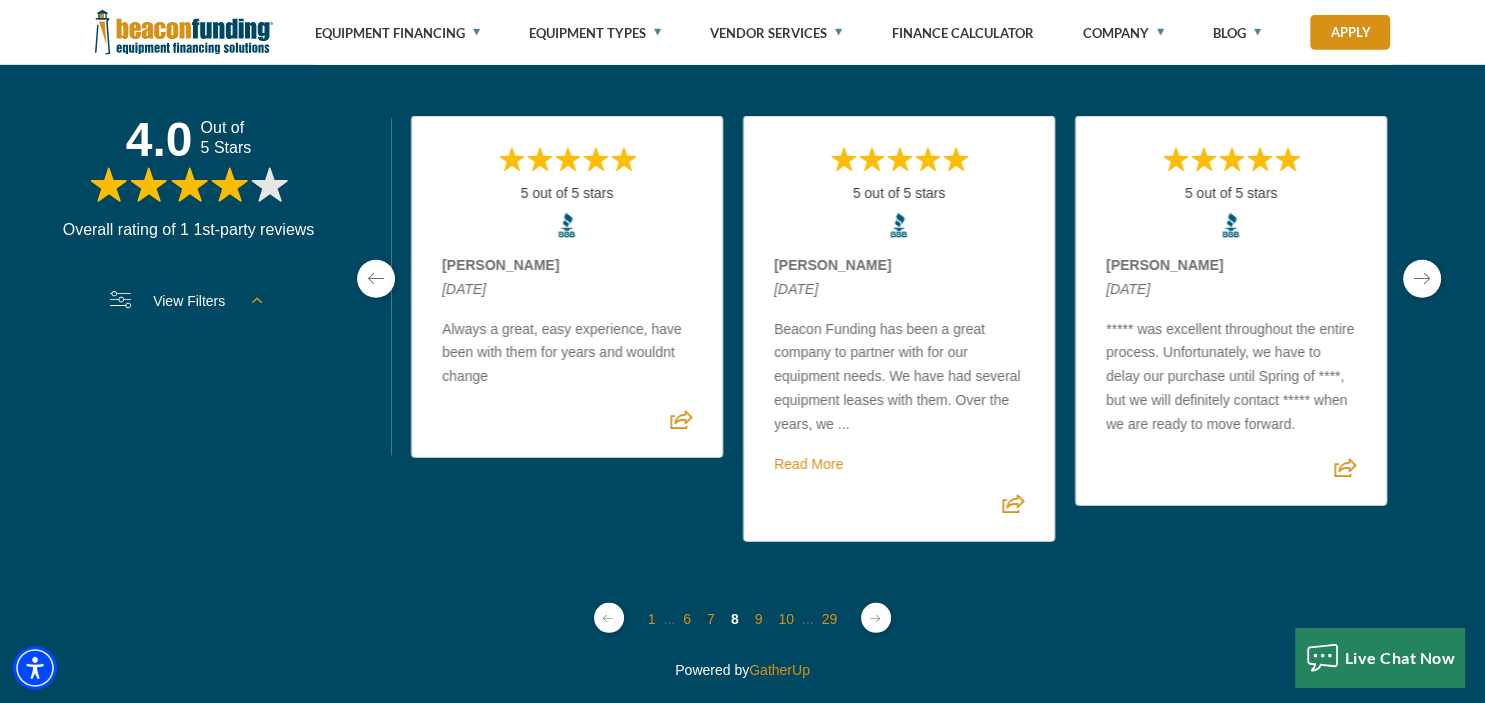 click at bounding box center (1422, 279) 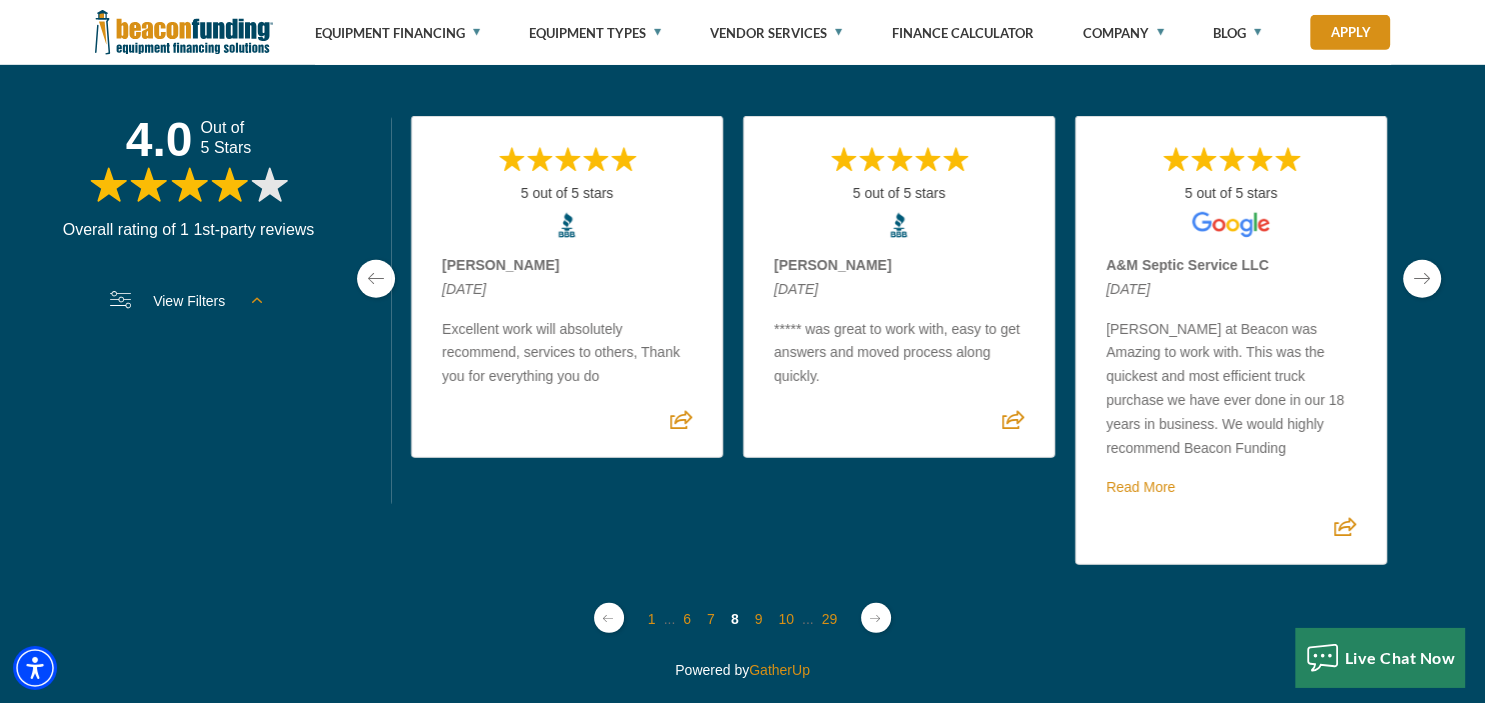 click at bounding box center (1422, 279) 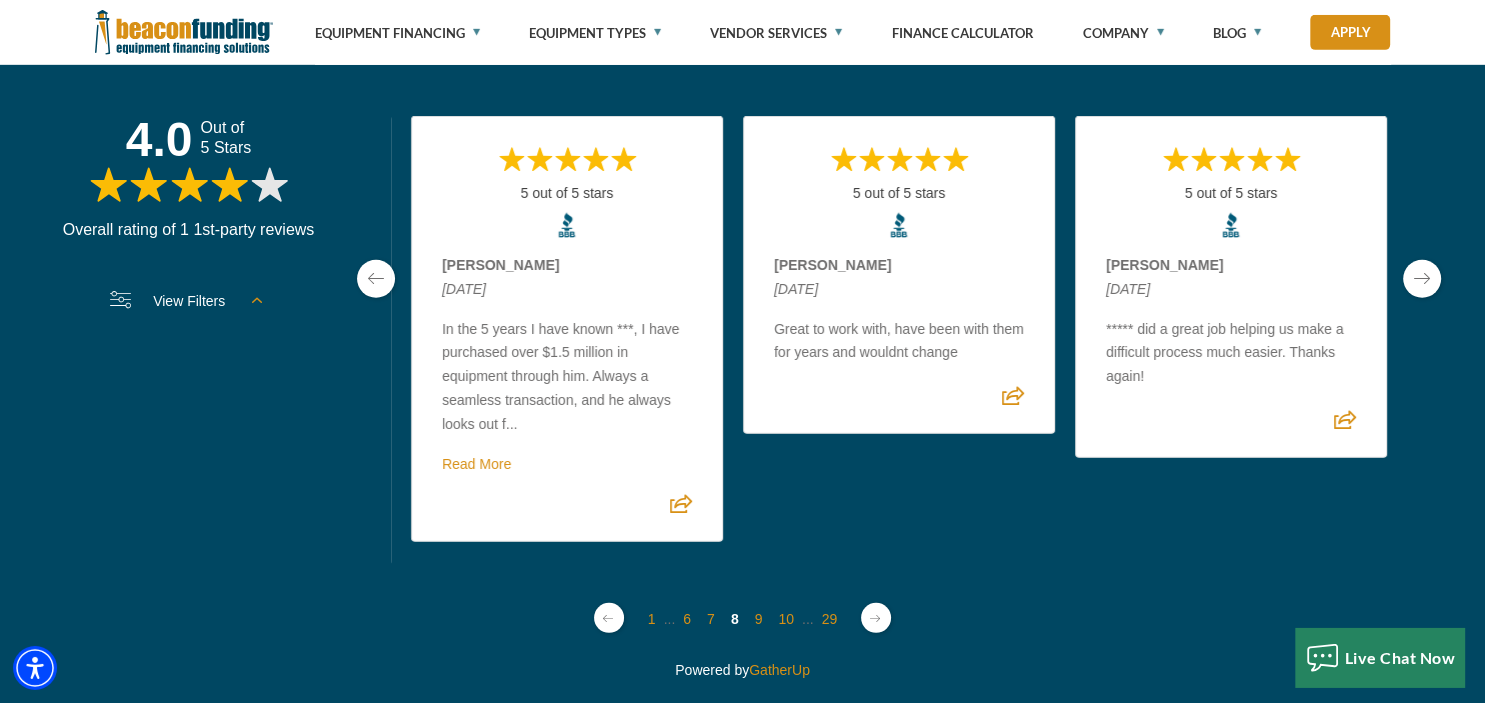 click at bounding box center (1422, 279) 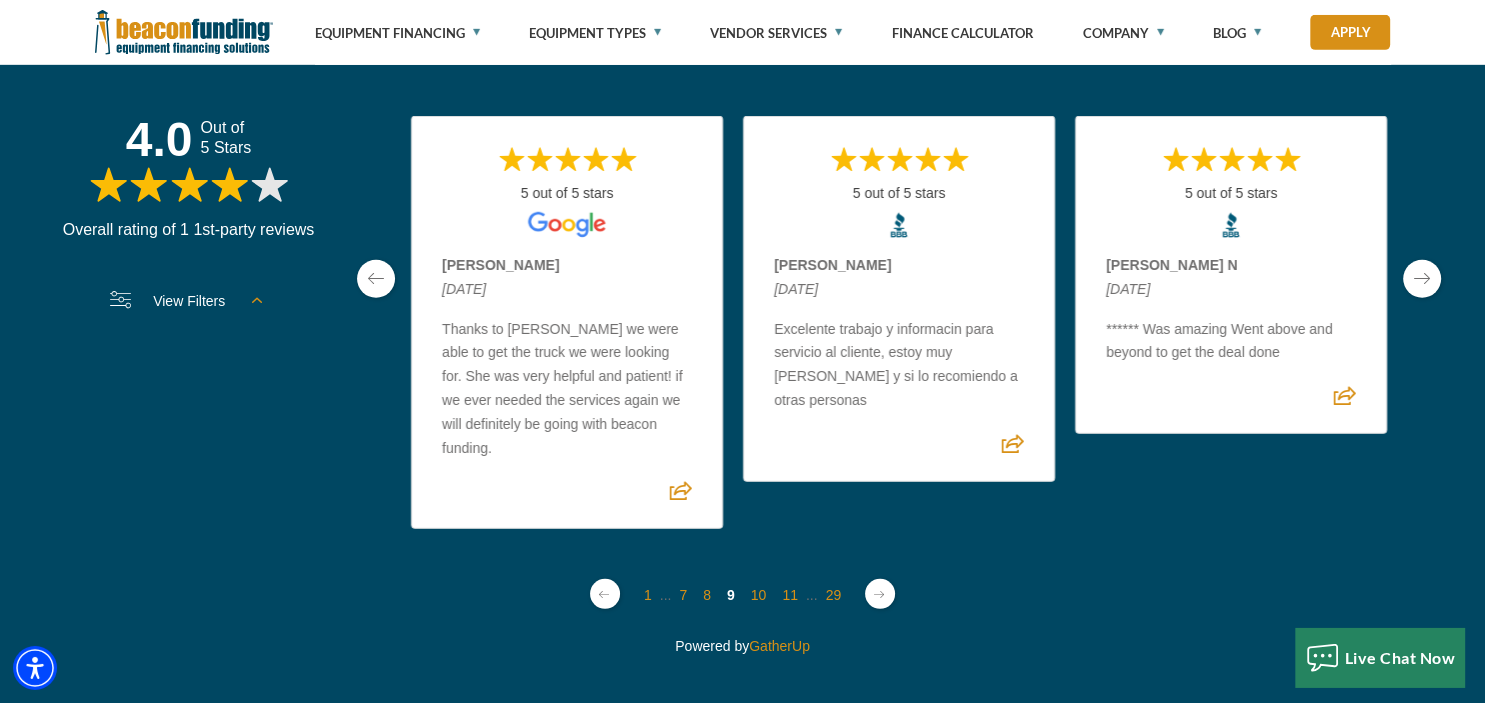 click at bounding box center [1422, 279] 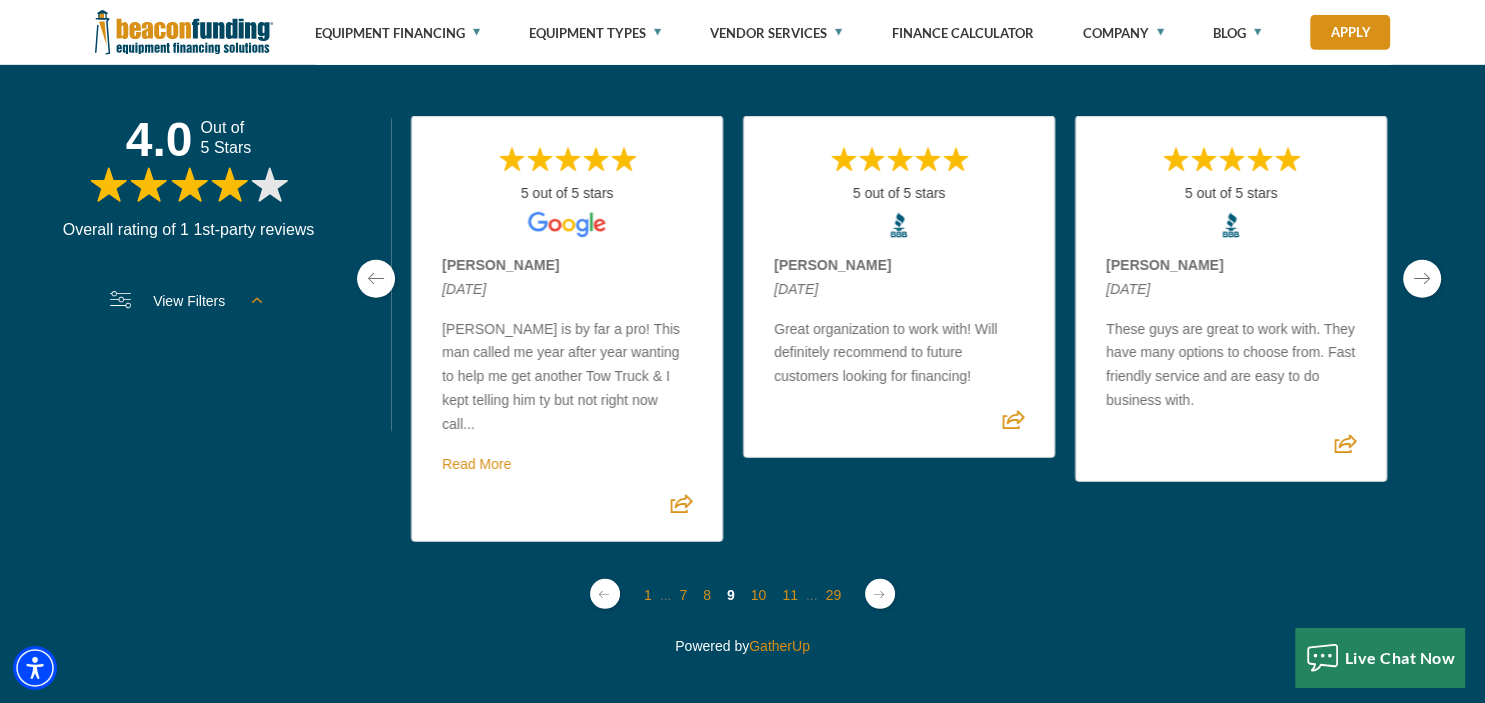 click at bounding box center [1422, 279] 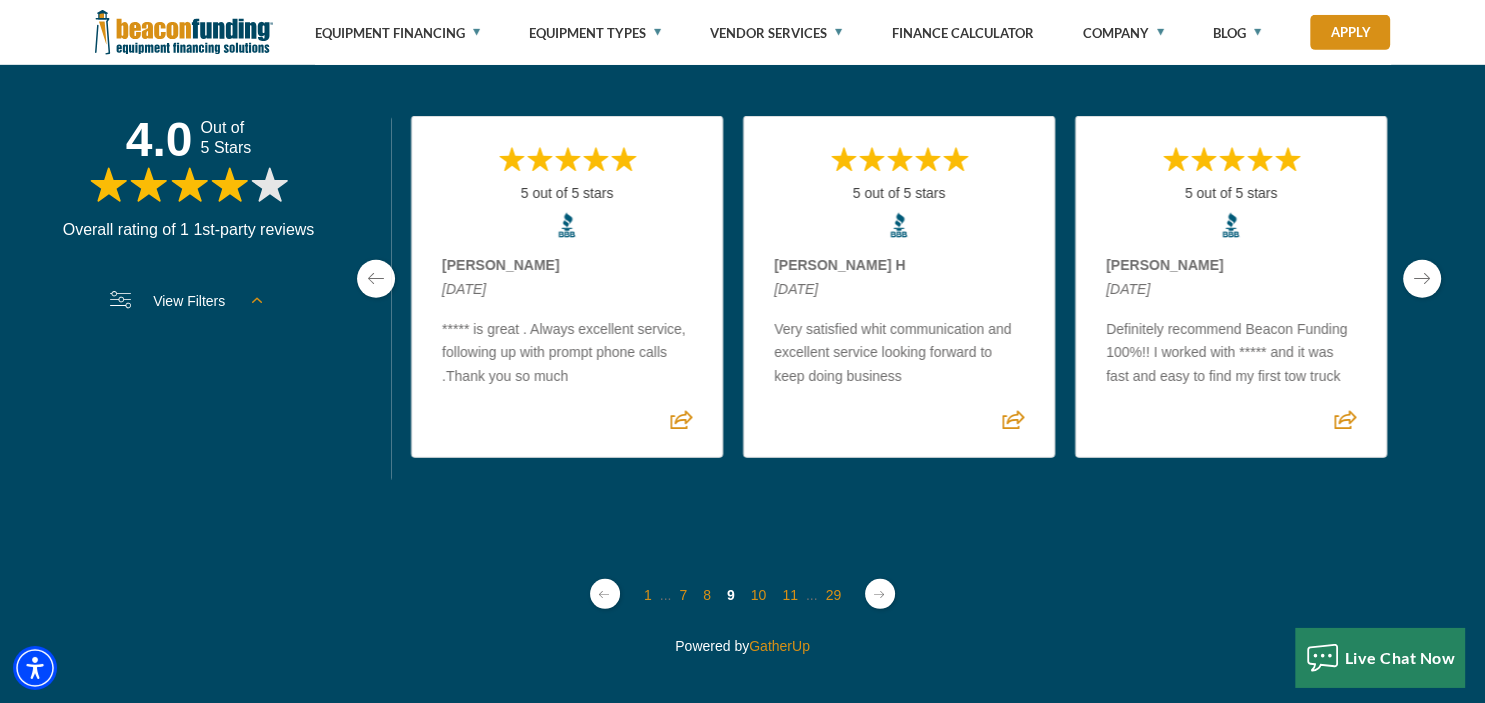 click at bounding box center [1422, 279] 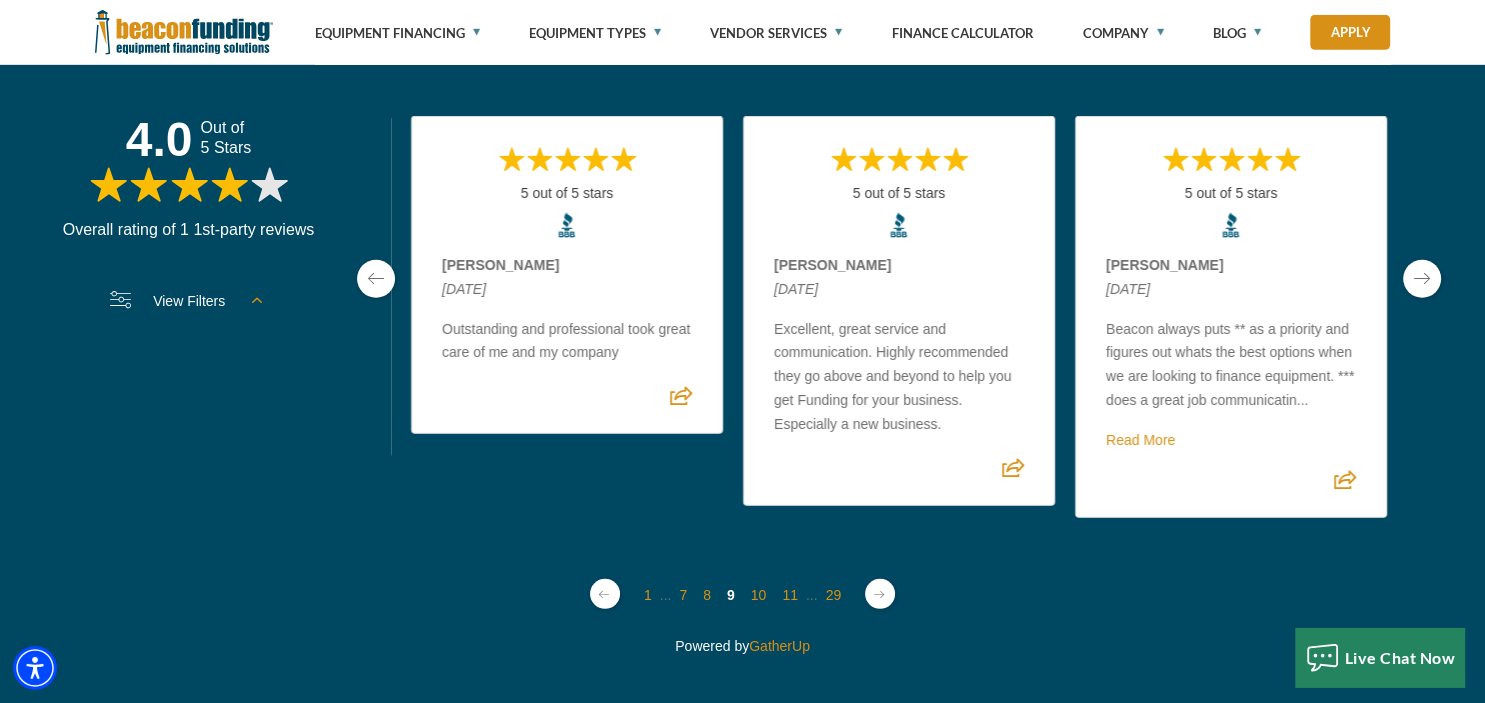 click at bounding box center [1422, 279] 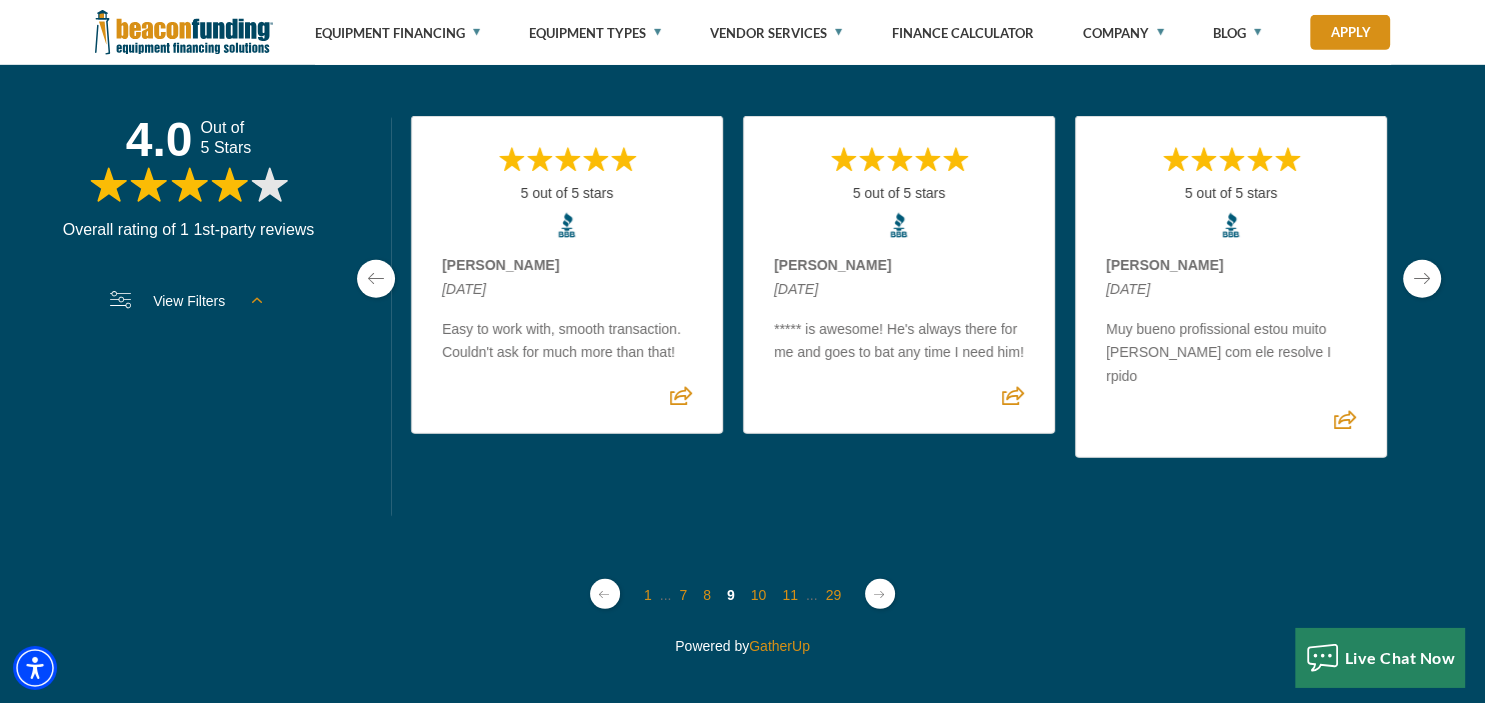 click at bounding box center [1422, 279] 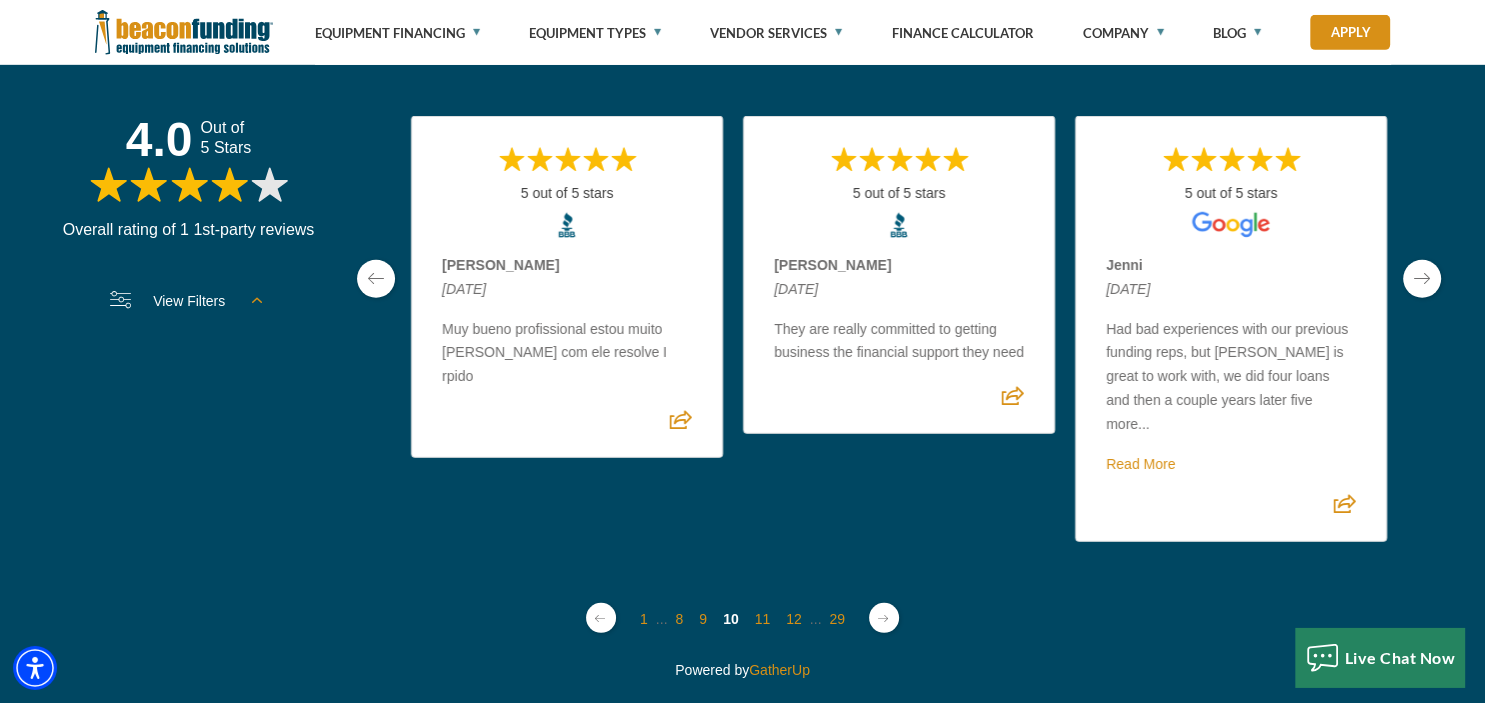 click at bounding box center [1422, 279] 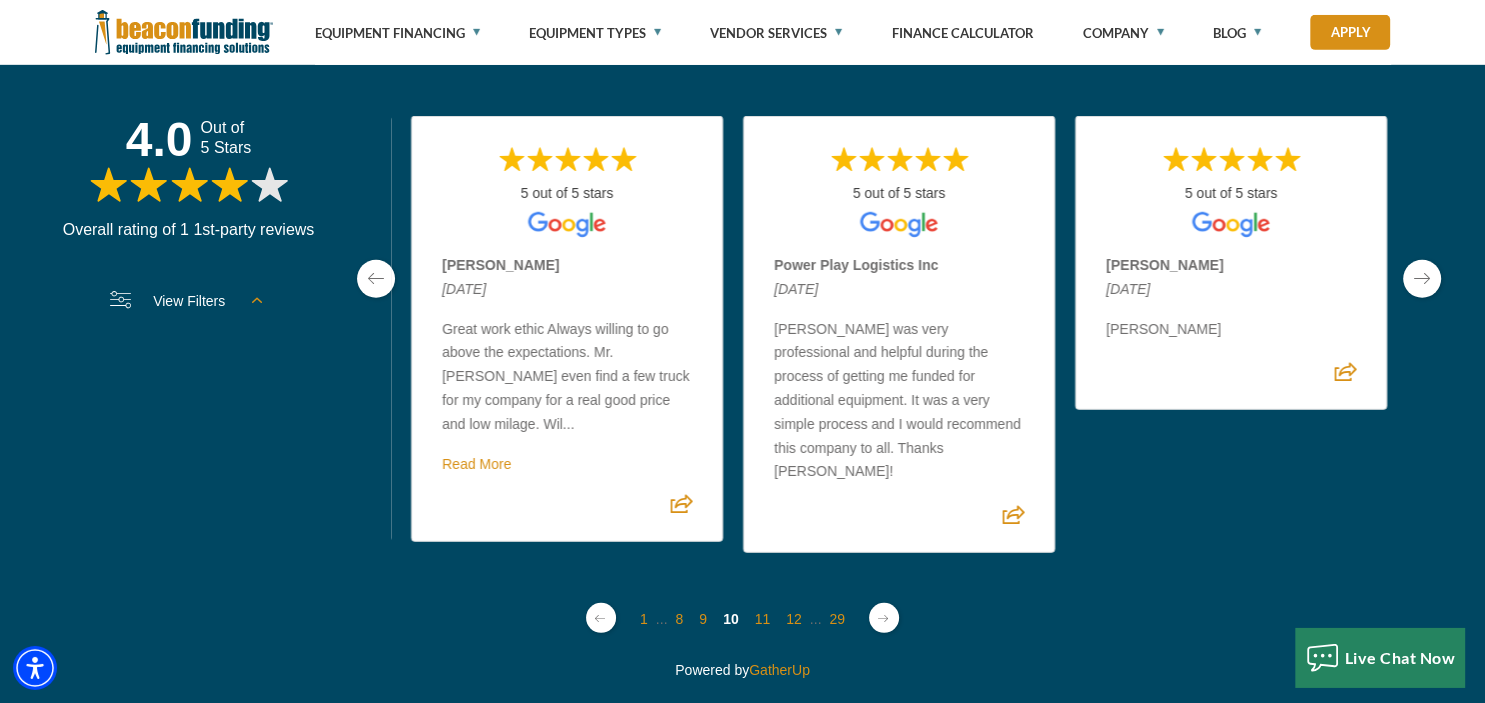 click at bounding box center [1422, 279] 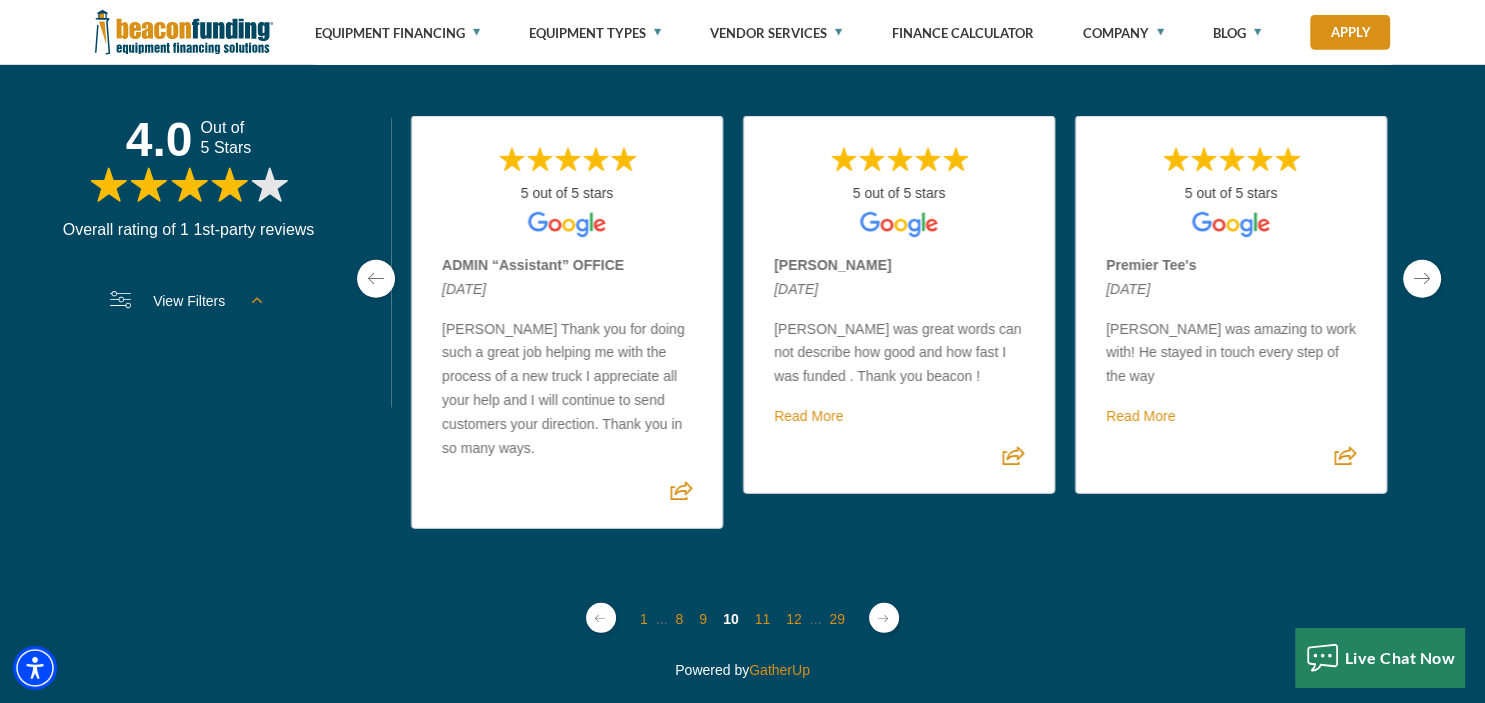 click at bounding box center (1422, 279) 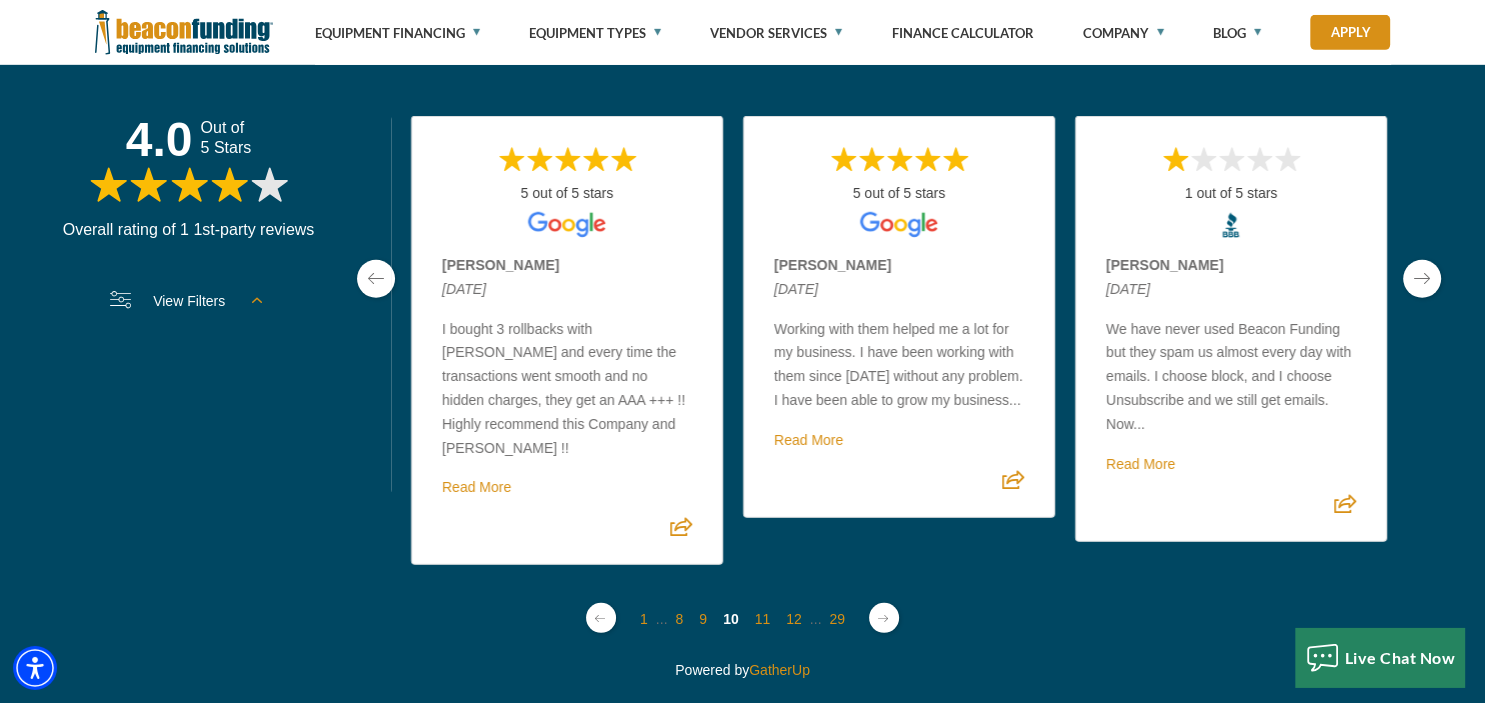 click at bounding box center (1422, 279) 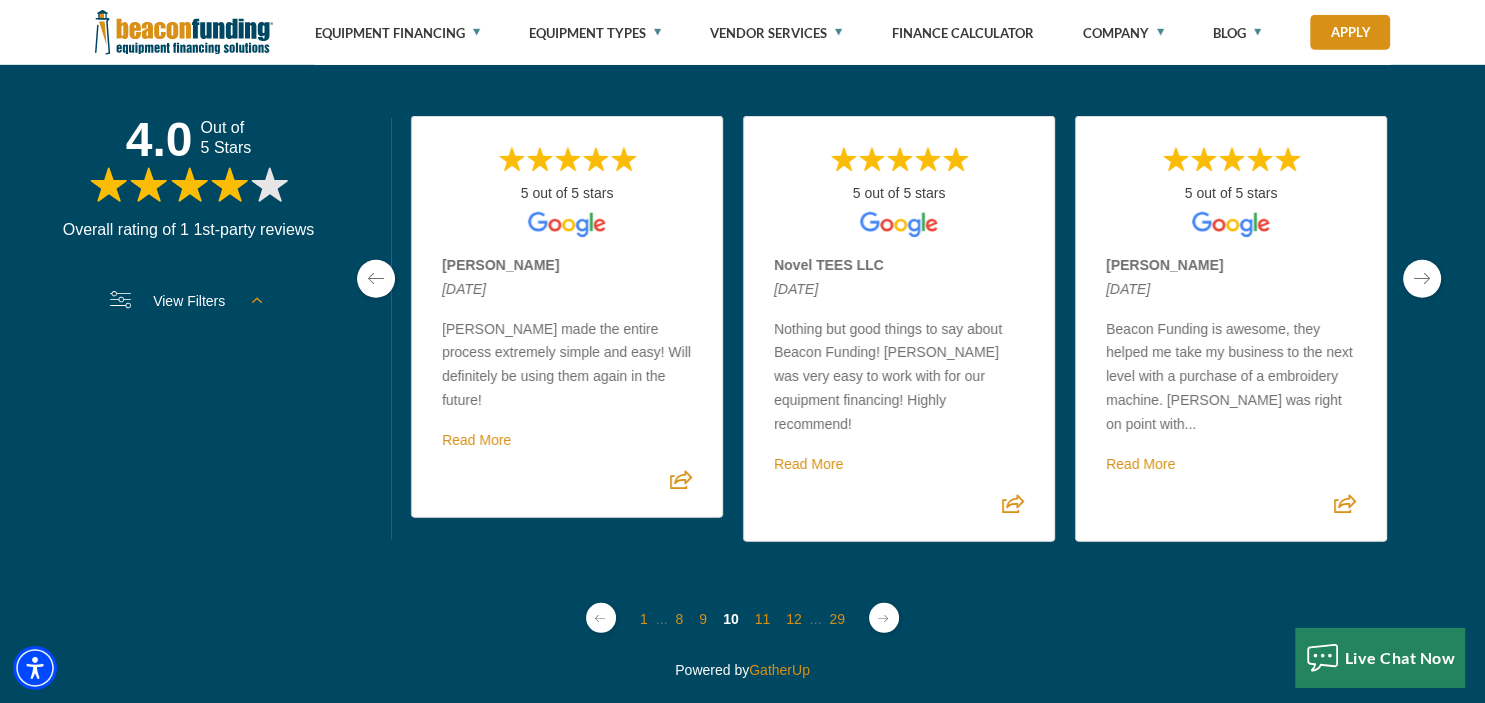 click at bounding box center [376, 279] 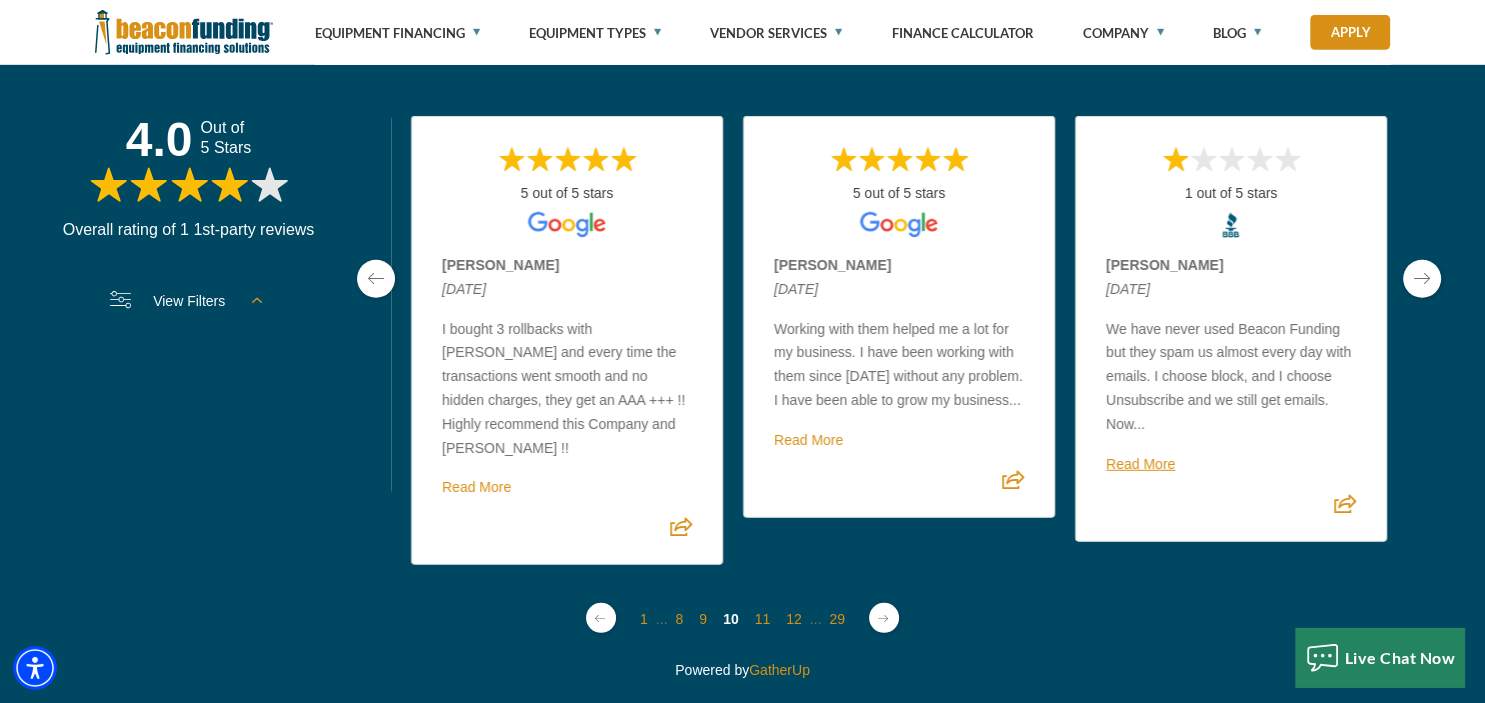 click on "Read More" at bounding box center [1140, 464] 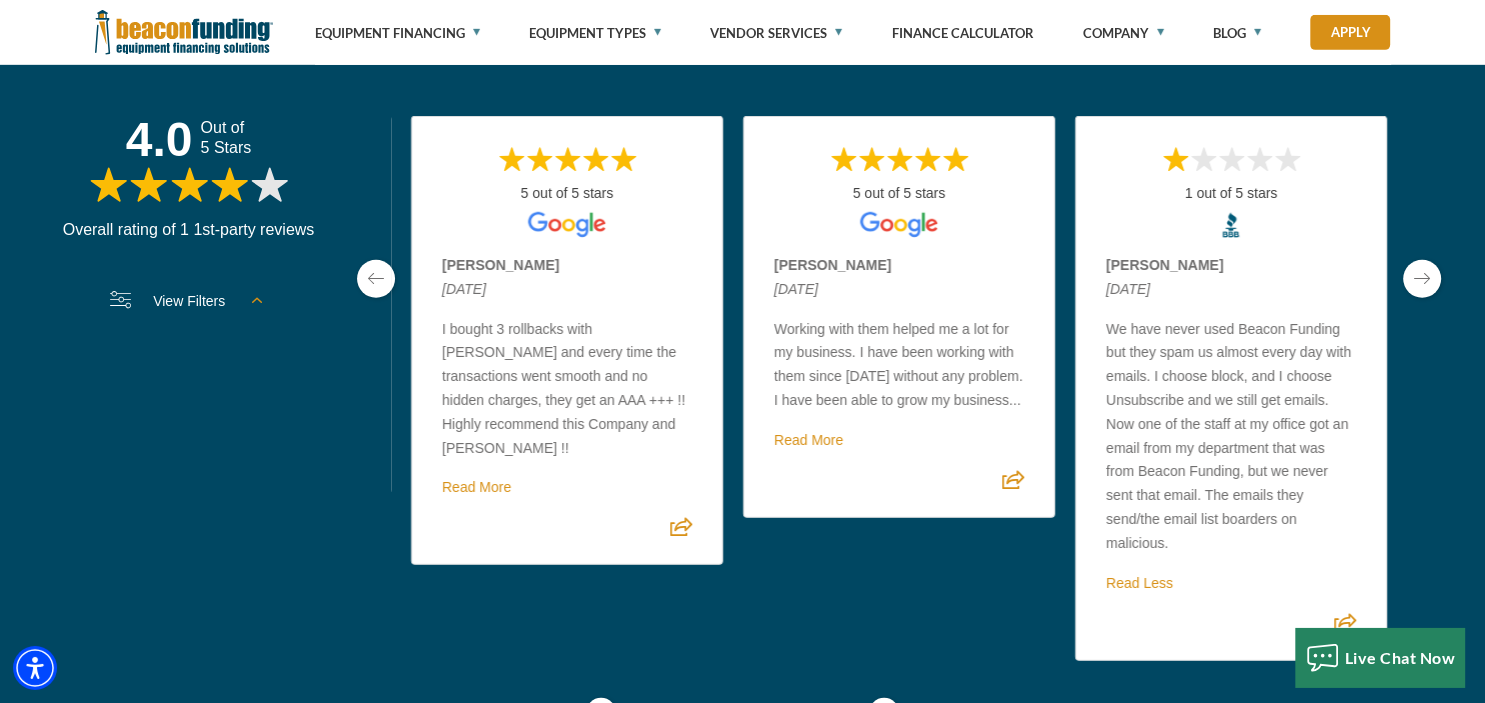 click at bounding box center [1422, 279] 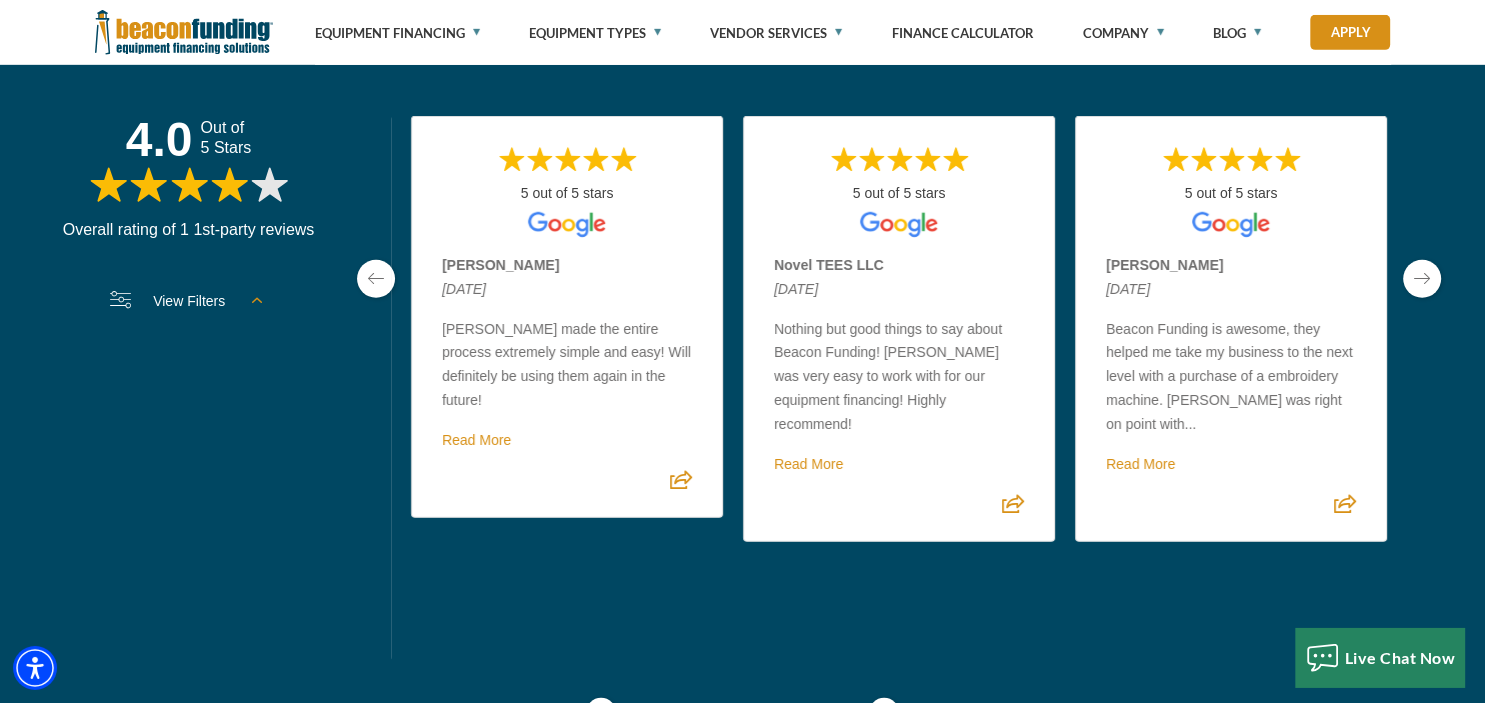 click at bounding box center [1422, 279] 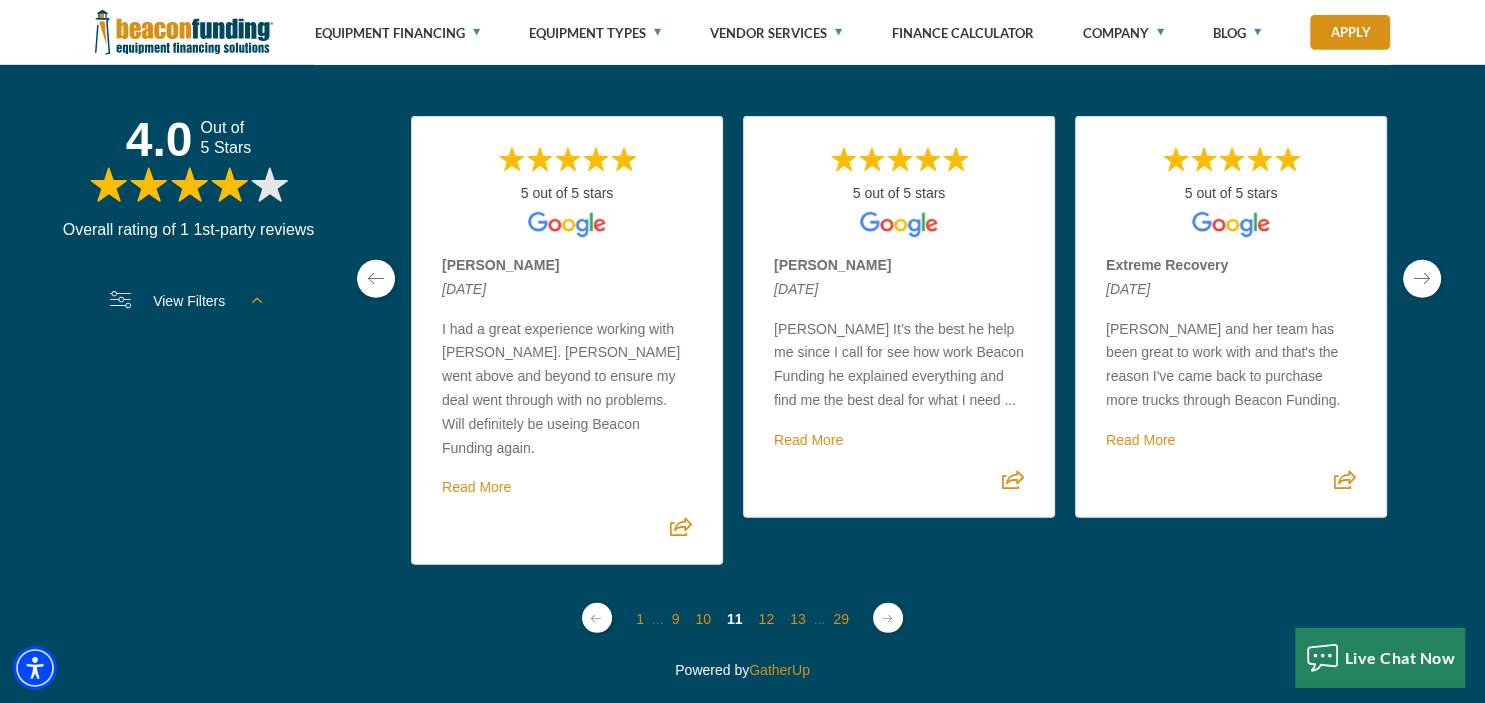 click on "4.0
Out of 5 Stars
Overall rating of 1 1st-party reviews
View Filters
Filter by:
View All
Google
Facebook
BBB
Sort by:
Most Relevant" at bounding box center (742, 340) 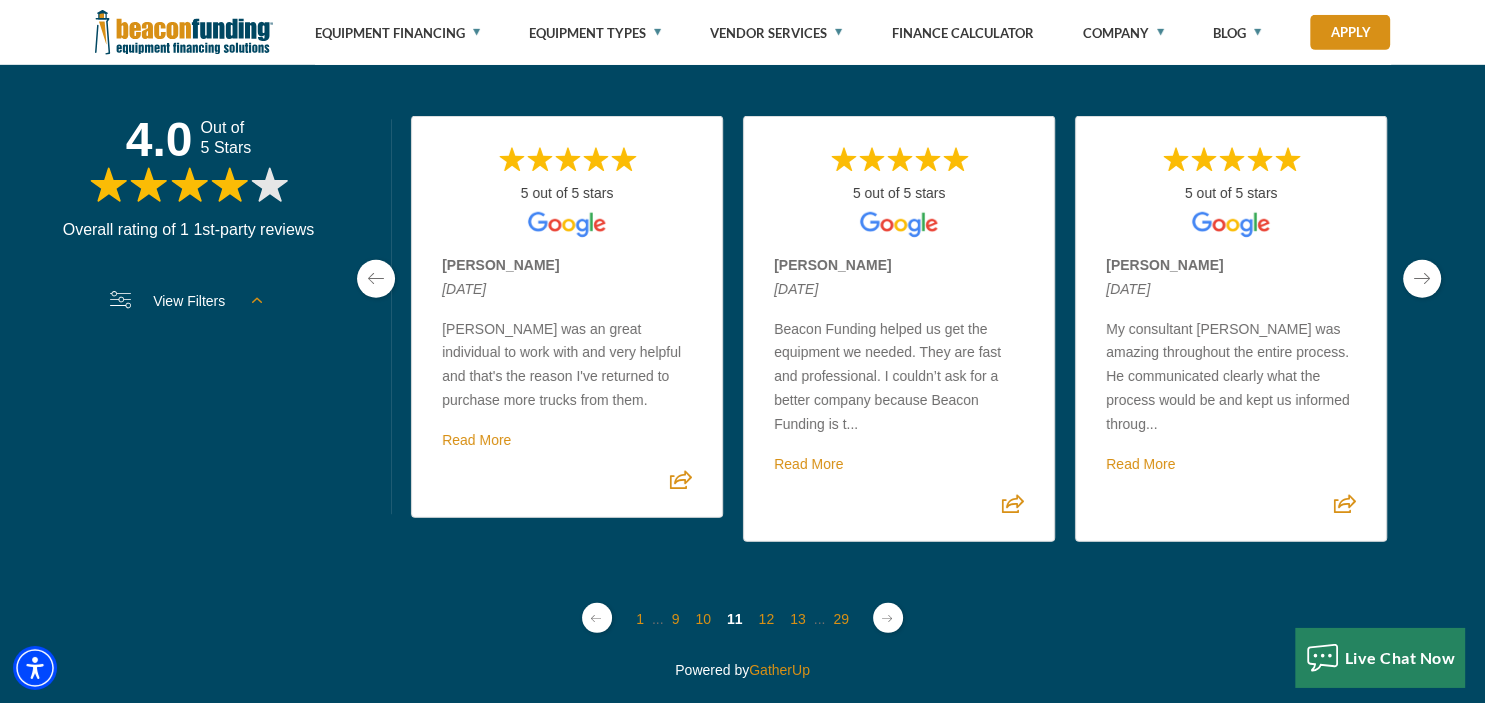 click at bounding box center [1422, 279] 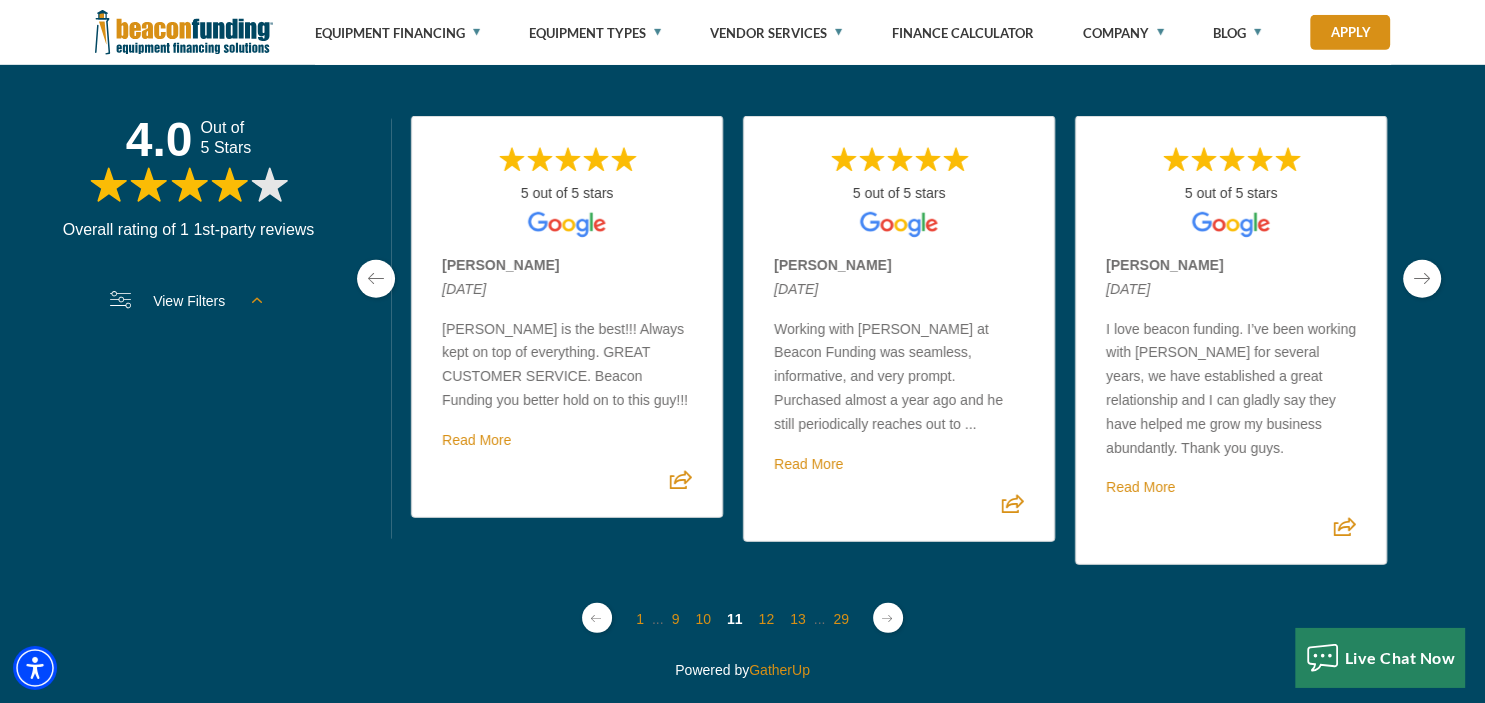 click at bounding box center [1422, 279] 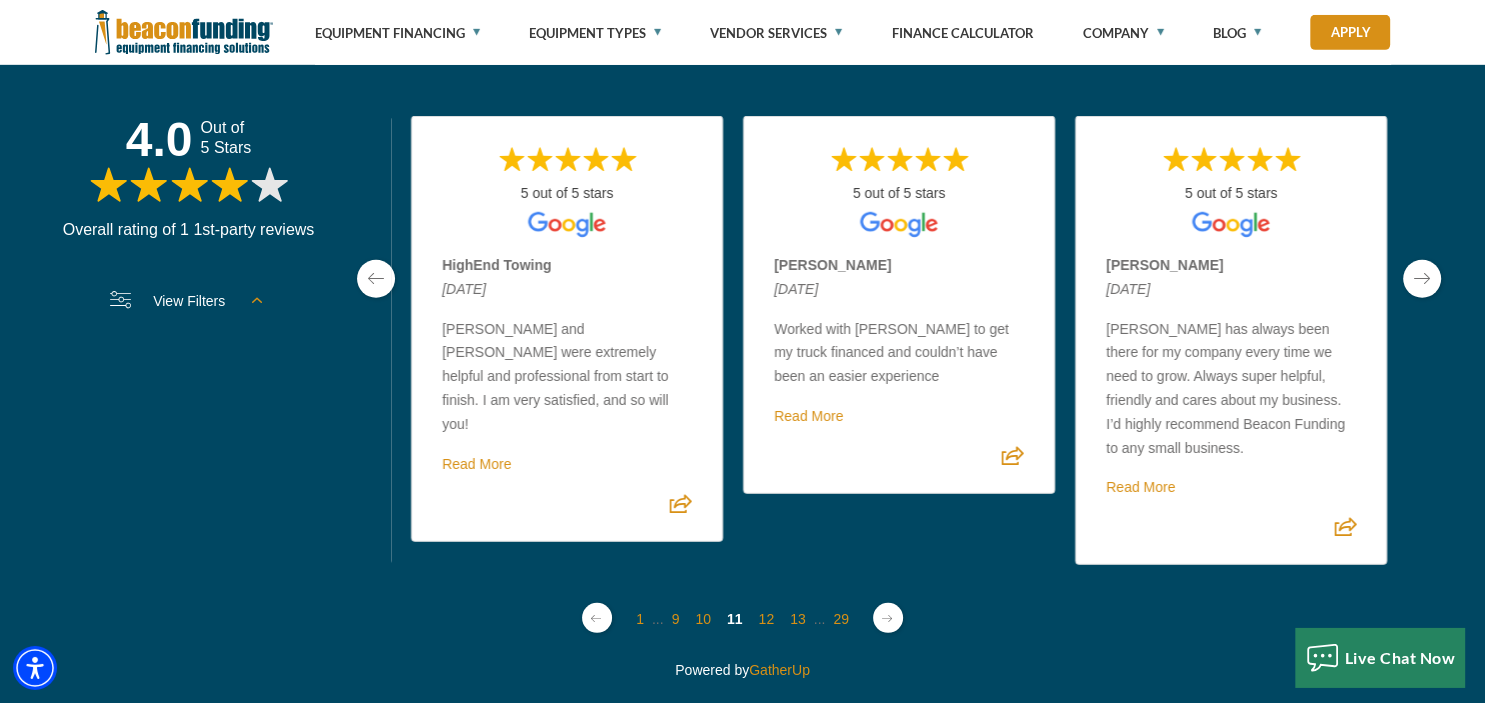 click at bounding box center [1422, 279] 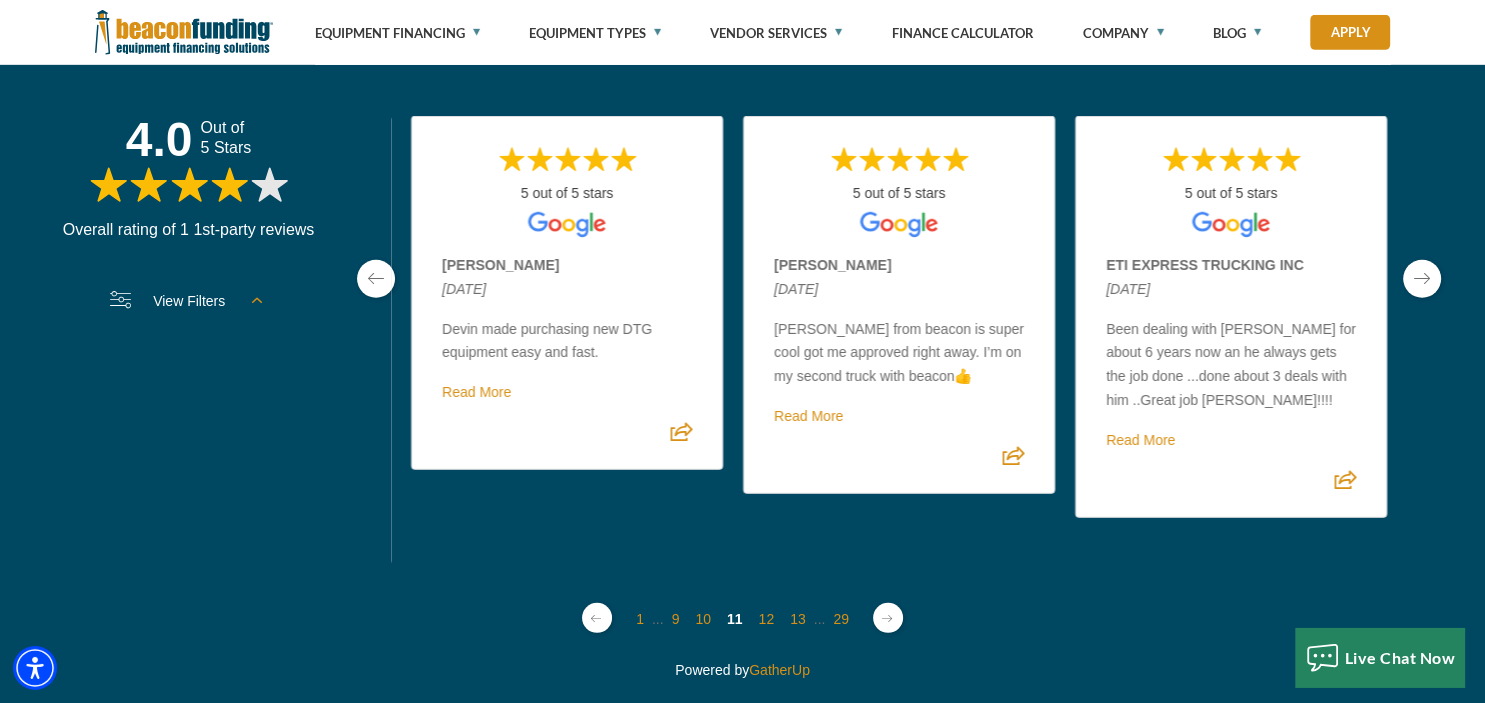 click at bounding box center (1422, 279) 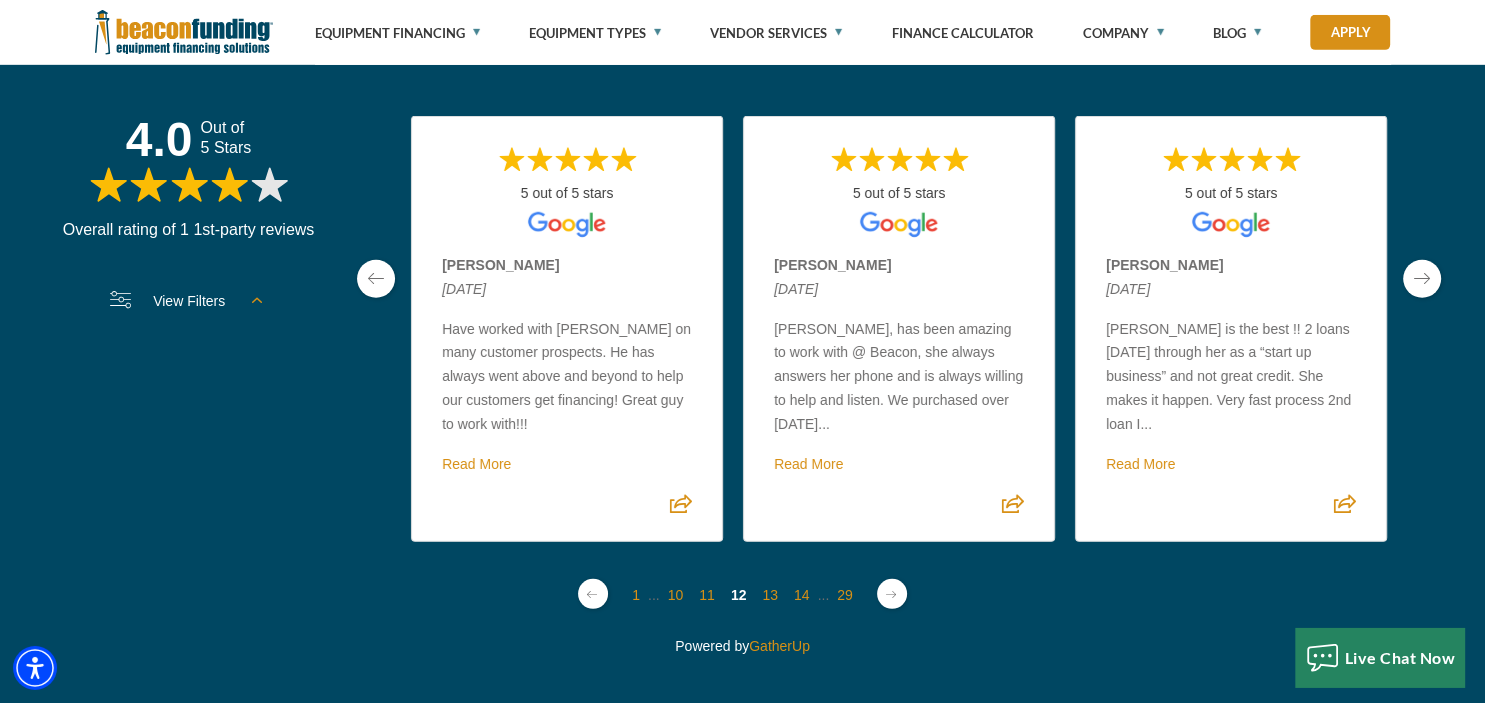 click at bounding box center [1422, 279] 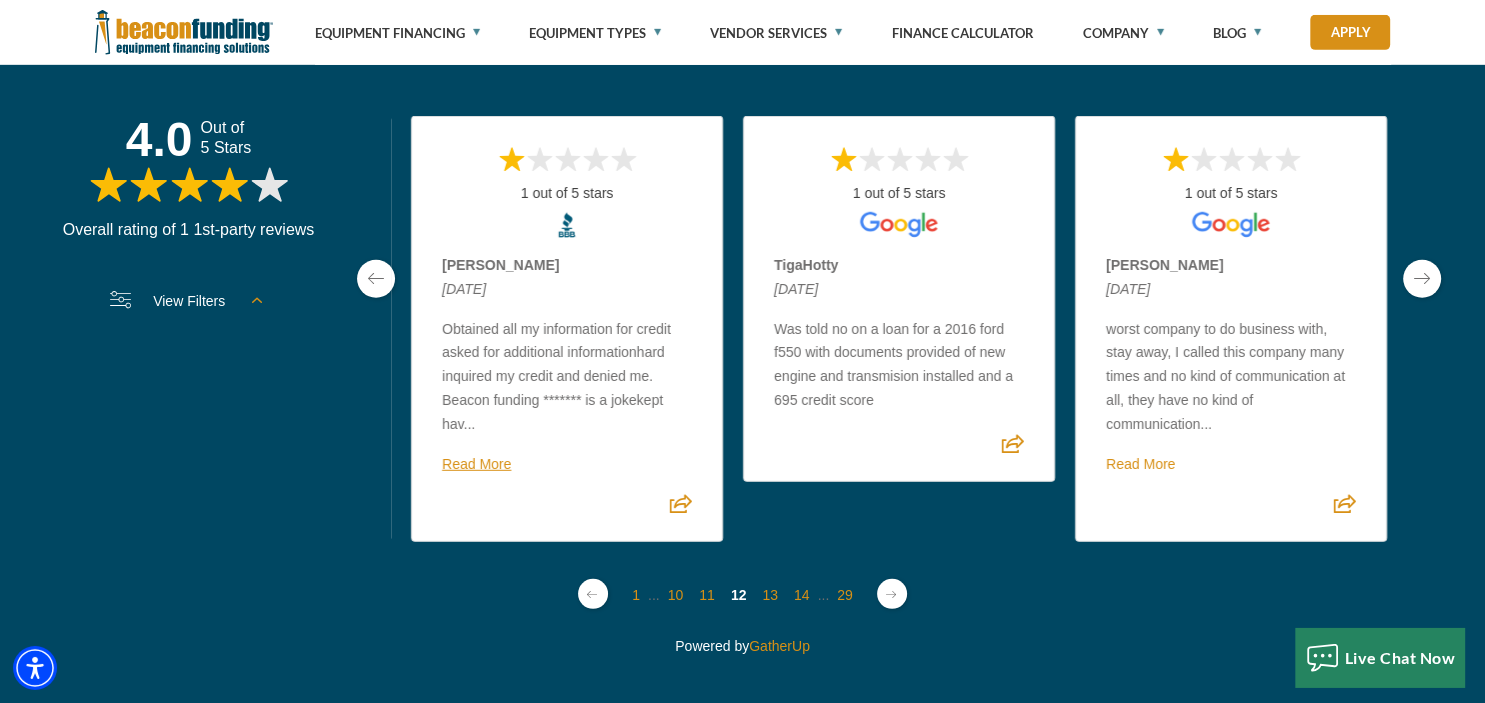 click on "Read More" at bounding box center [476, 464] 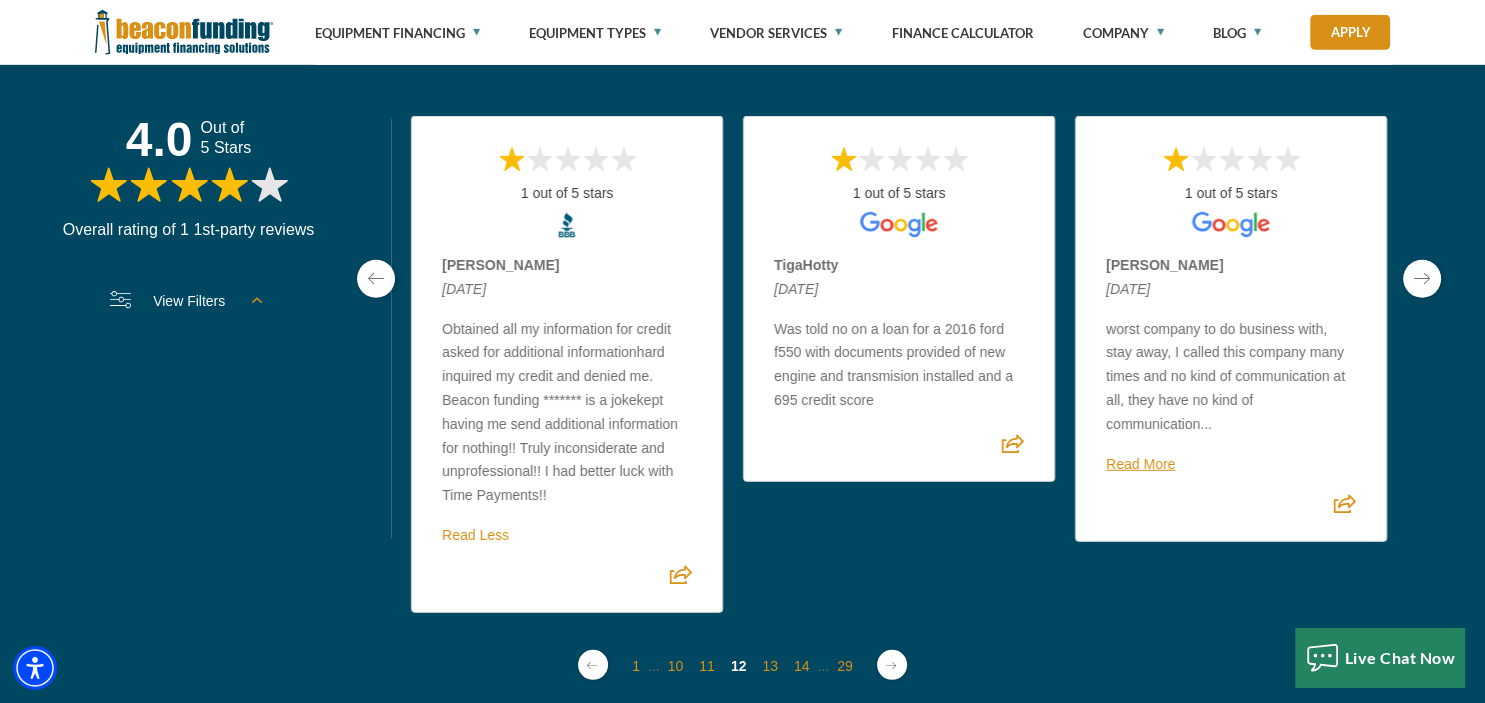 click on "Read More" at bounding box center [1140, 464] 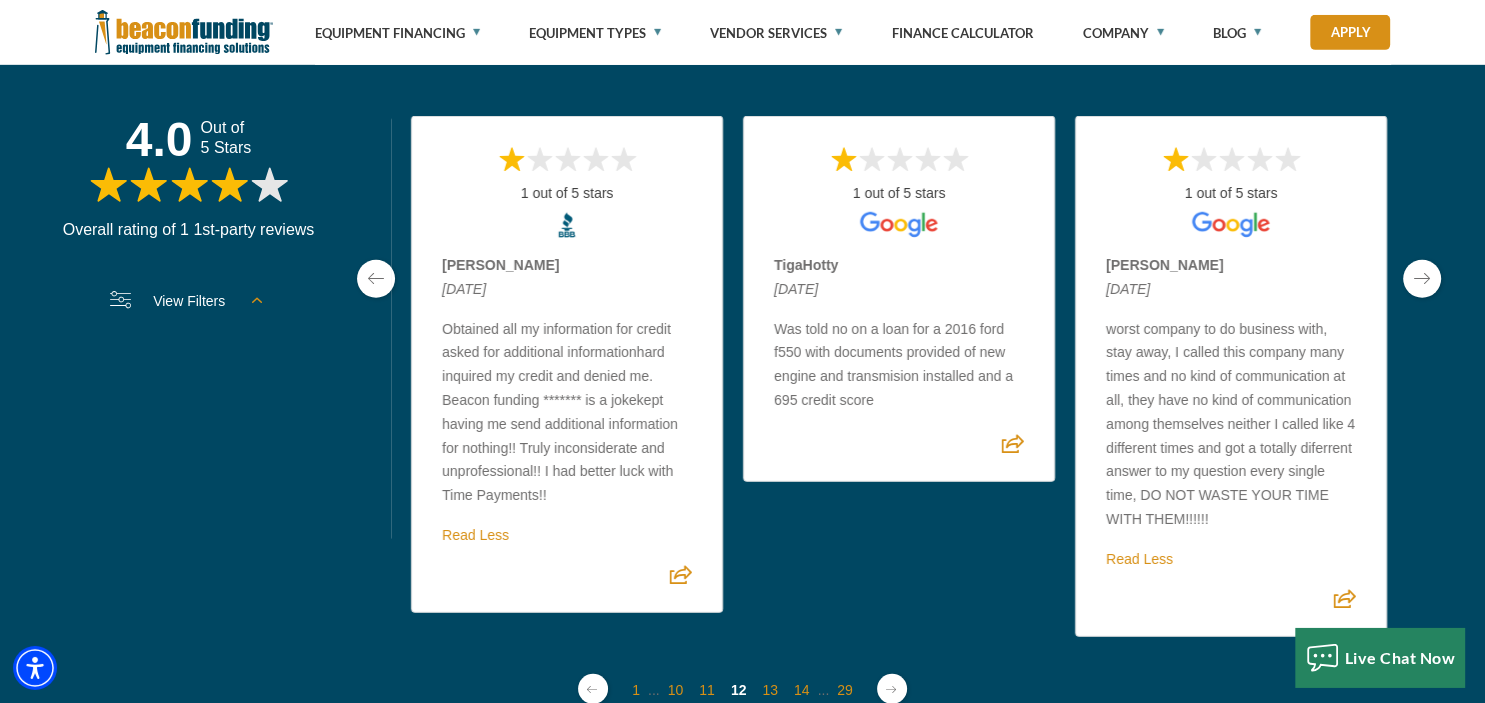 click at bounding box center [1422, 279] 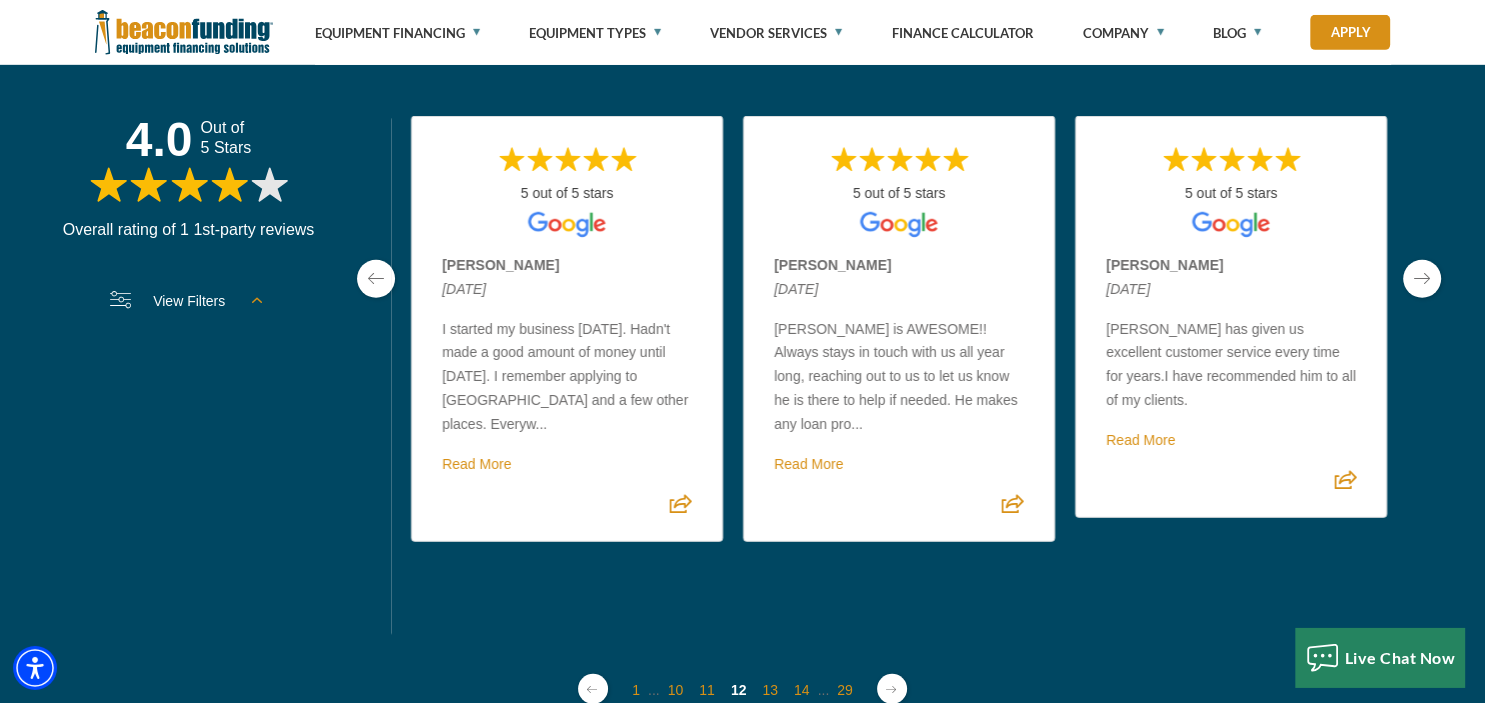 click at bounding box center (1422, 279) 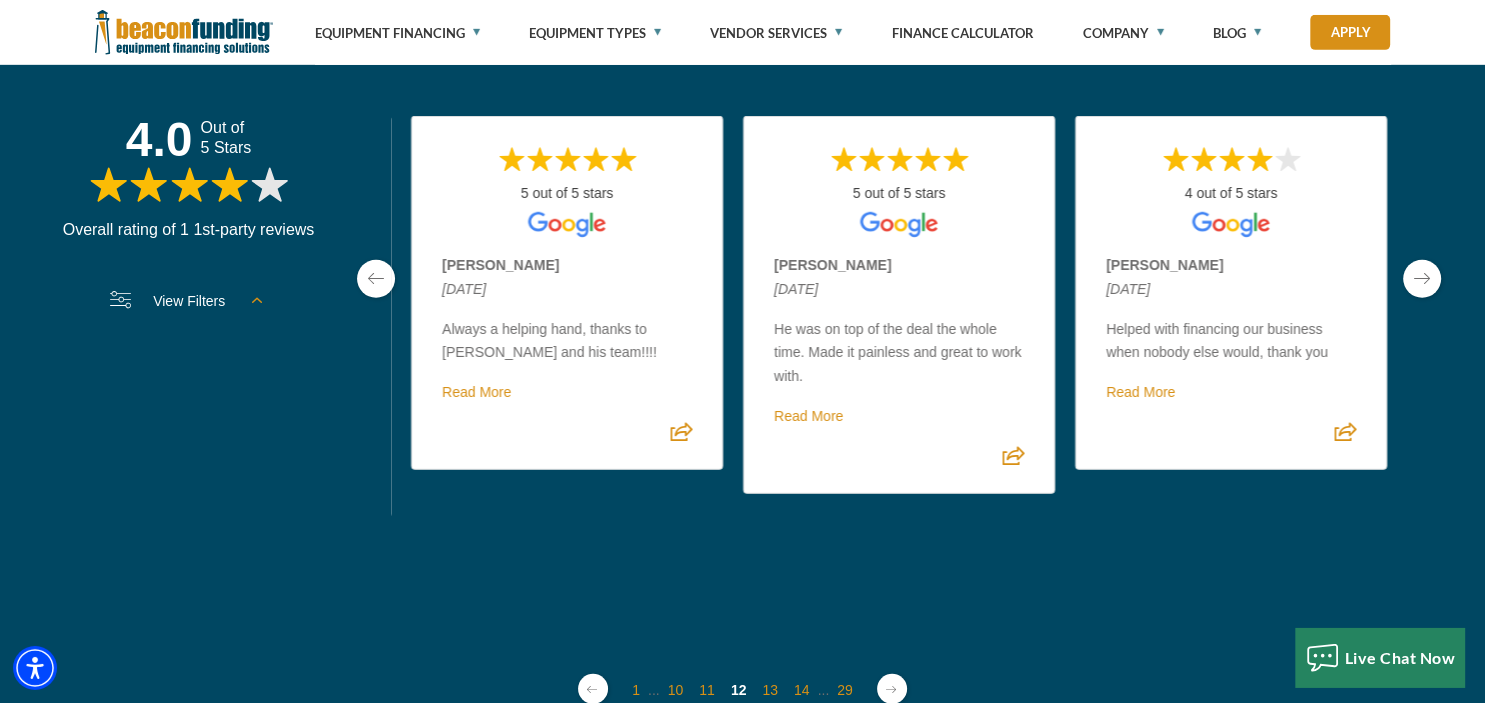 click at bounding box center (1422, 279) 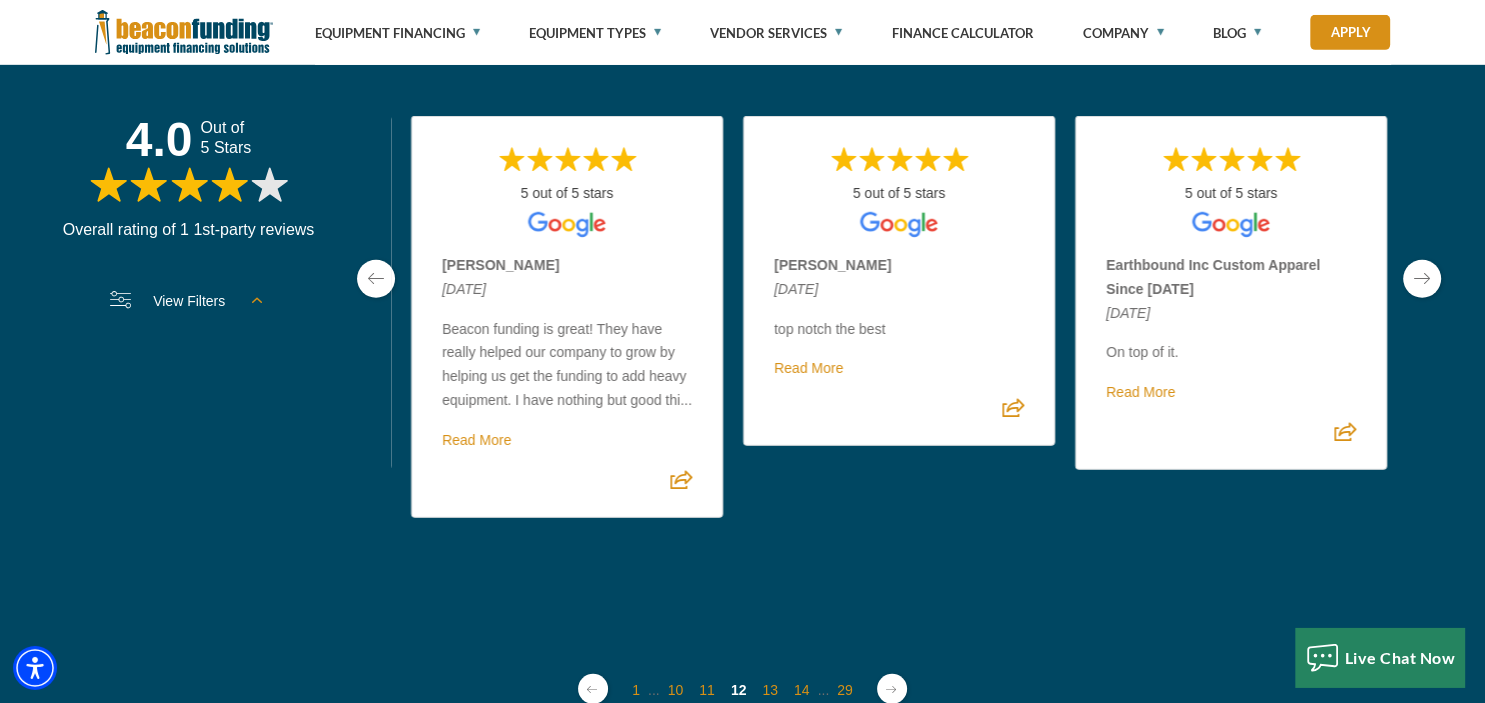 click at bounding box center [1422, 279] 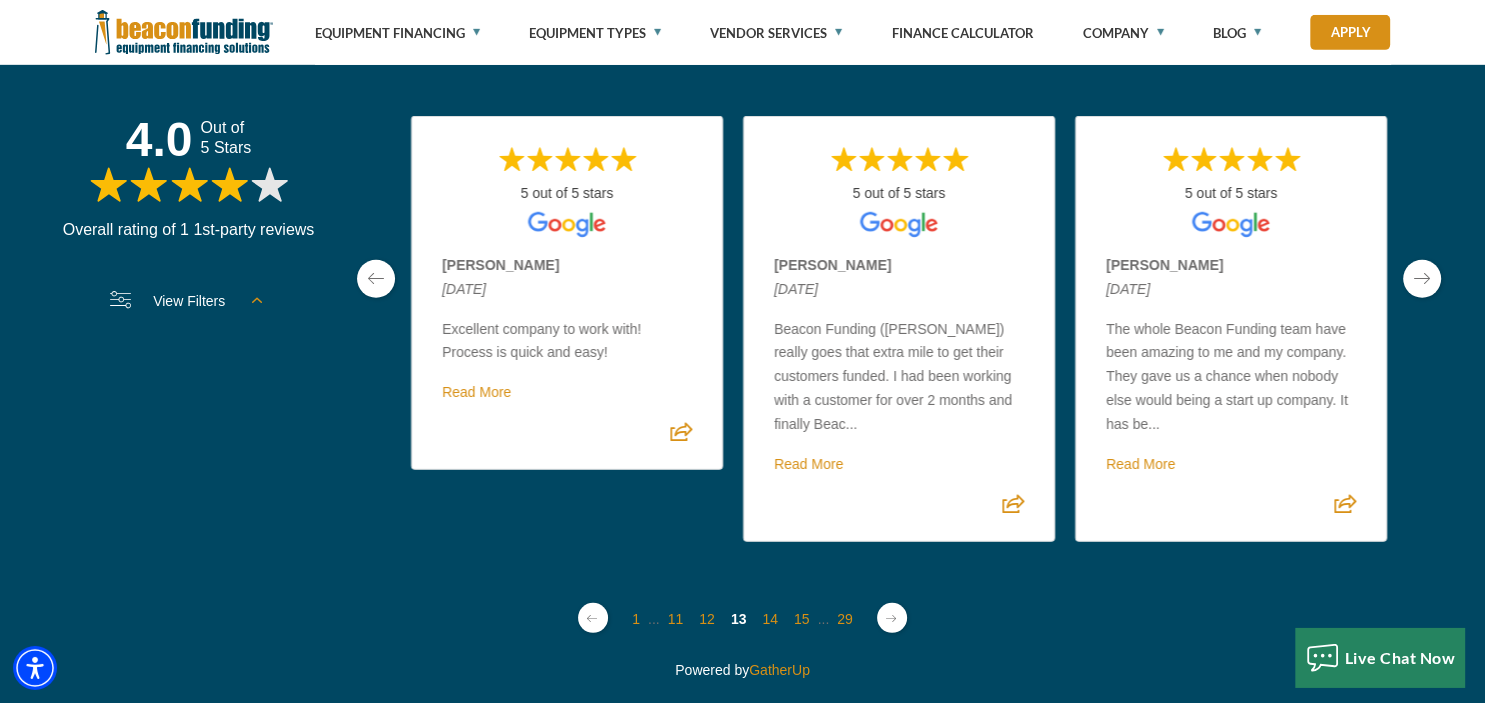 click at bounding box center (1422, 279) 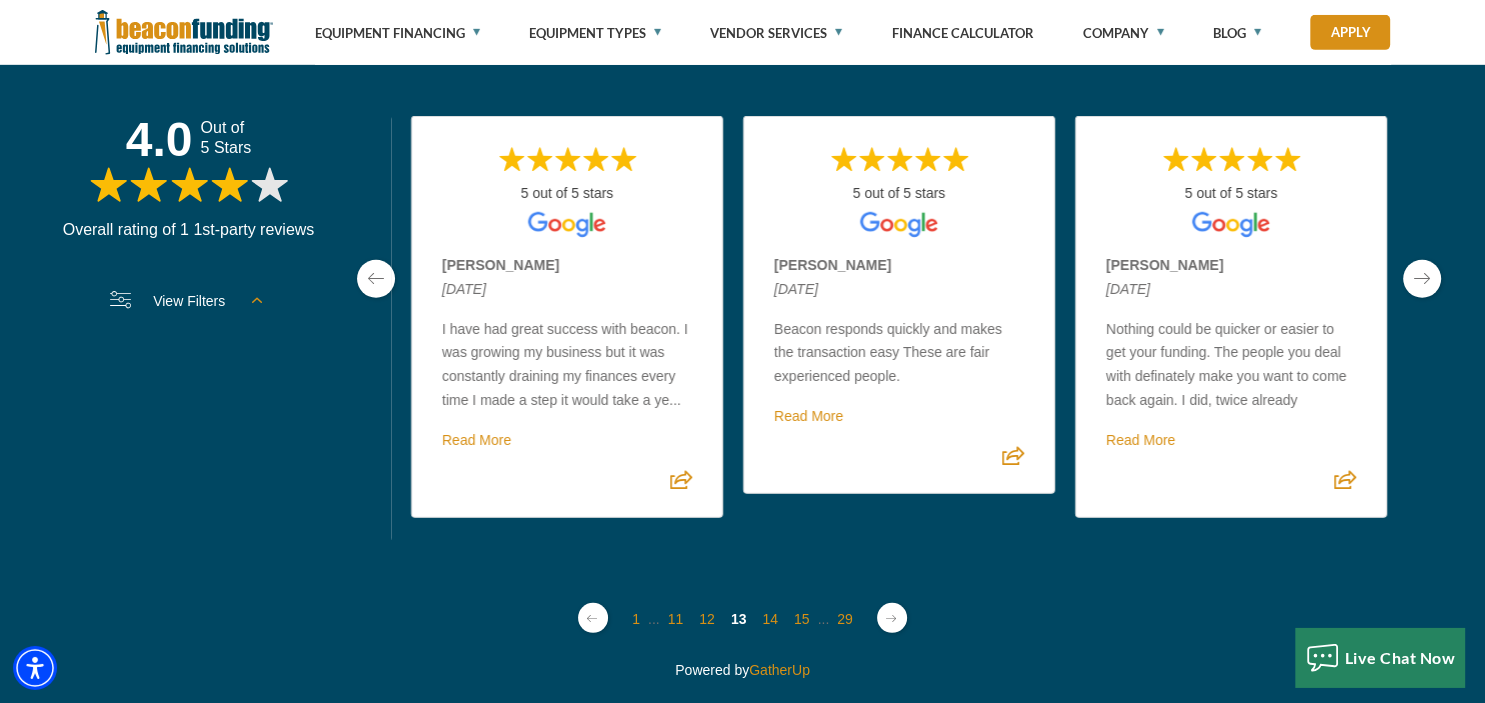 click at bounding box center [1422, 279] 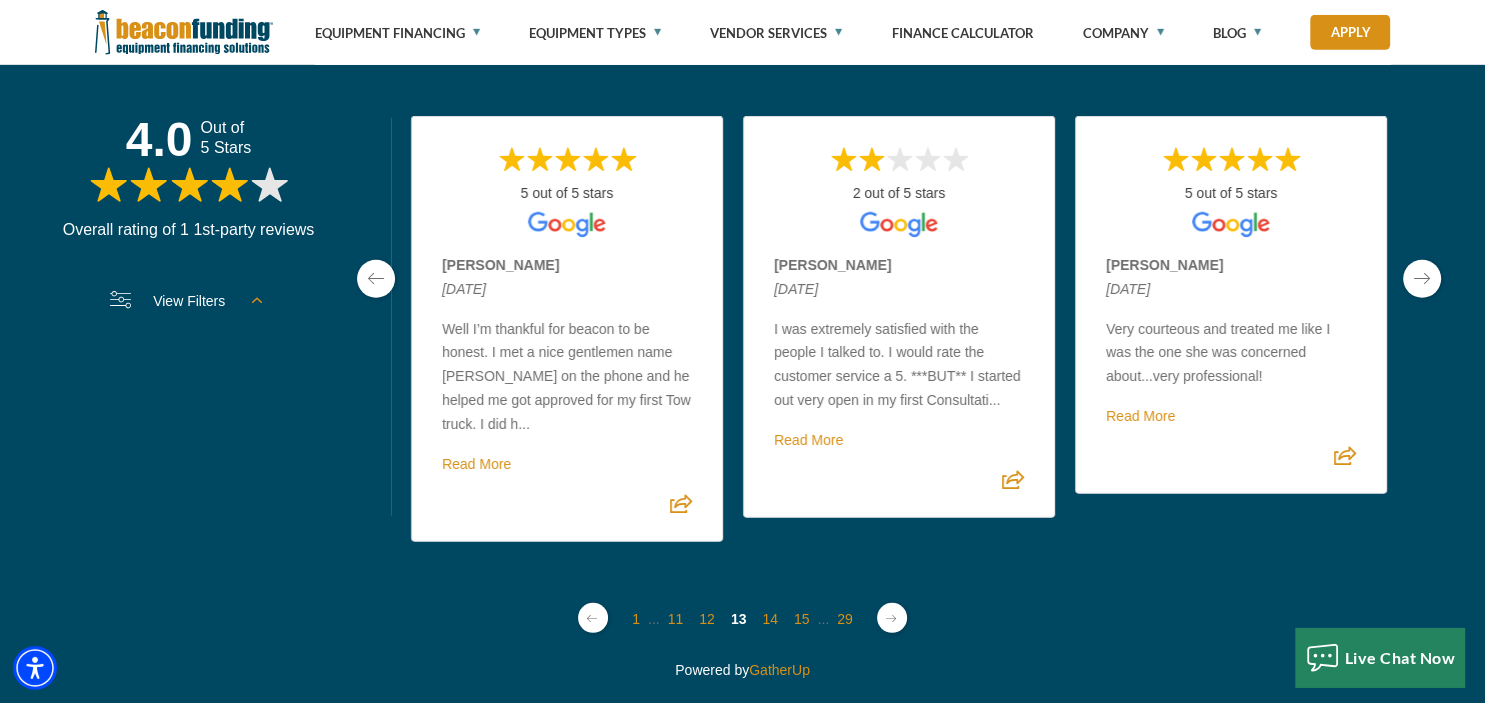 click at bounding box center (1422, 279) 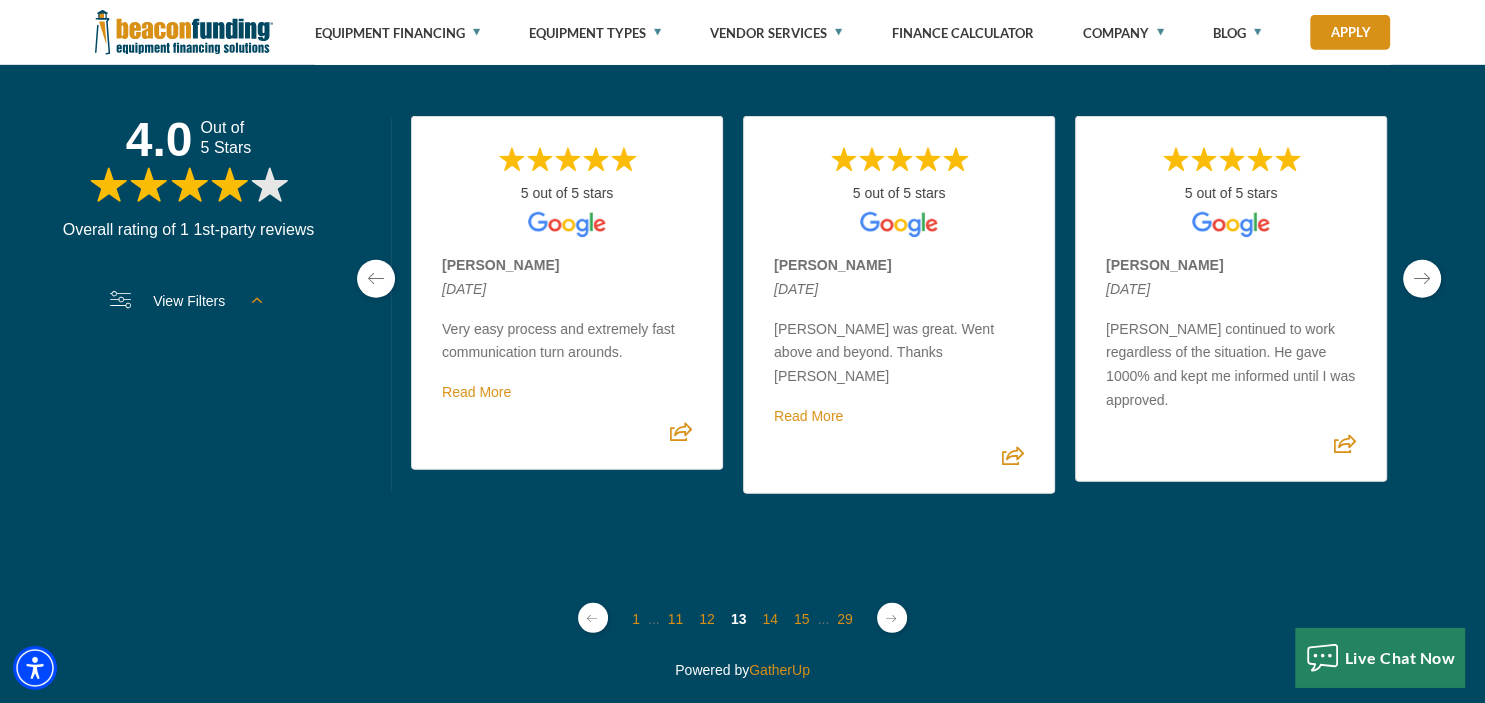 click at bounding box center [376, 279] 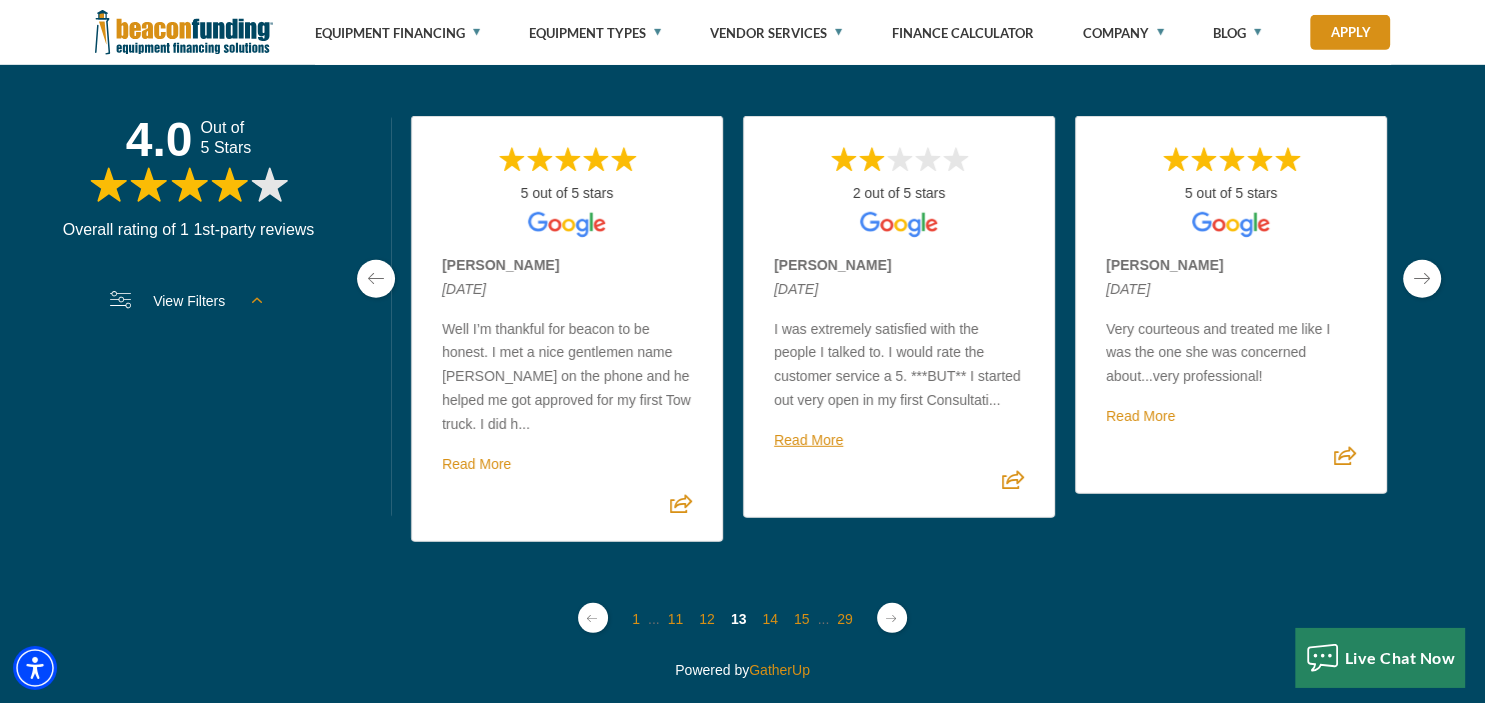 click on "Read More" at bounding box center (808, 440) 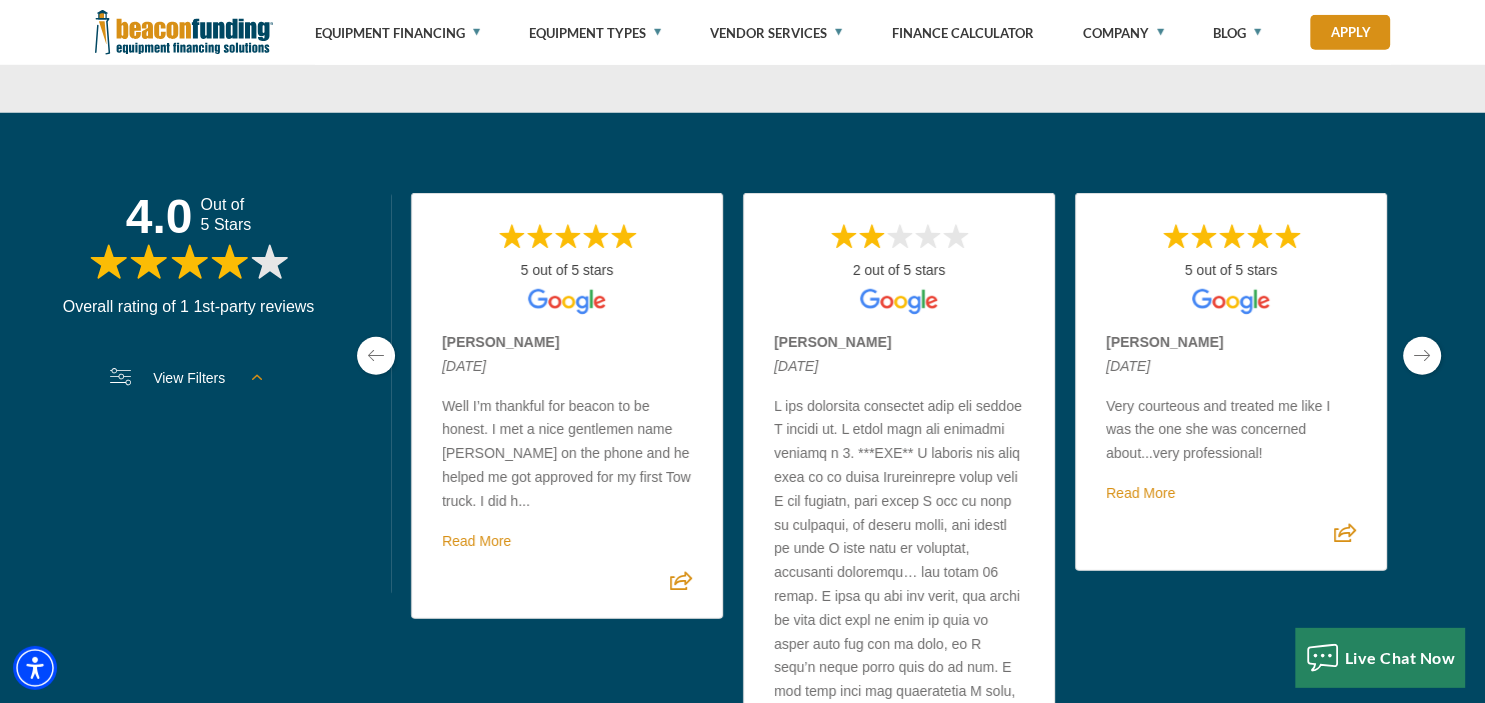 scroll, scrollTop: 5339, scrollLeft: 0, axis: vertical 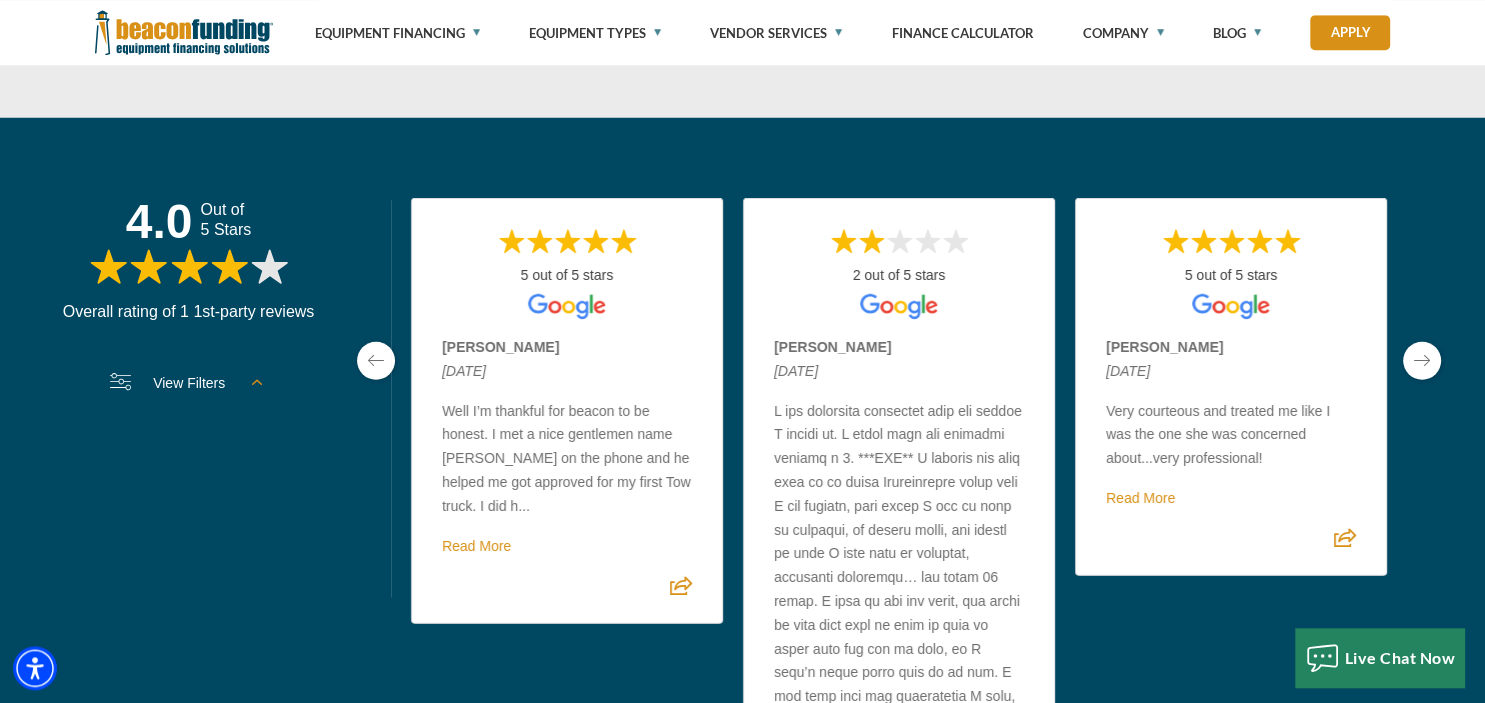 click at bounding box center [1422, 360] 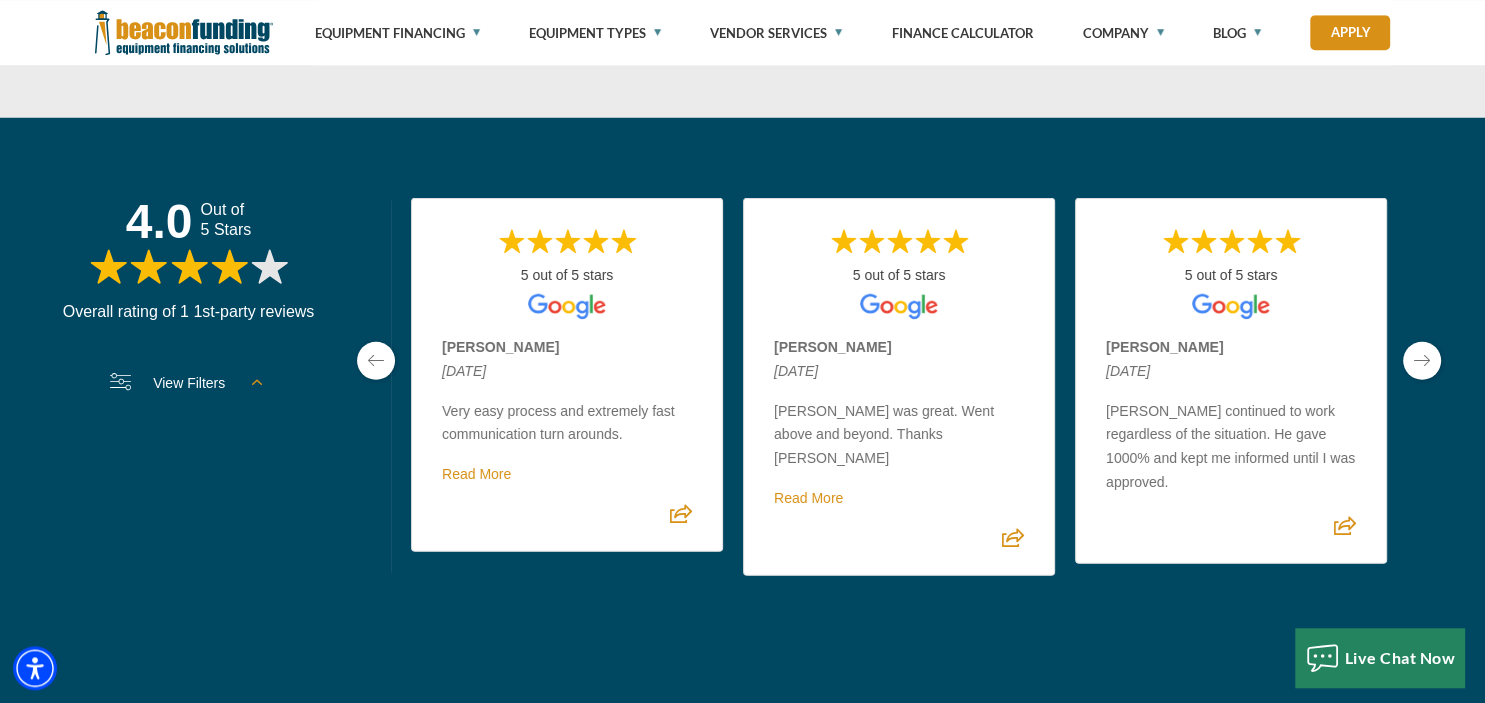 click at bounding box center [1422, 360] 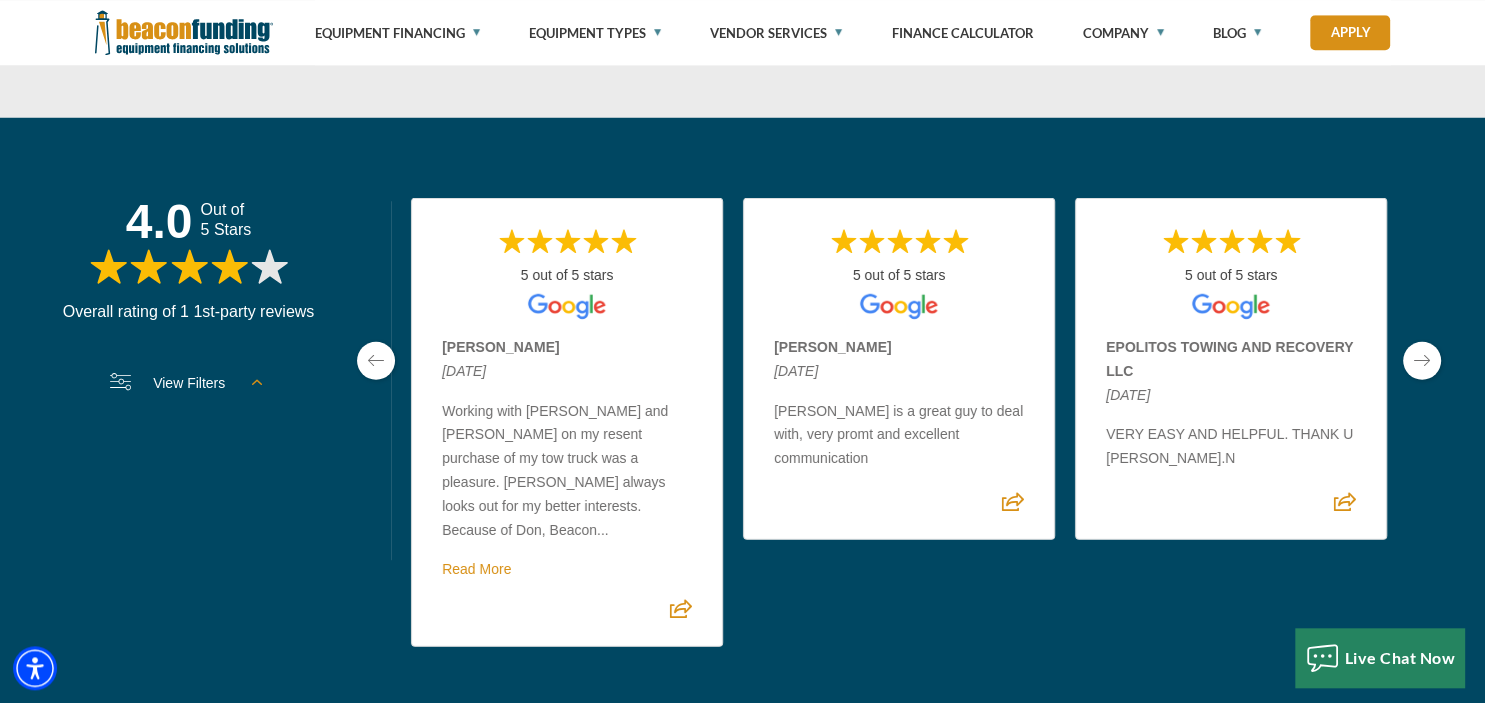 click at bounding box center [1422, 360] 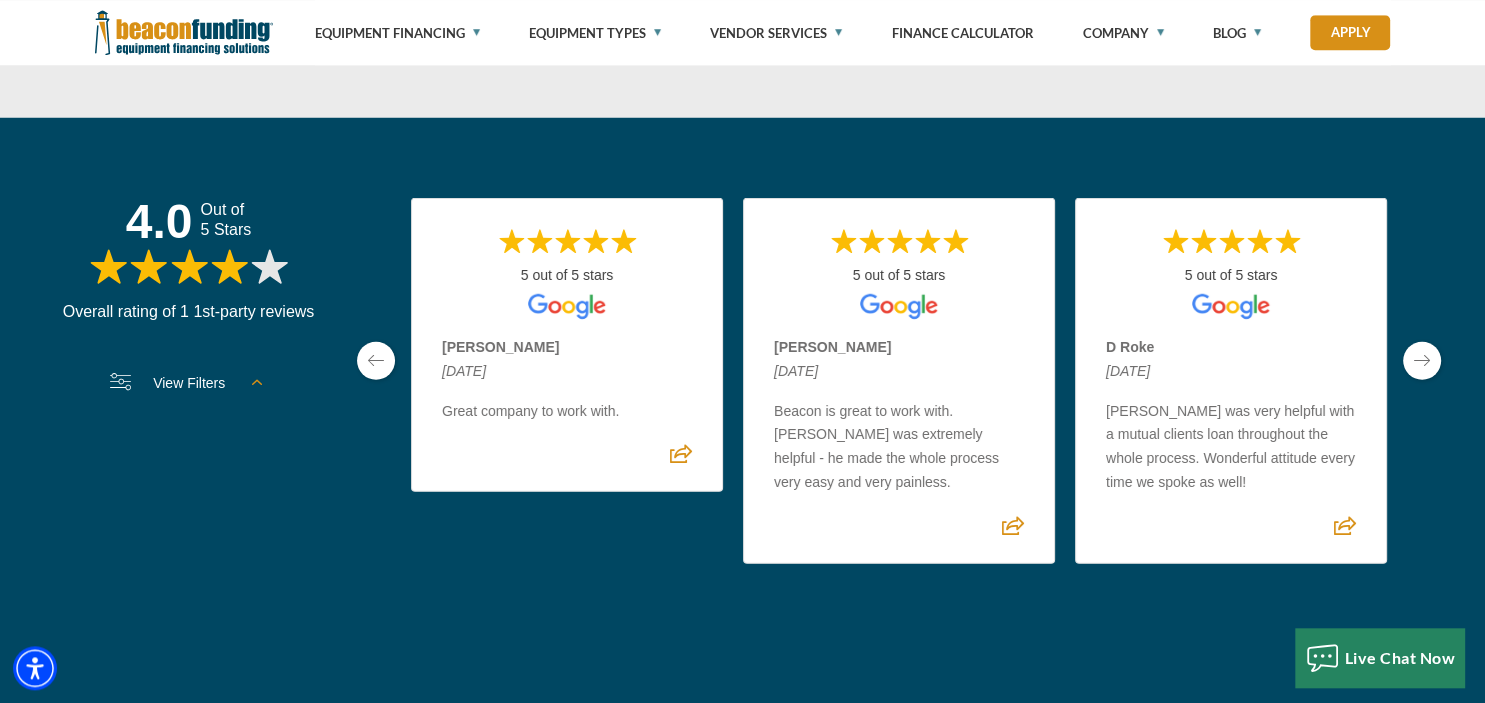 click at bounding box center (1422, 360) 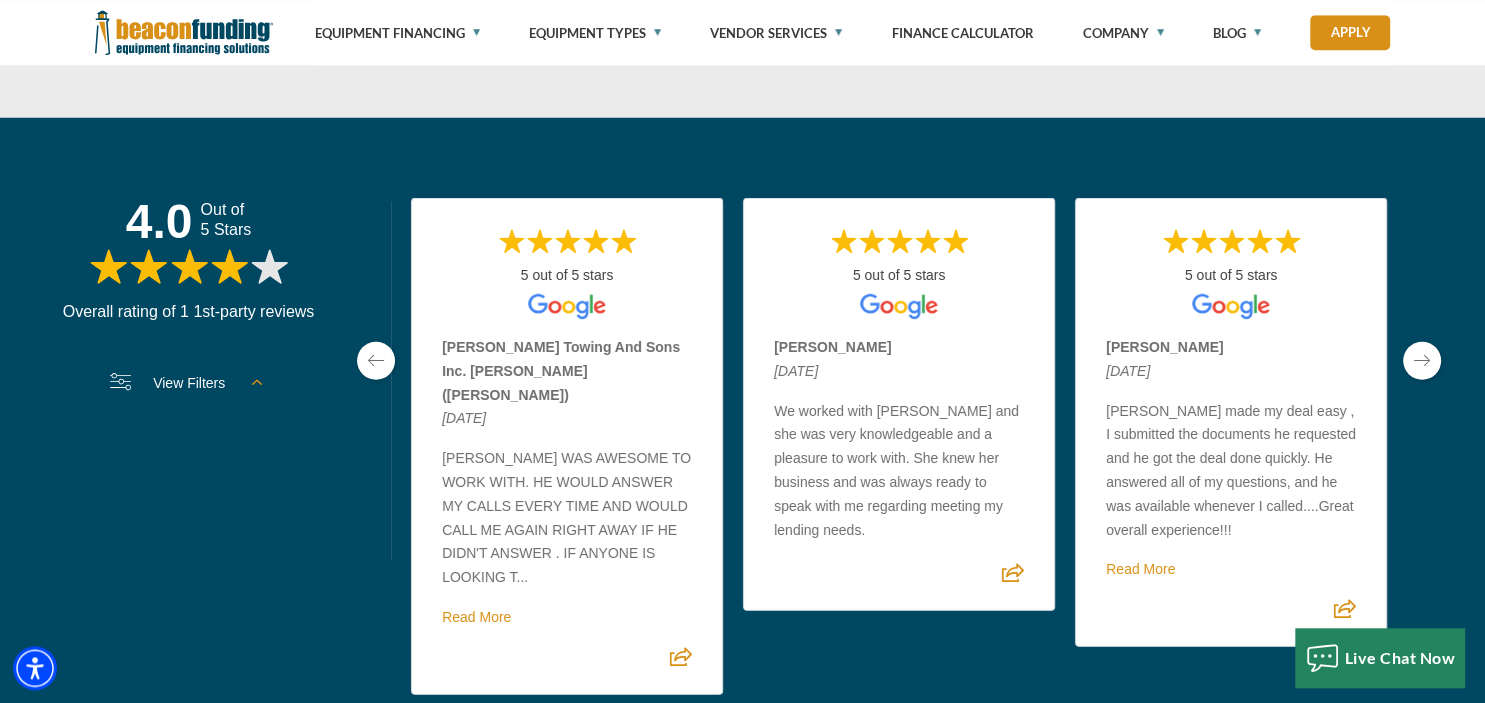 click at bounding box center [1422, 360] 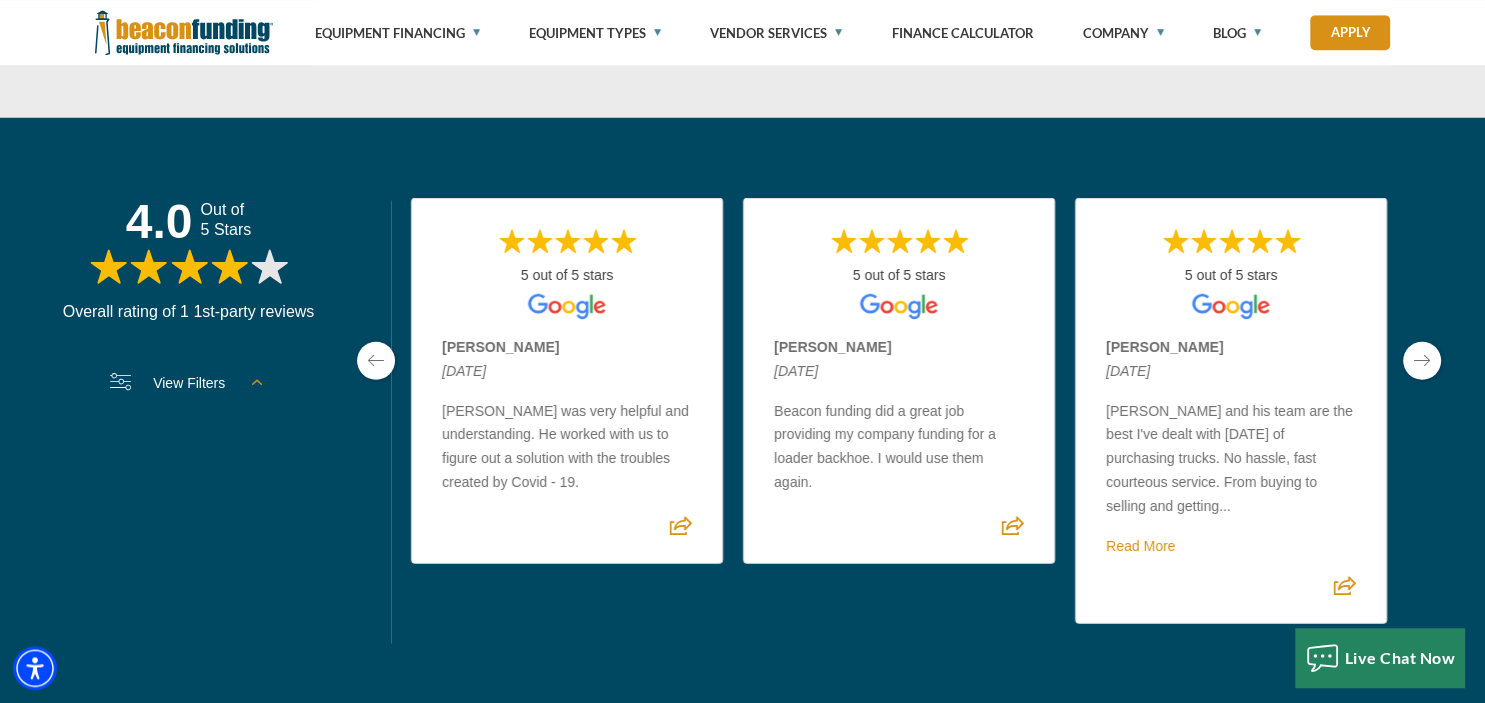 click at bounding box center (1422, 360) 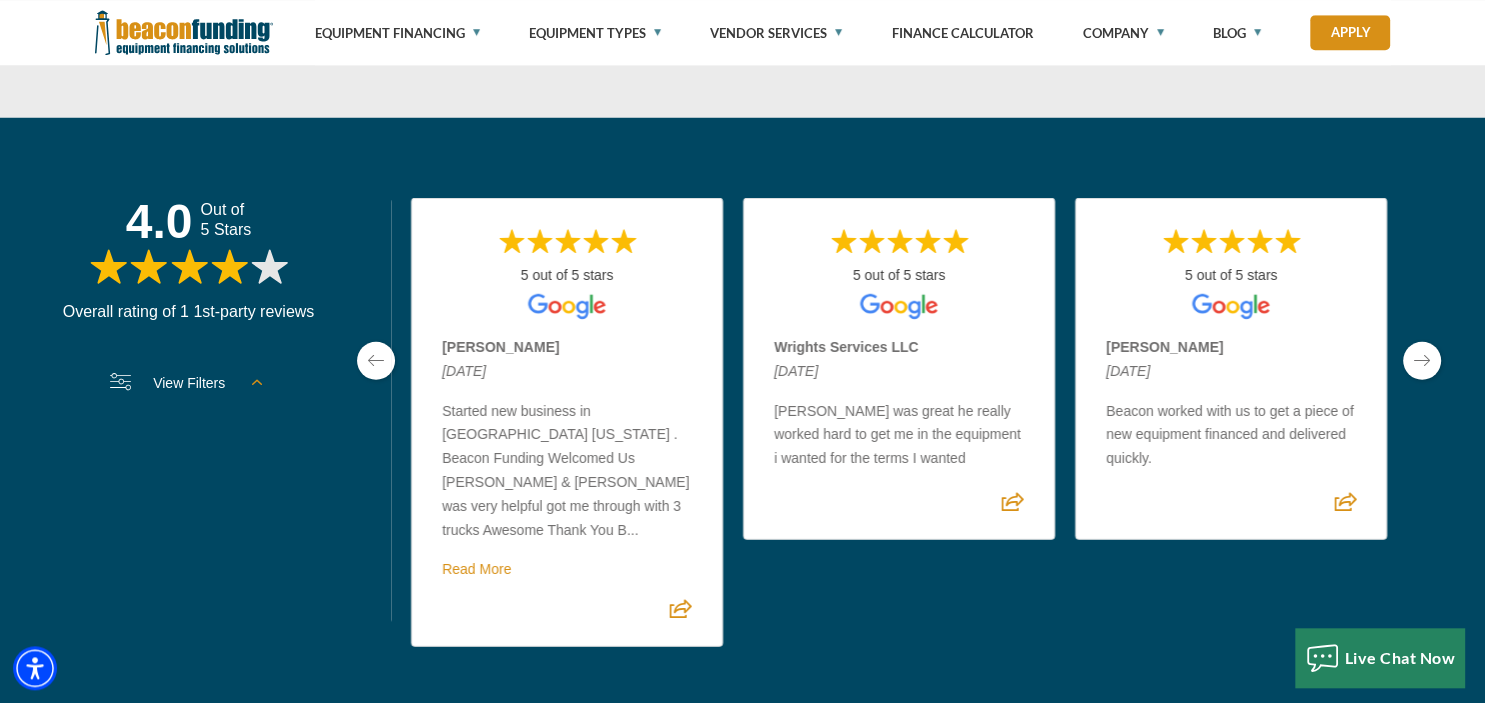 click at bounding box center (1422, 360) 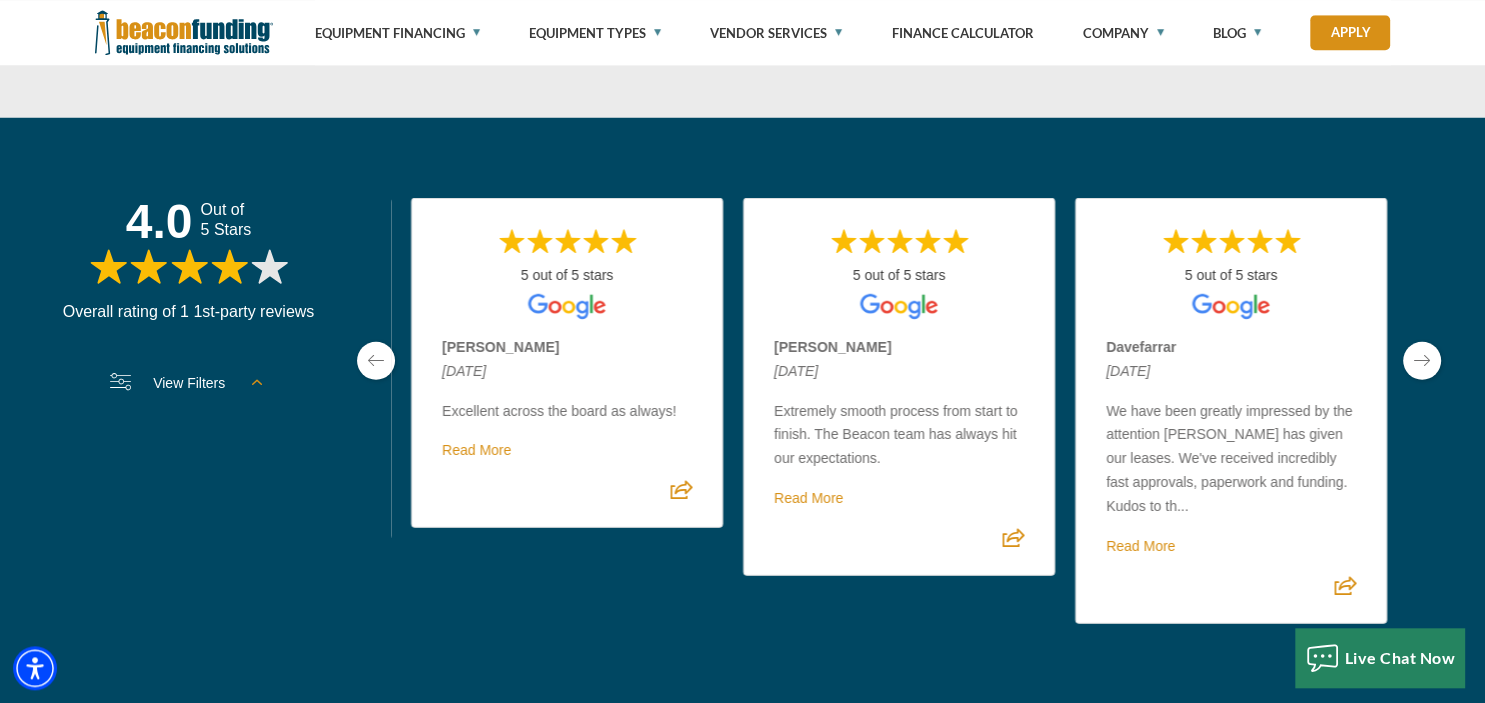 click at bounding box center [1422, 360] 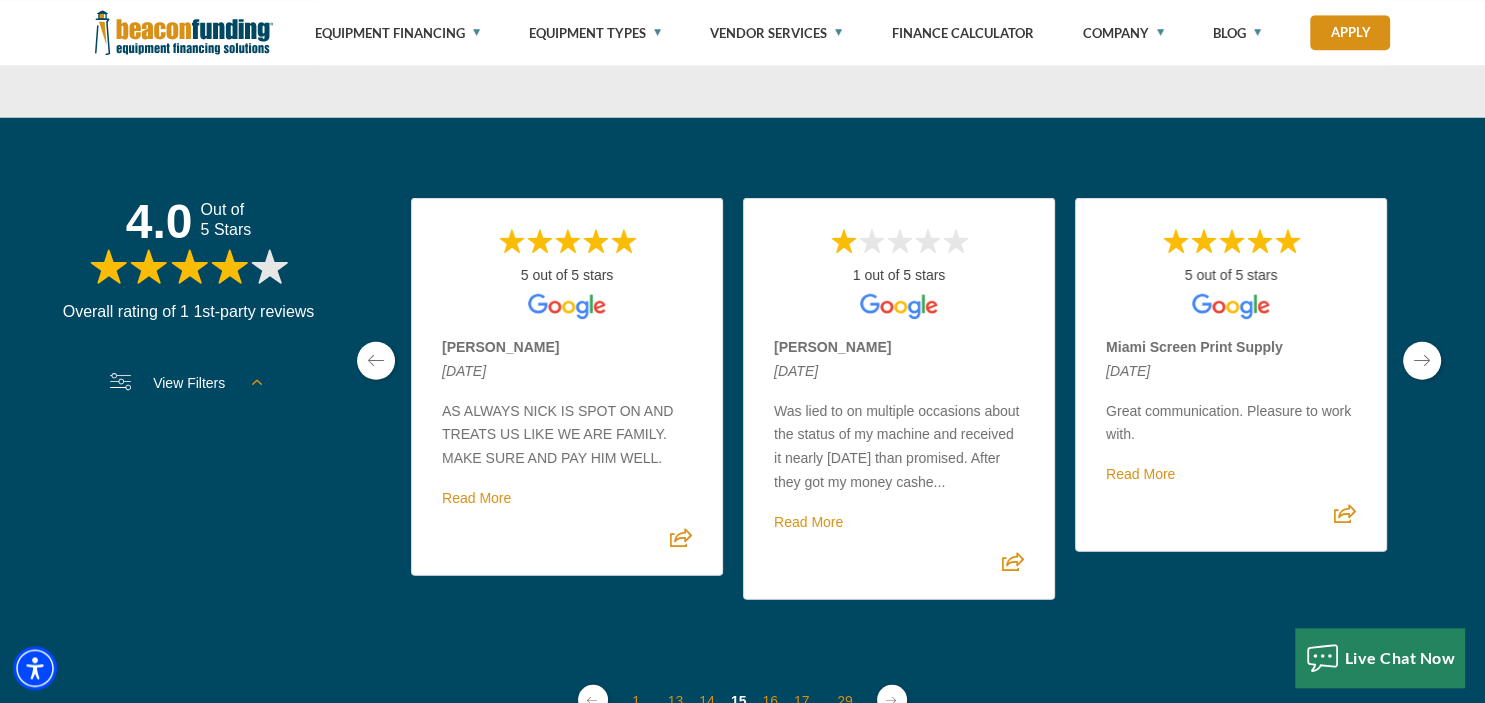 click at bounding box center (1422, 360) 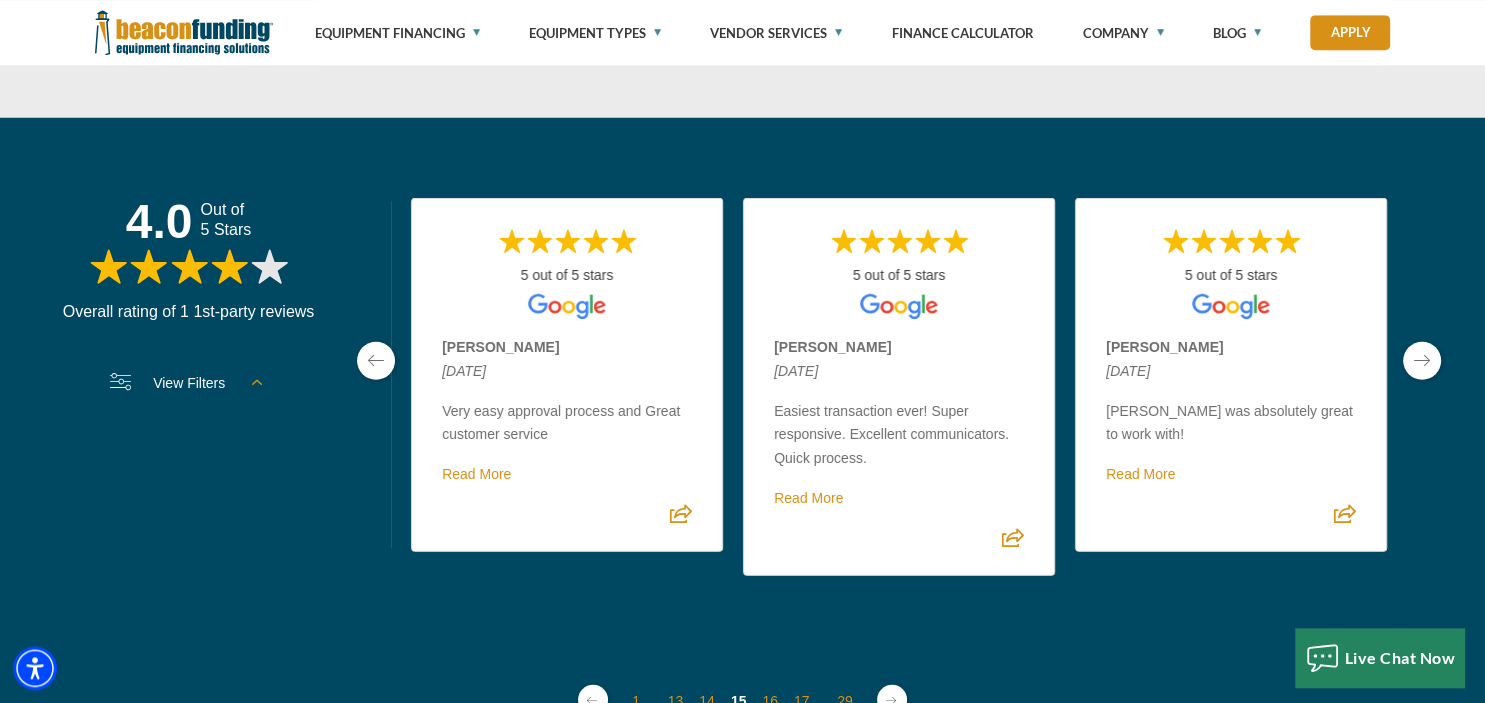 click at bounding box center [376, 360] 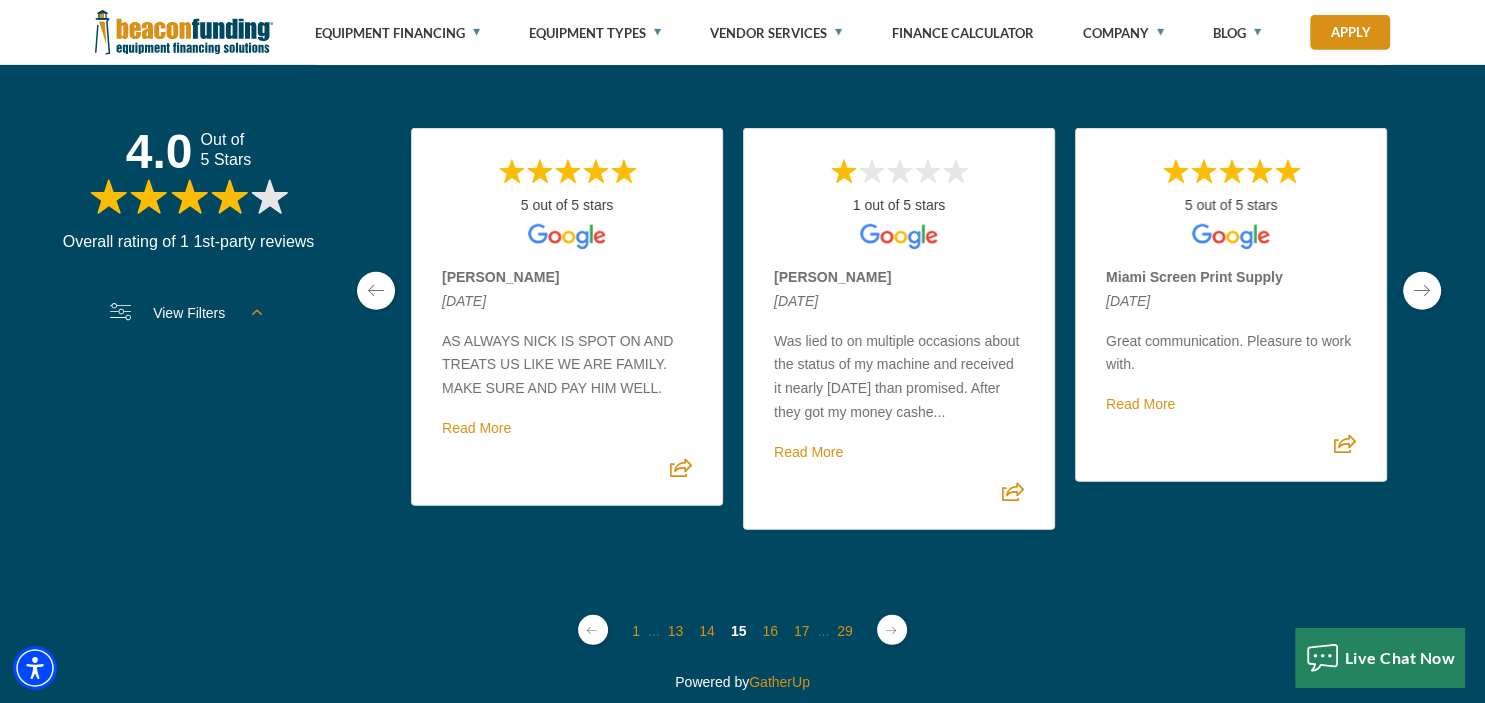 scroll, scrollTop: 5411, scrollLeft: 0, axis: vertical 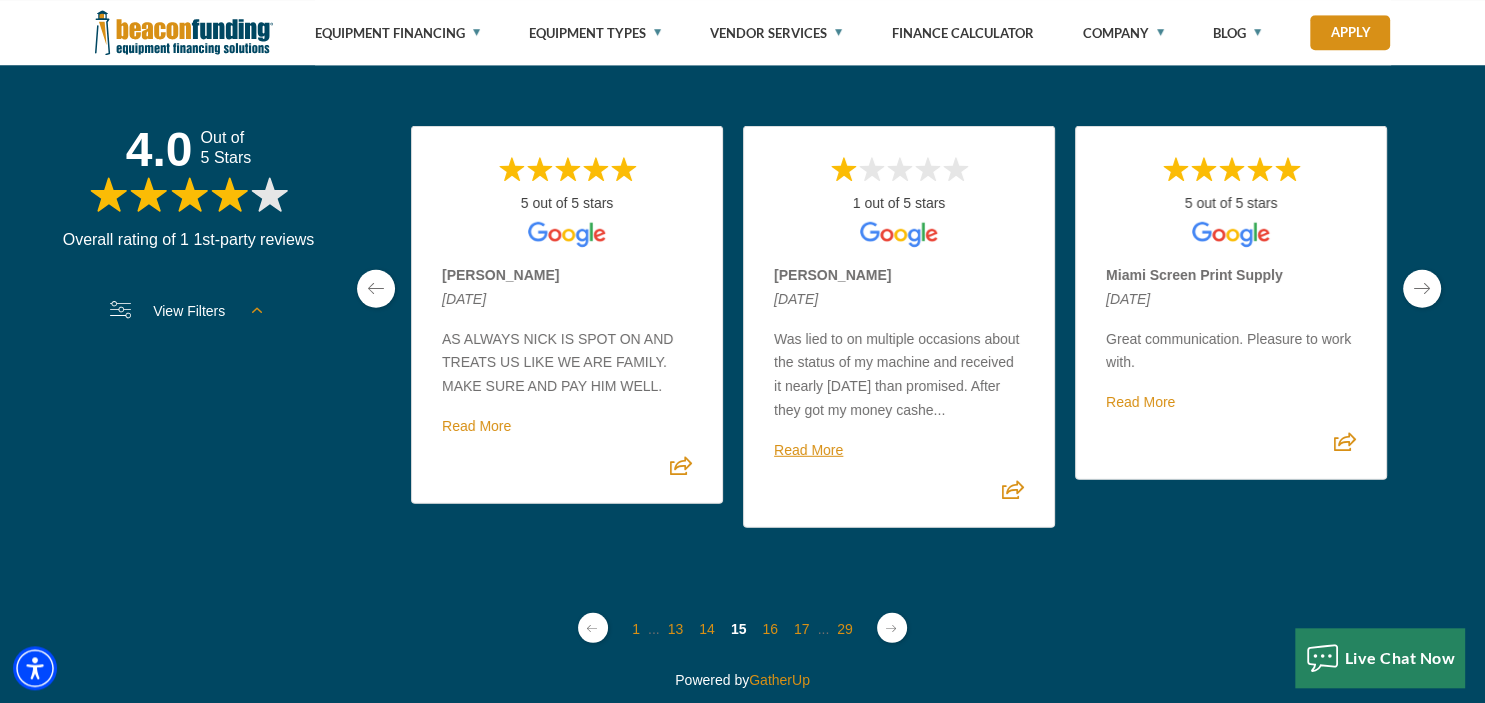 click on "Read More" at bounding box center (808, 449) 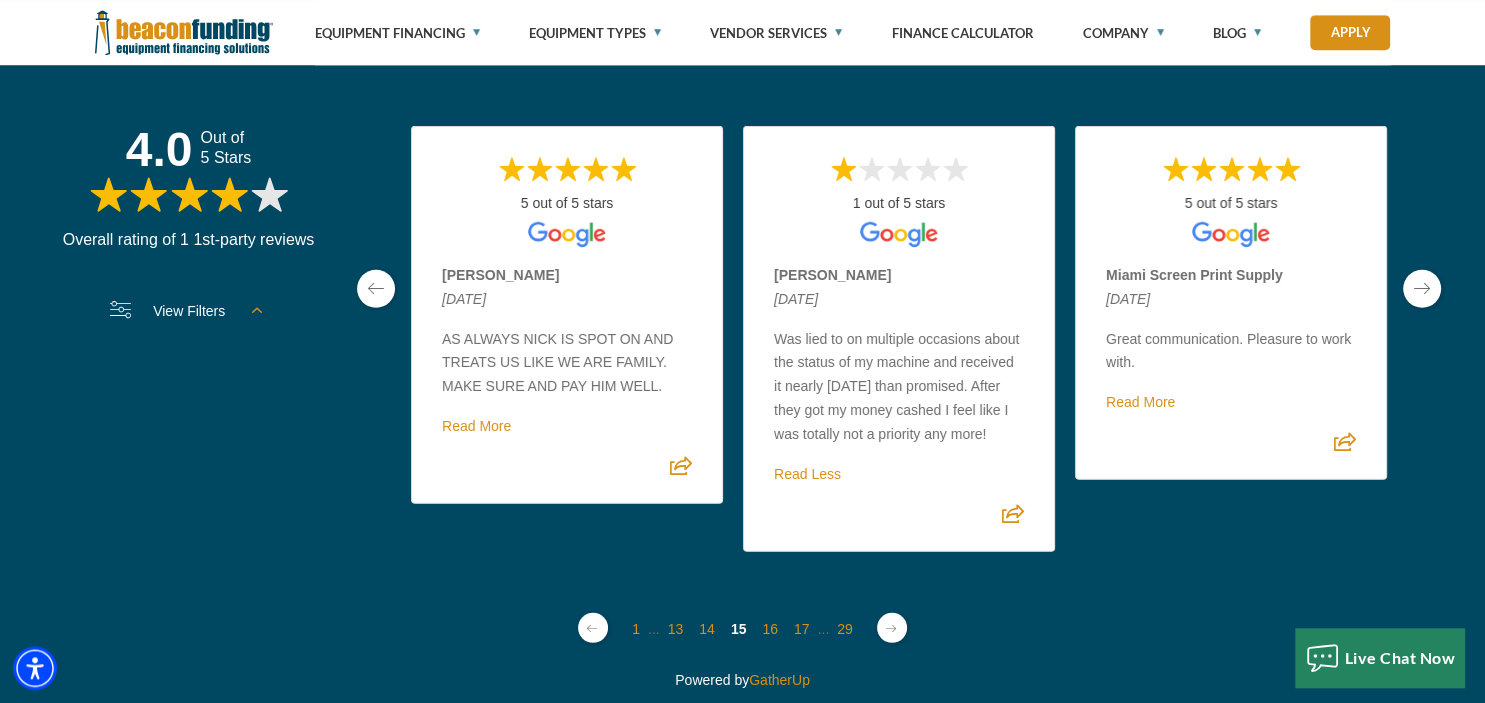 click at bounding box center [1422, 288] 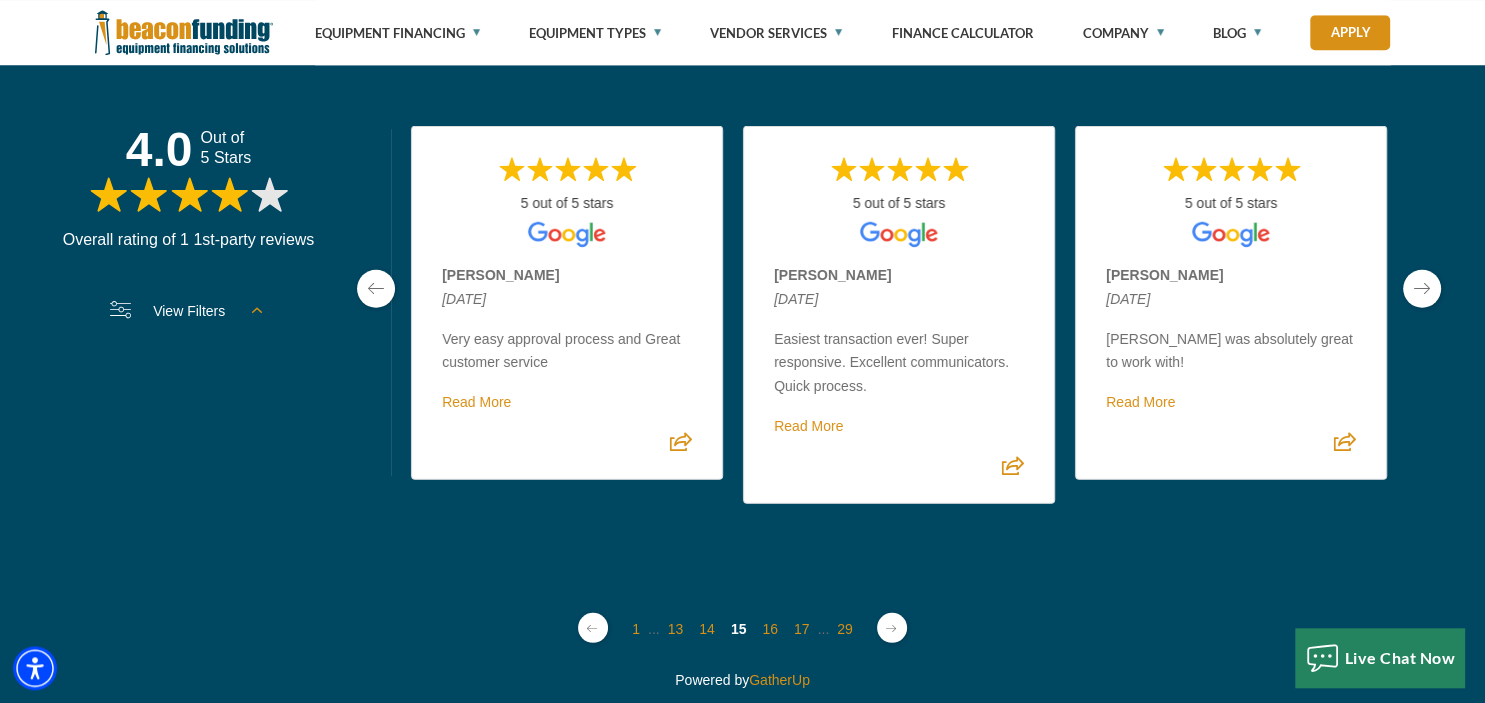 click at bounding box center [1422, 288] 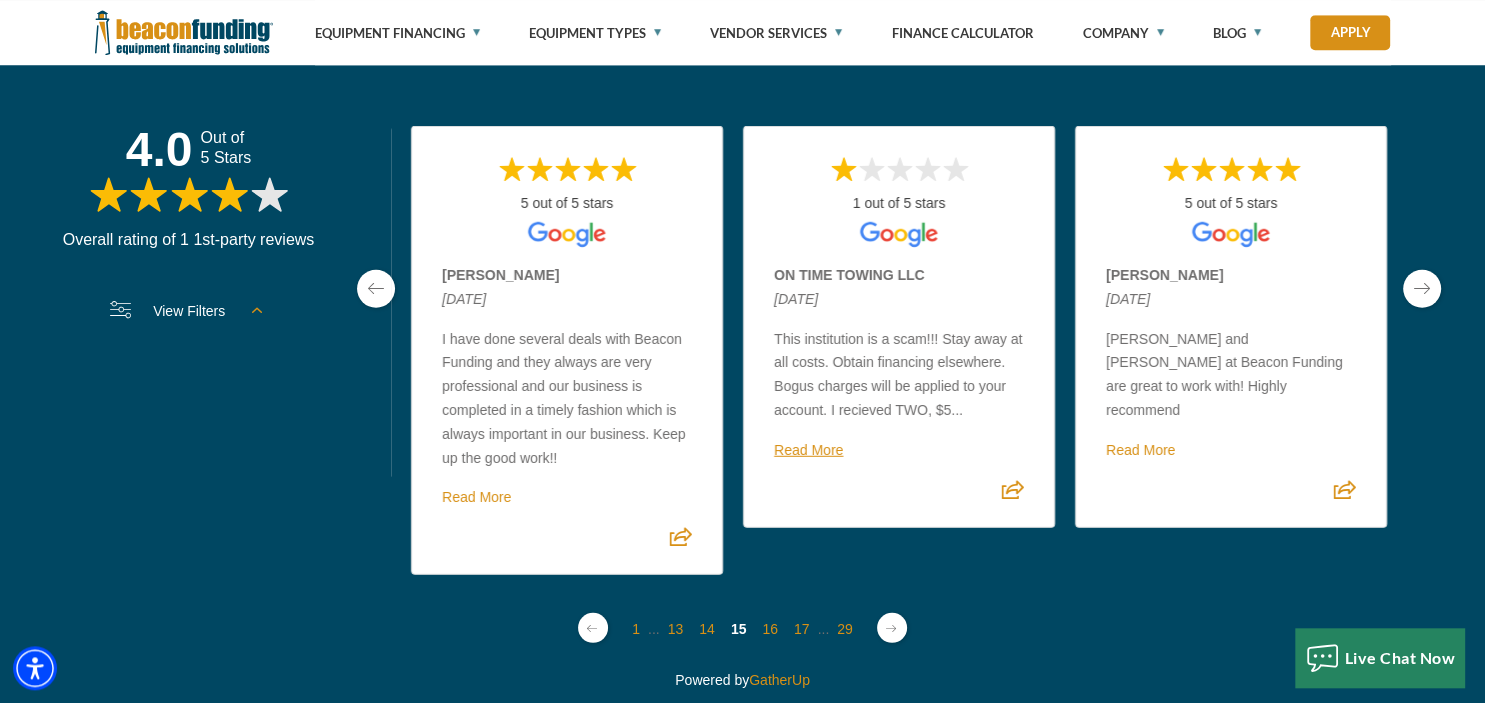 click on "Read More" at bounding box center (808, 449) 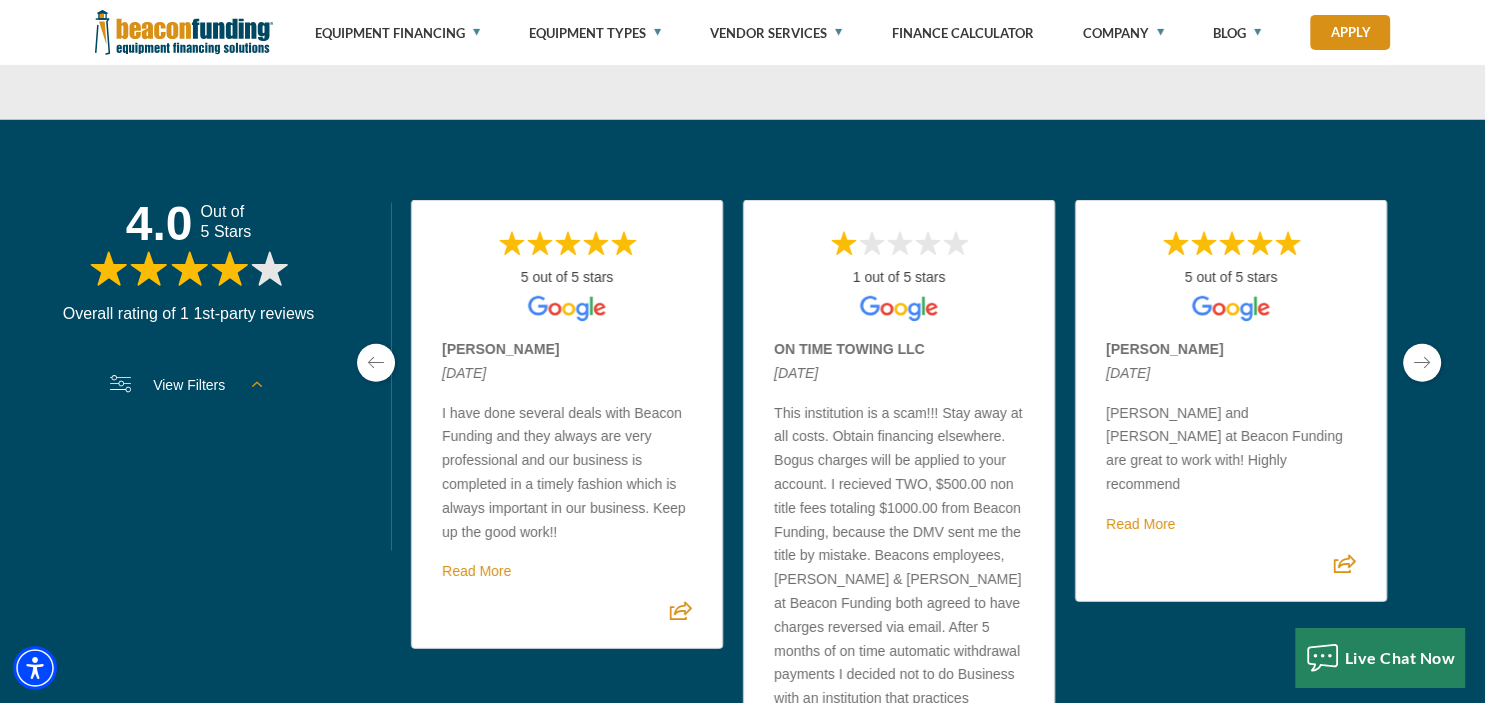 scroll, scrollTop: 5336, scrollLeft: 0, axis: vertical 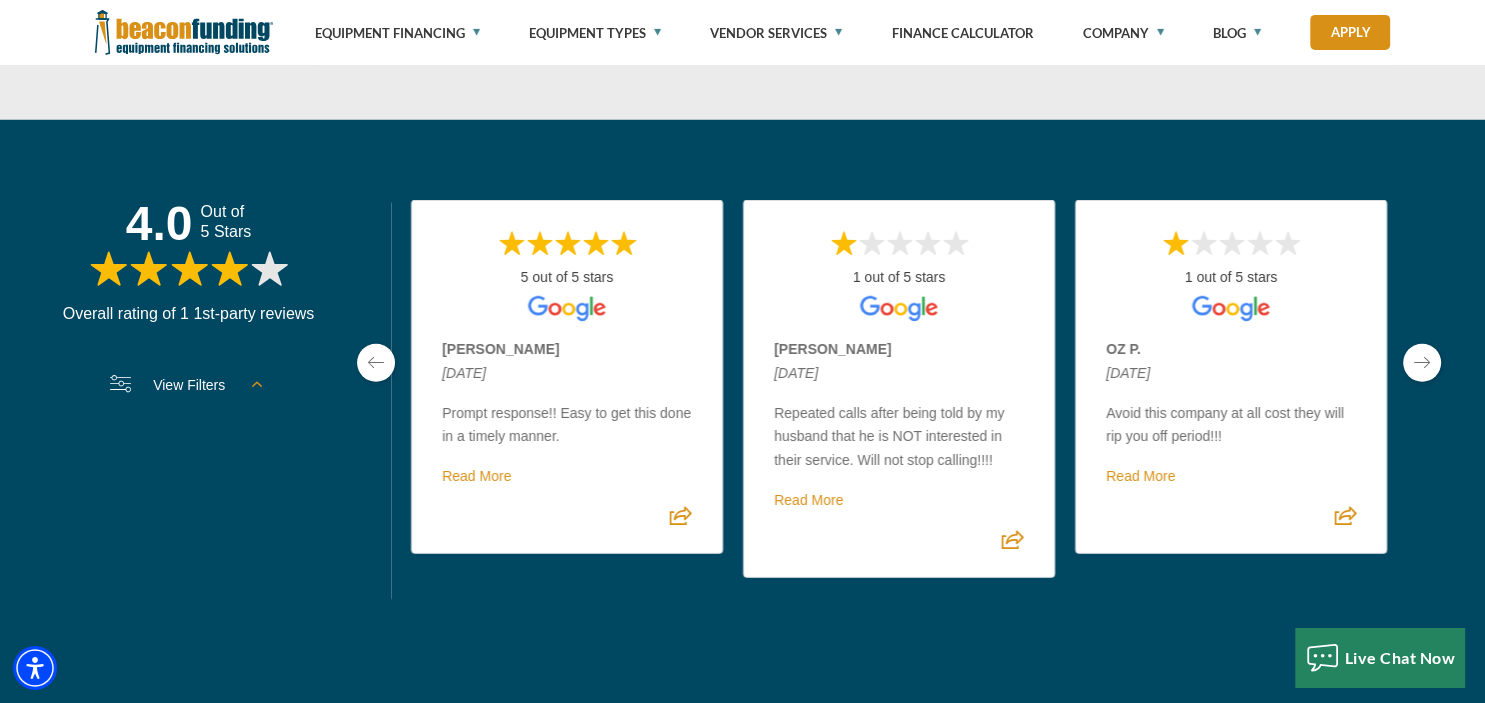 click at bounding box center (1422, 363) 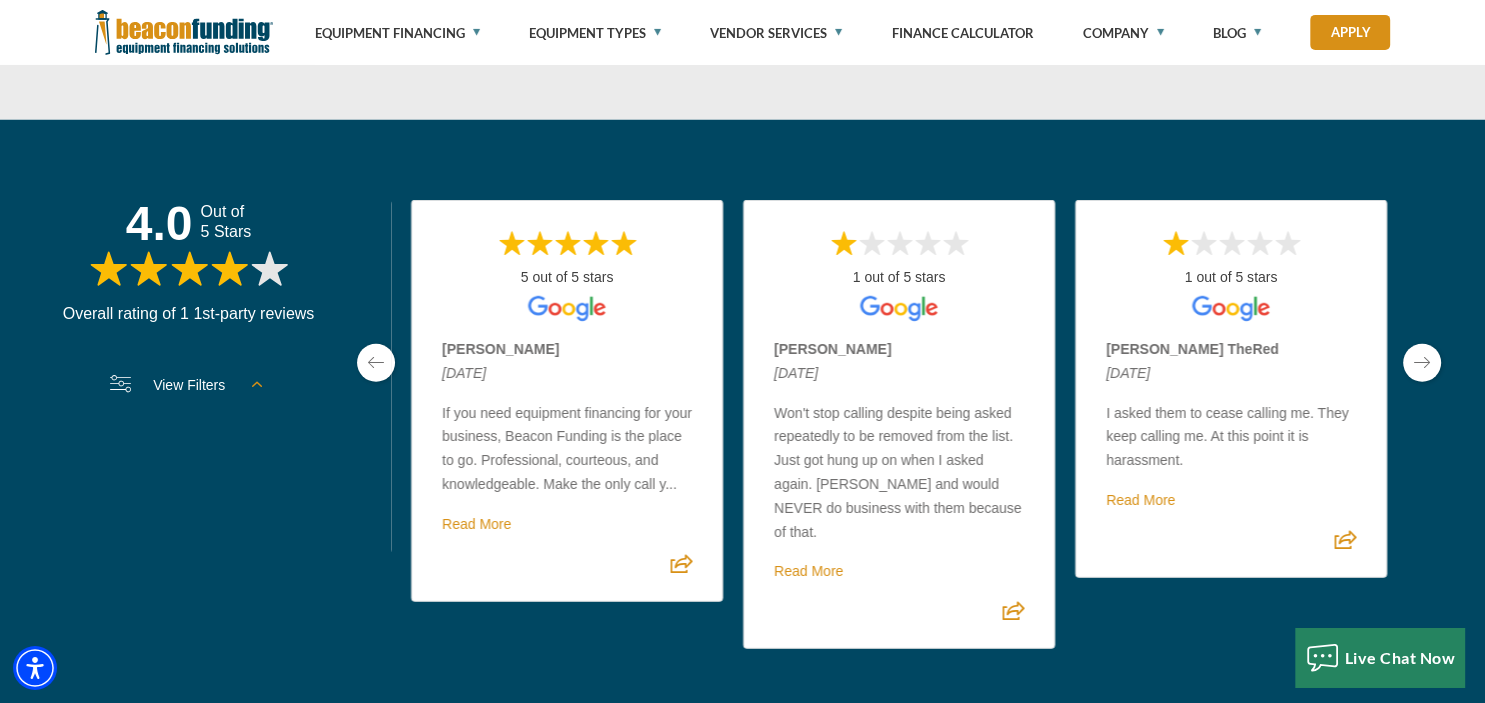 click at bounding box center [1422, 363] 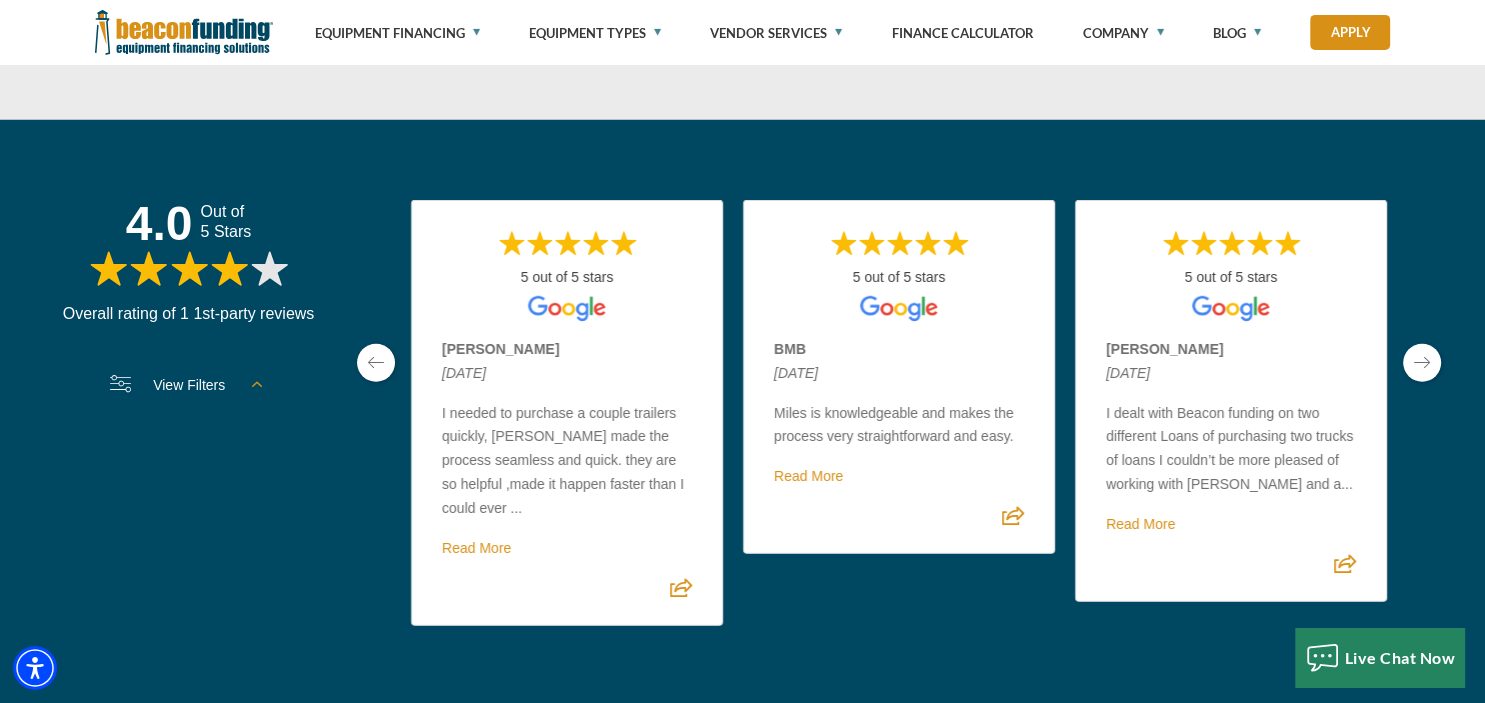 click at bounding box center (1422, 363) 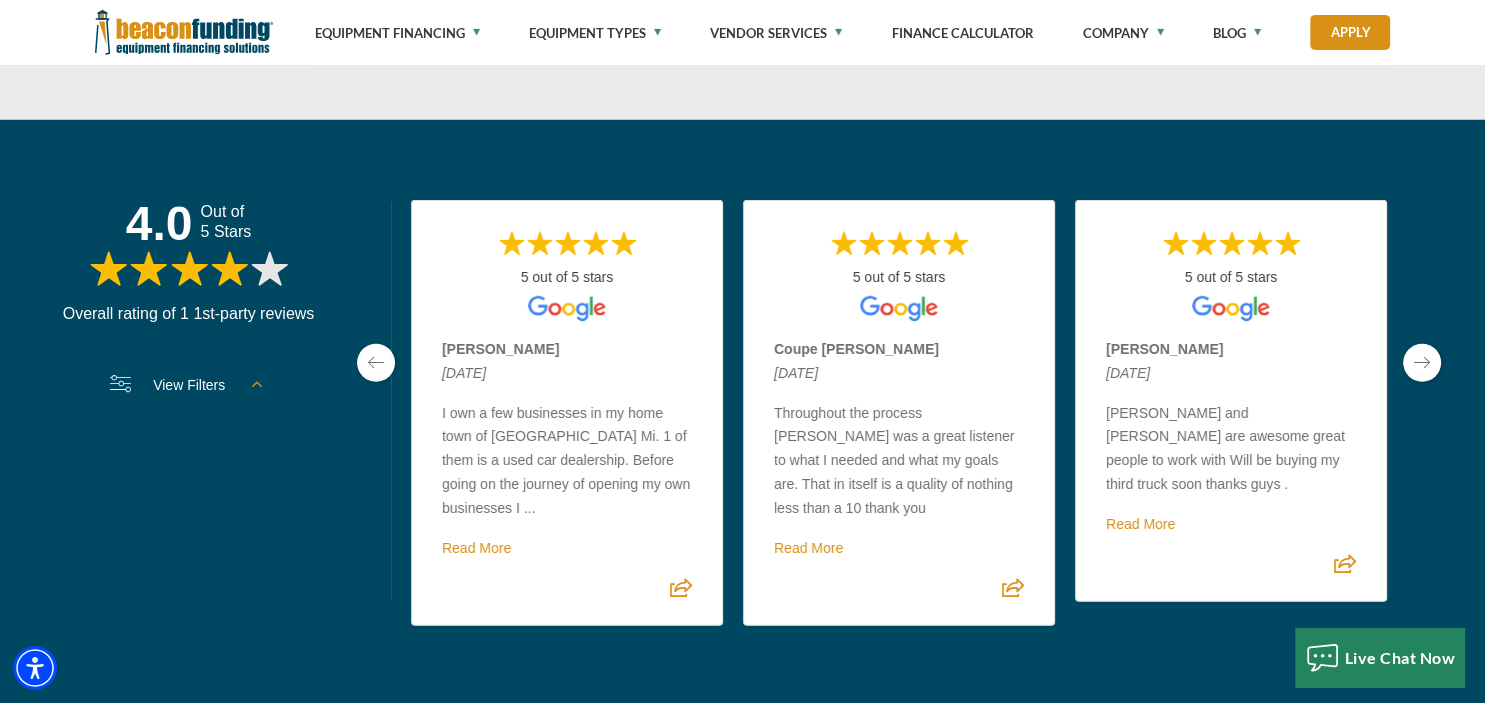 click at bounding box center (1422, 363) 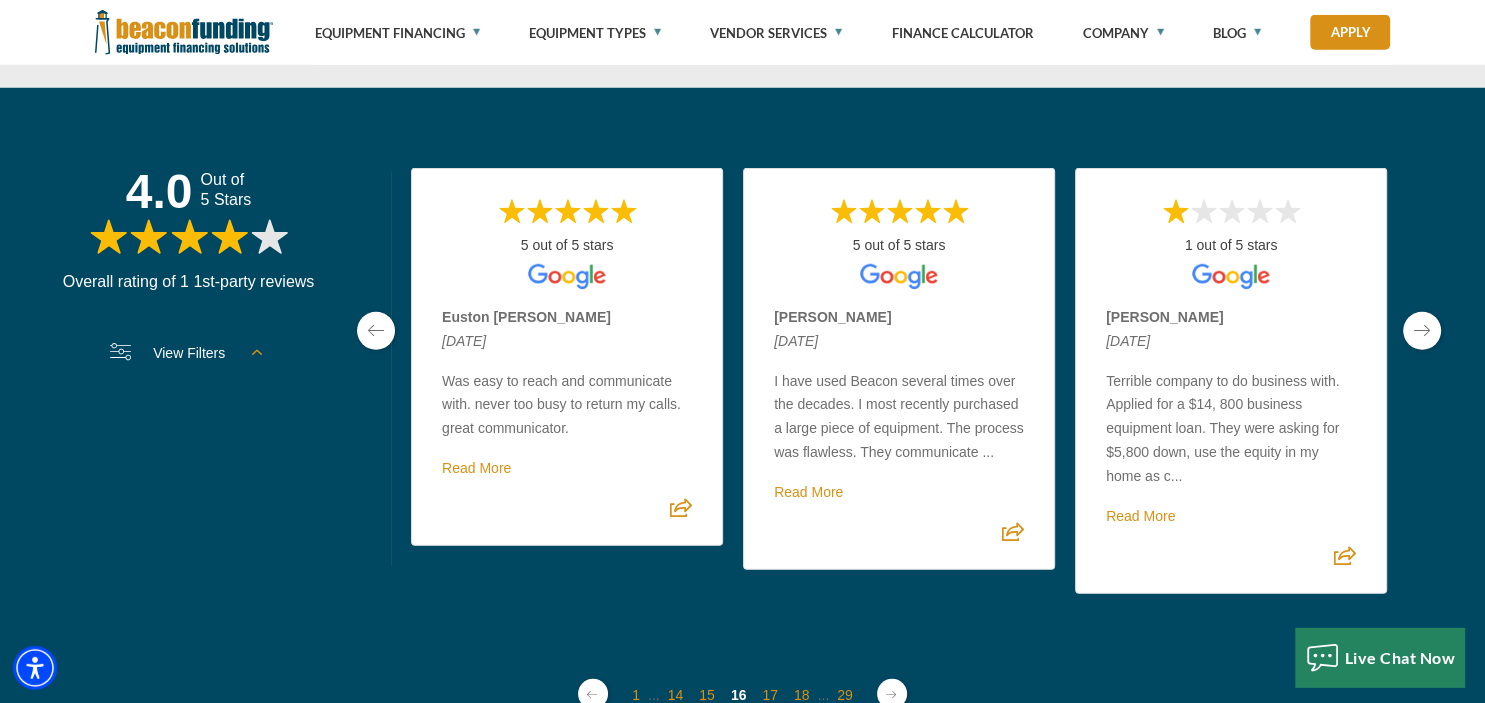 scroll, scrollTop: 5372, scrollLeft: 0, axis: vertical 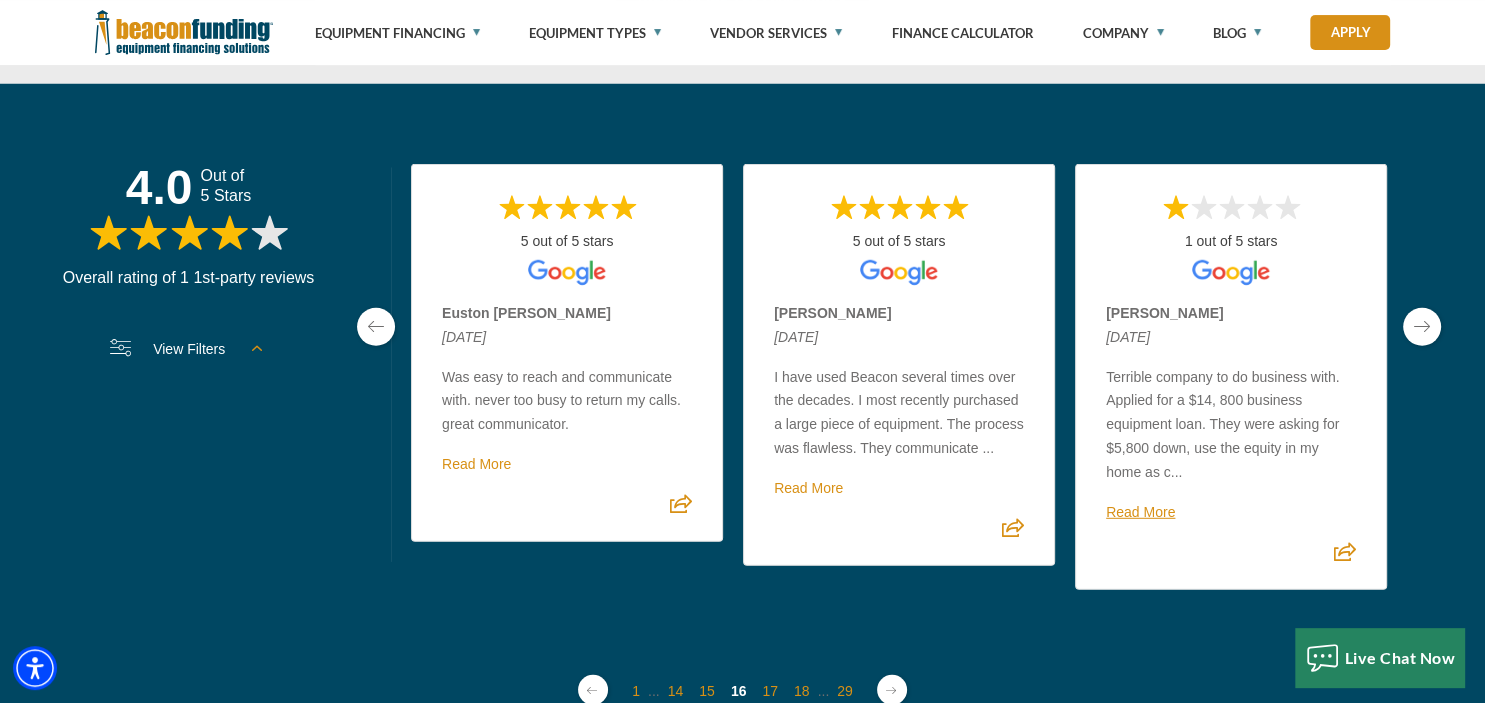 click on "Read More" at bounding box center (1140, 512) 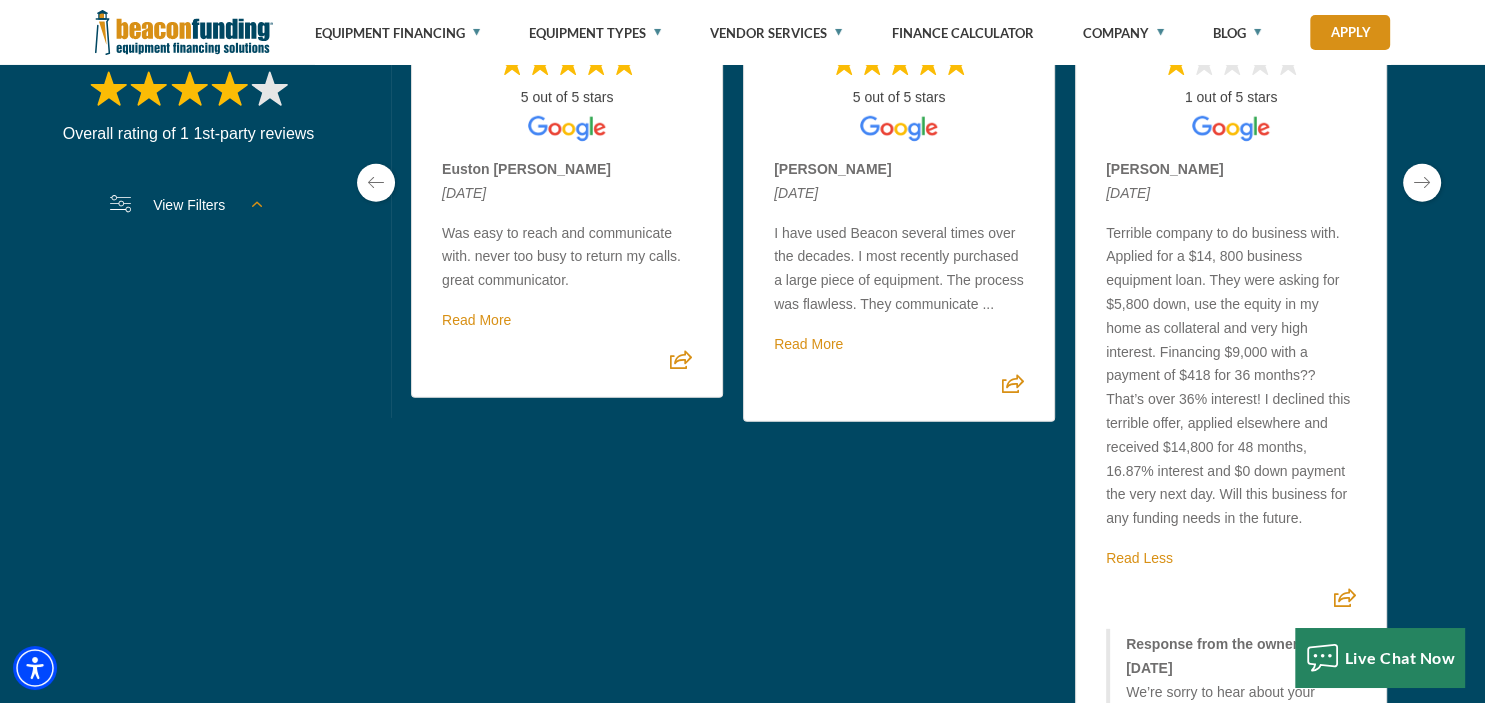 scroll, scrollTop: 5420, scrollLeft: 0, axis: vertical 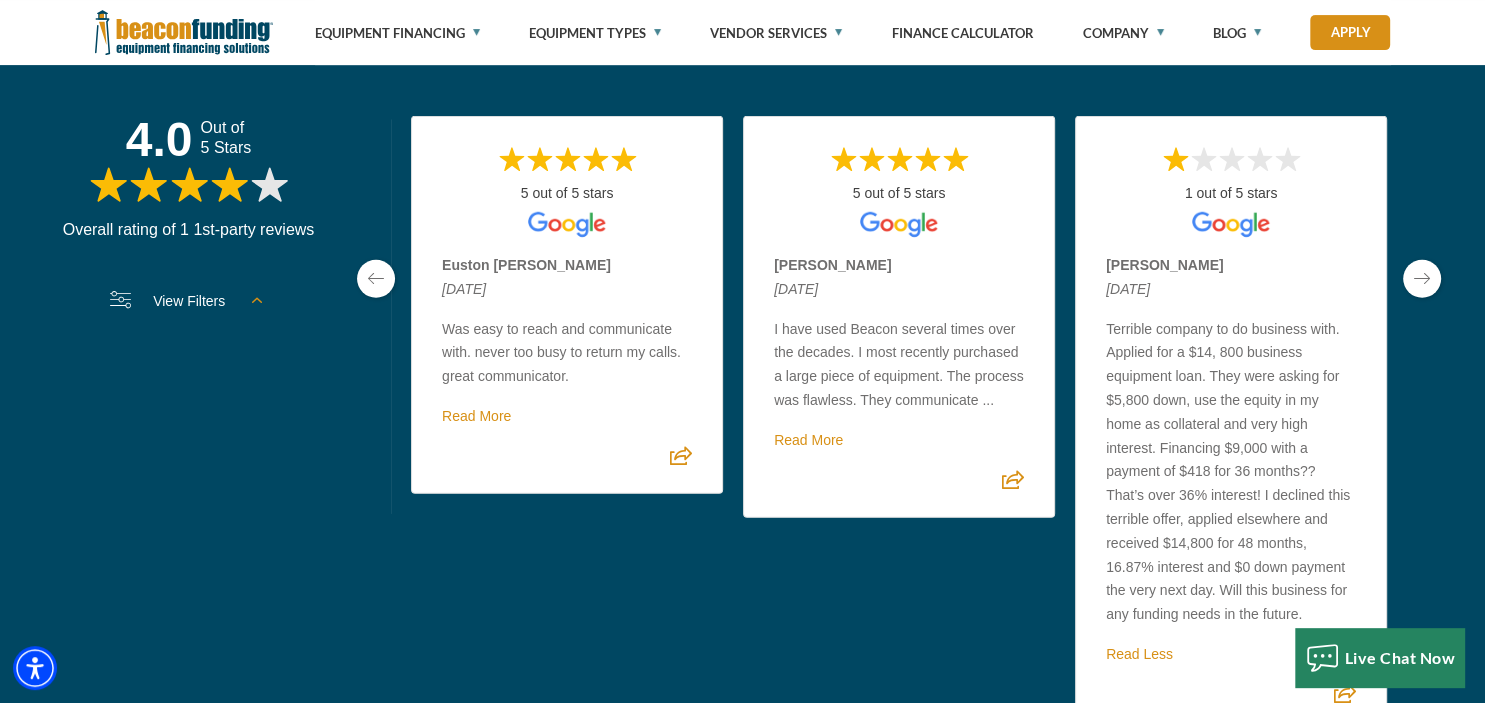 click at bounding box center [1422, 279] 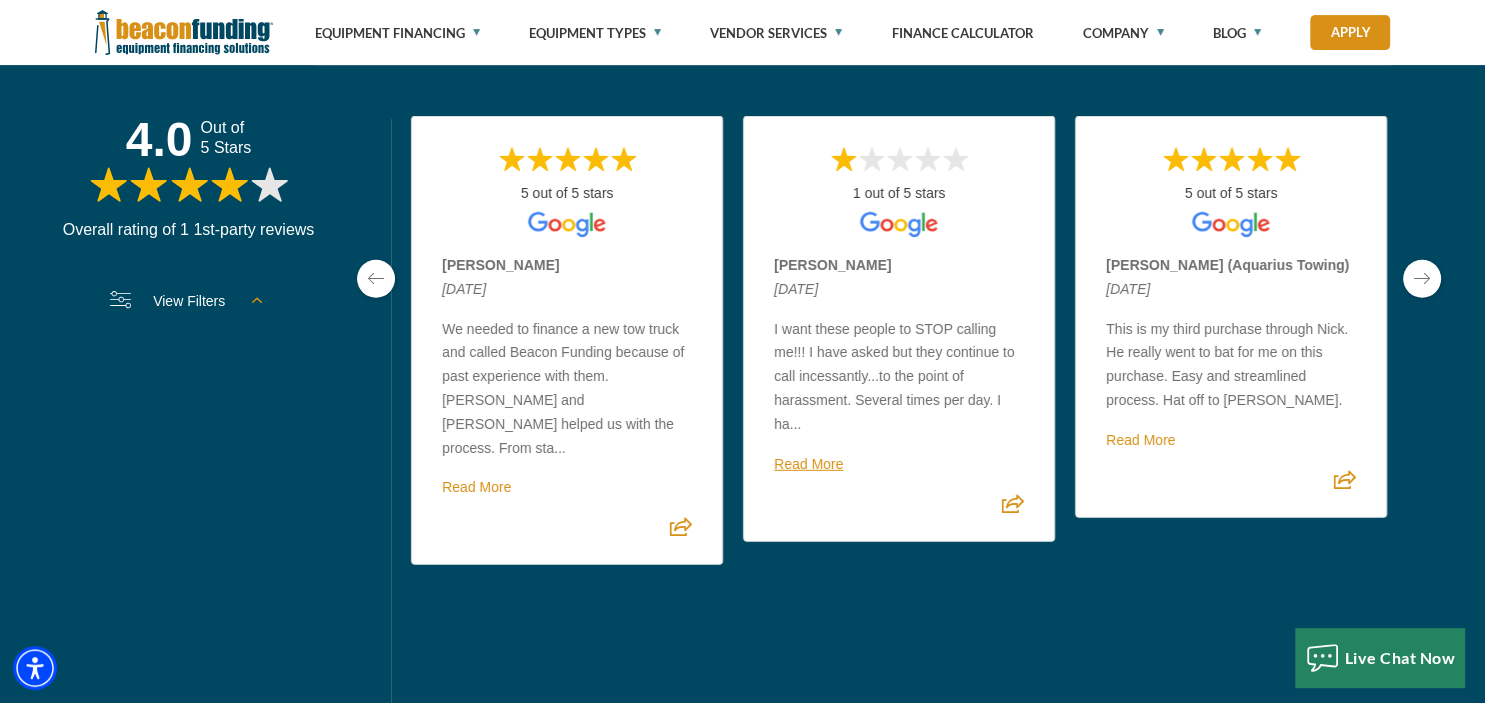 click on "Read More" at bounding box center (808, 464) 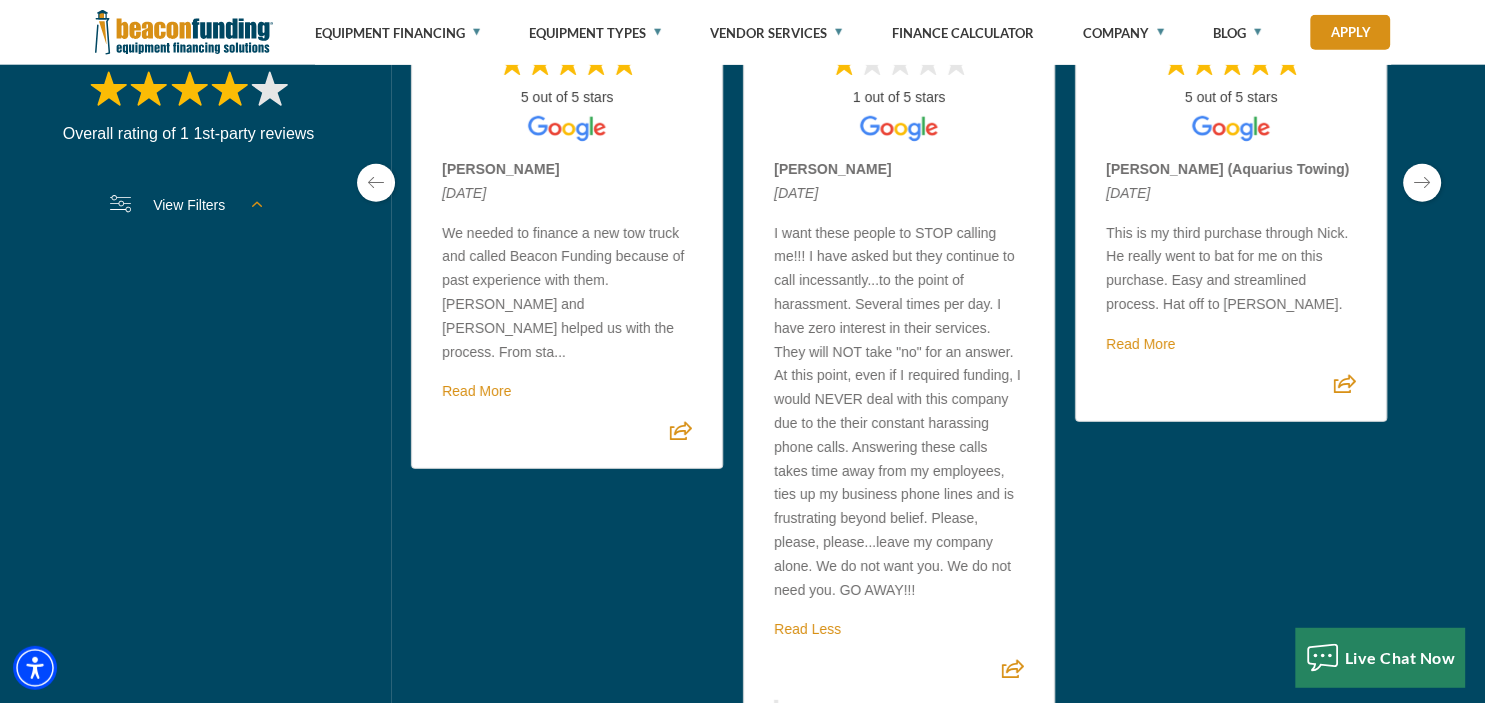 scroll, scrollTop: 5547, scrollLeft: 0, axis: vertical 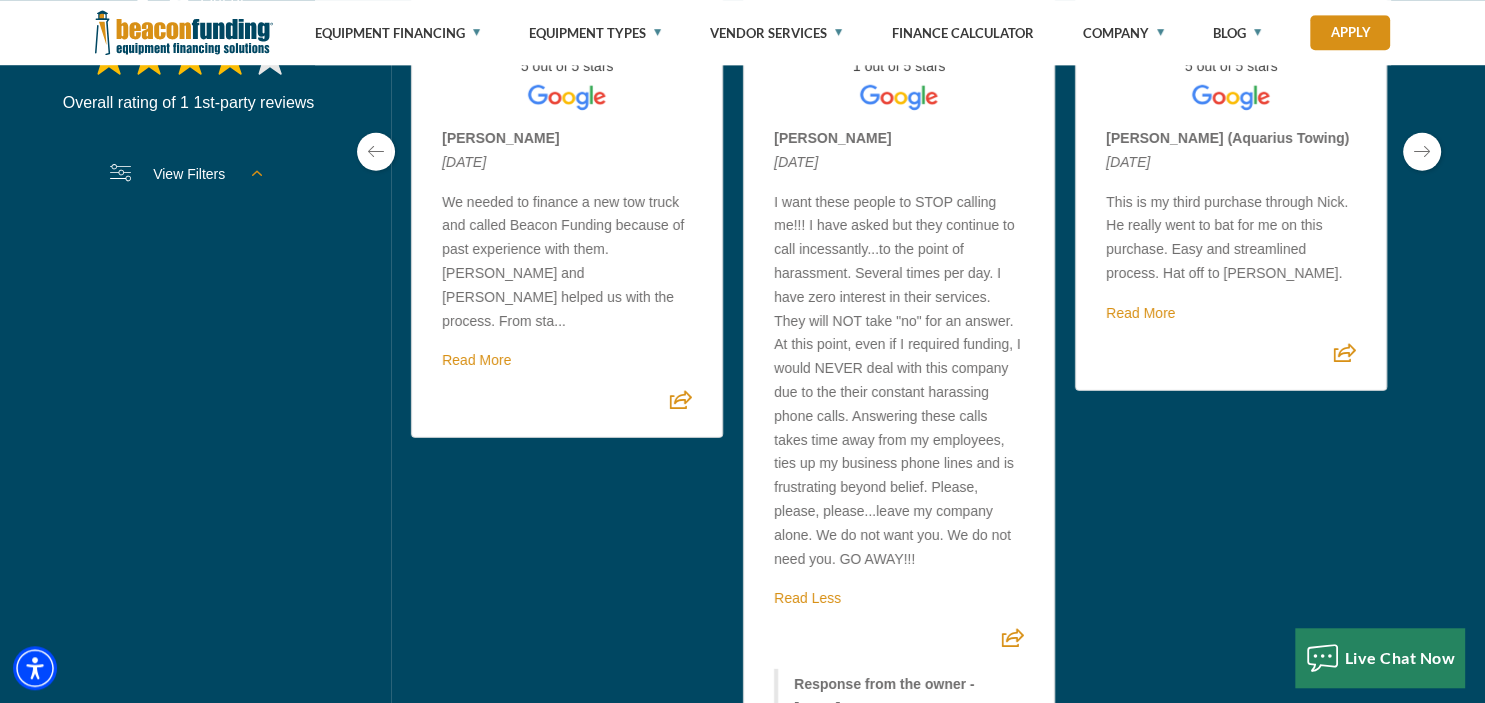 click on "I want these people to STOP calling me!!! I have asked but they continue to call incessantly...to the point of harassment. Several times per day. I have zero interest in their services. They will NOT take "no" for an answer. At this point, even if I required funding, I would NEVER deal with this company due to the their constant harassing phone calls. Answering these calls takes time away from my employees, ties up my business phone lines and is frustrating beyond belief. Please, please, please...leave my company alone. We do not want you. We do not need you. GO AWAY!!!" at bounding box center (899, 381) 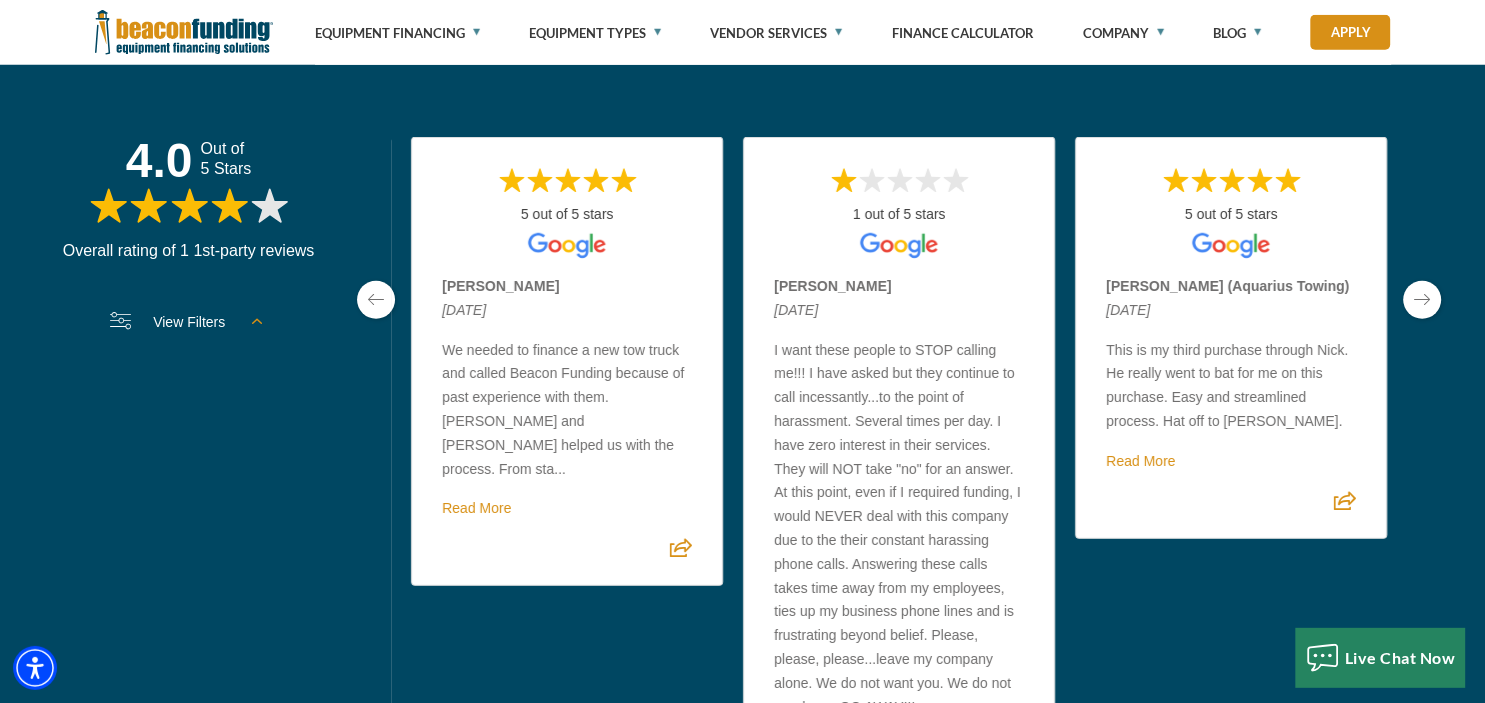 scroll, scrollTop: 5411, scrollLeft: 0, axis: vertical 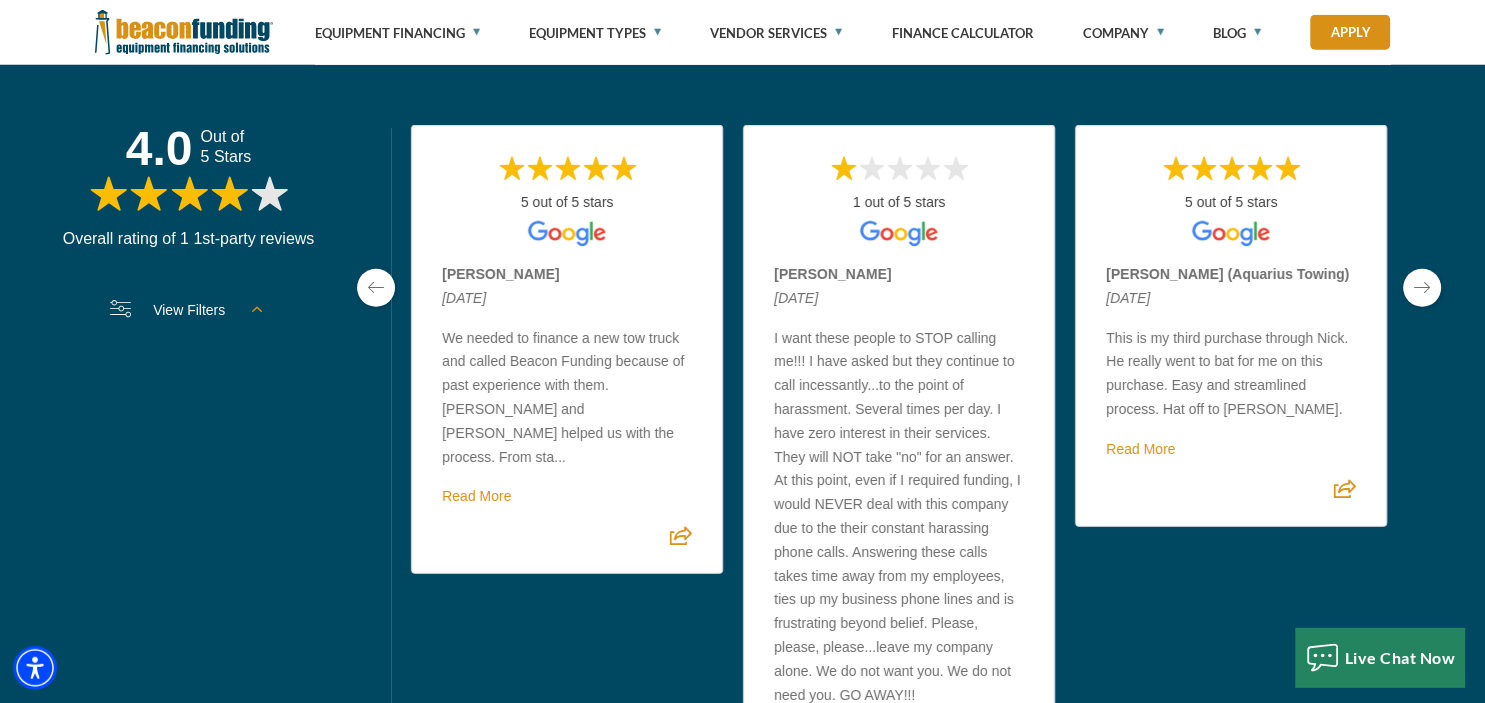 click at bounding box center (1422, 288) 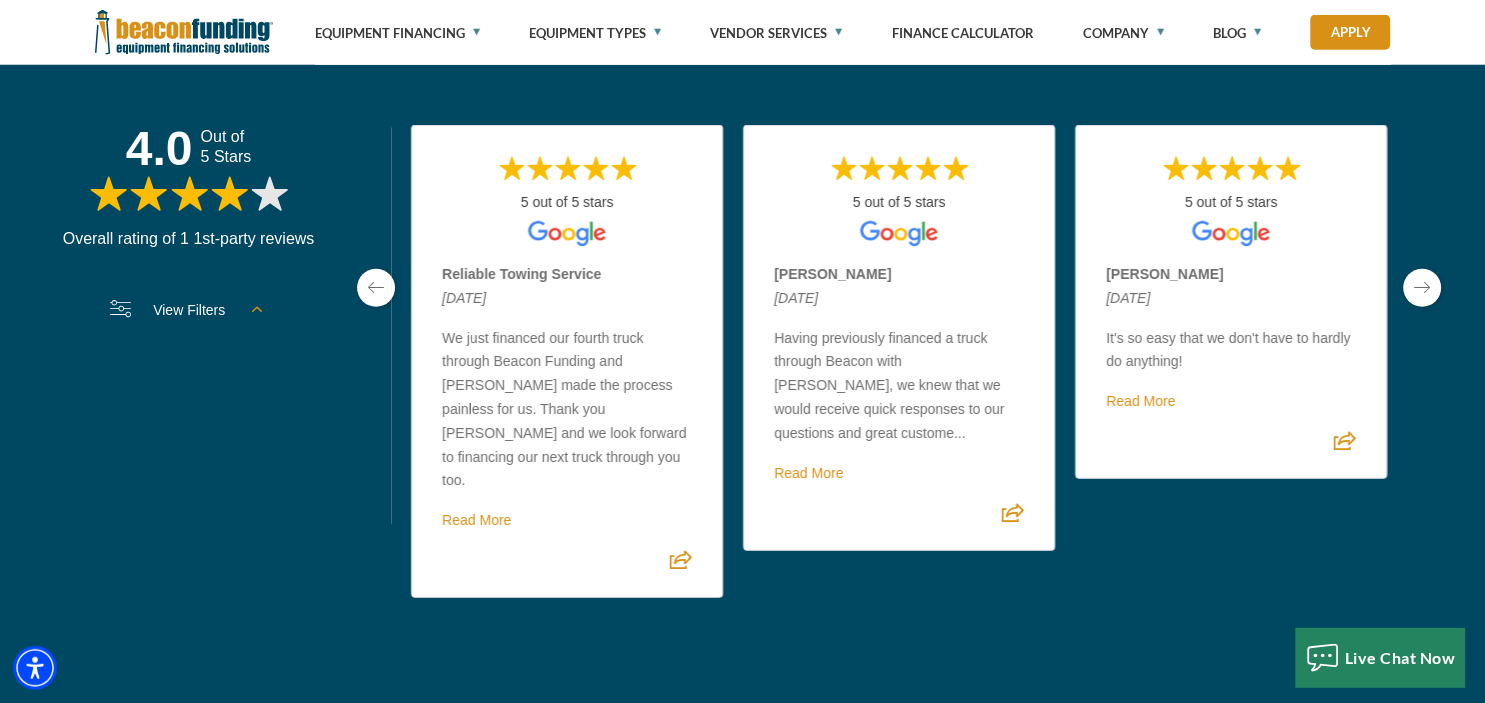 click at bounding box center (1422, 288) 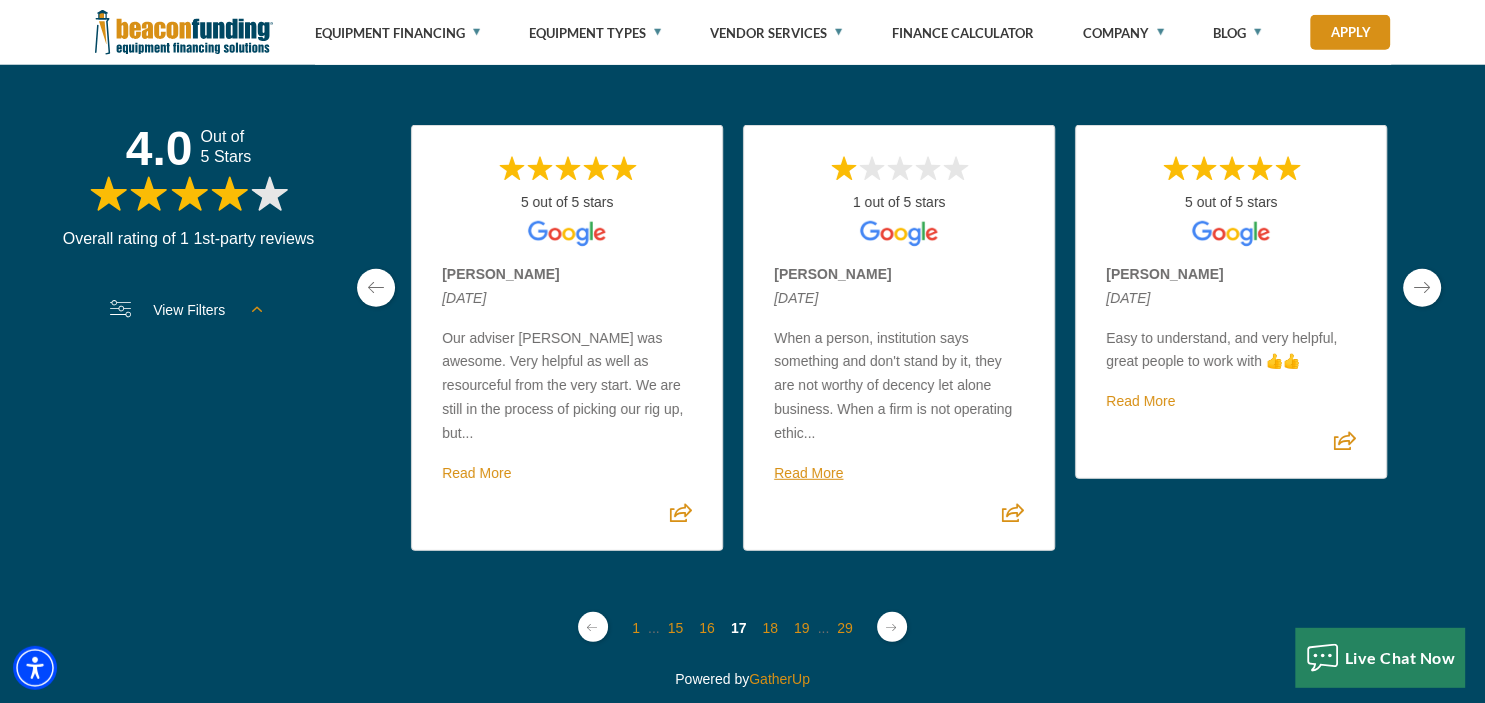 click on "Read More" at bounding box center (808, 473) 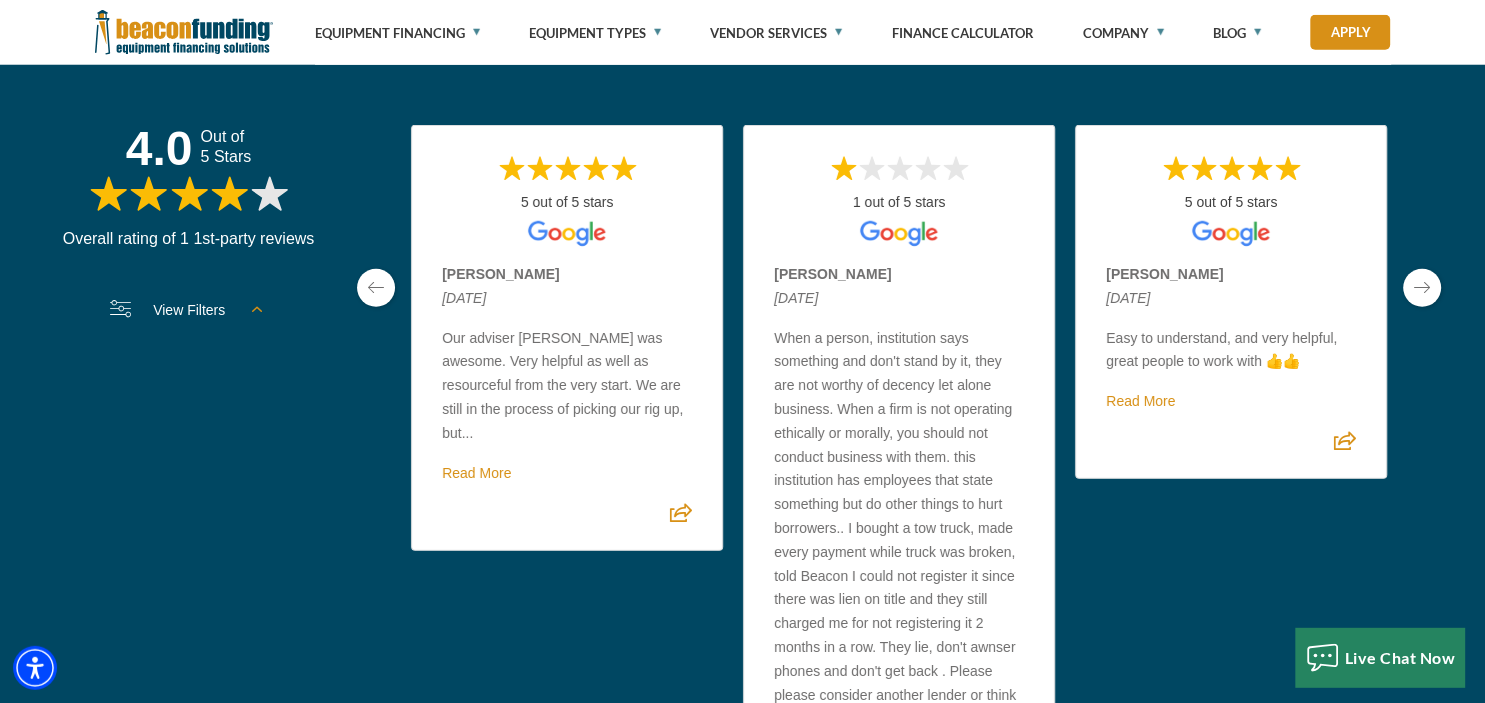 click on "5 out of 5 stars
Jack Rosenkrans
November 3, 2018
Easy to understand, and very helpful, great people to work with 👍👍
Easy to understand, and very helpful, great people to work with 👍👍
Read More
Read Less
Response from the owner - November 3, 2018 Thanks for the stellar review! We’re glad you had a great experience with your fast and friendly financing rep. Our customers are very important to us." at bounding box center (1221, 702) 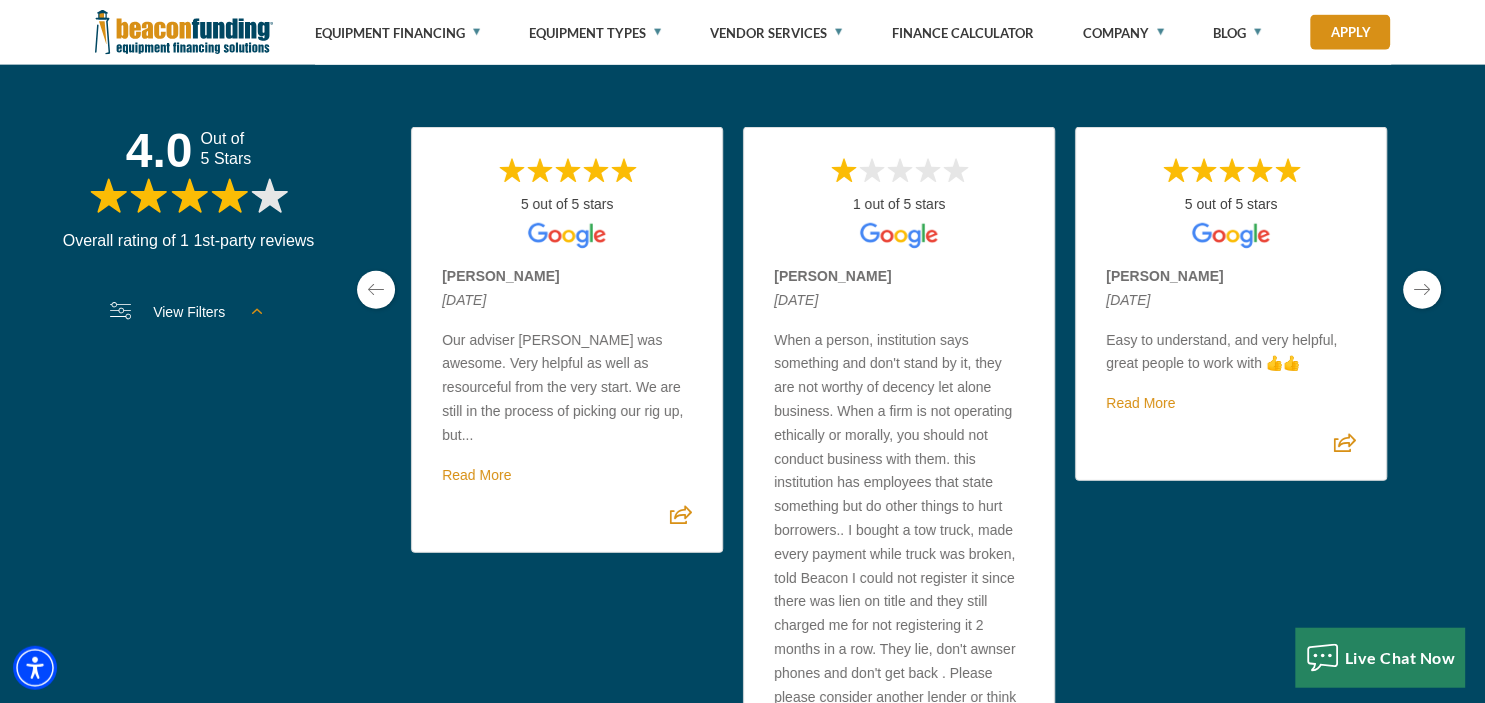 scroll, scrollTop: 5408, scrollLeft: 0, axis: vertical 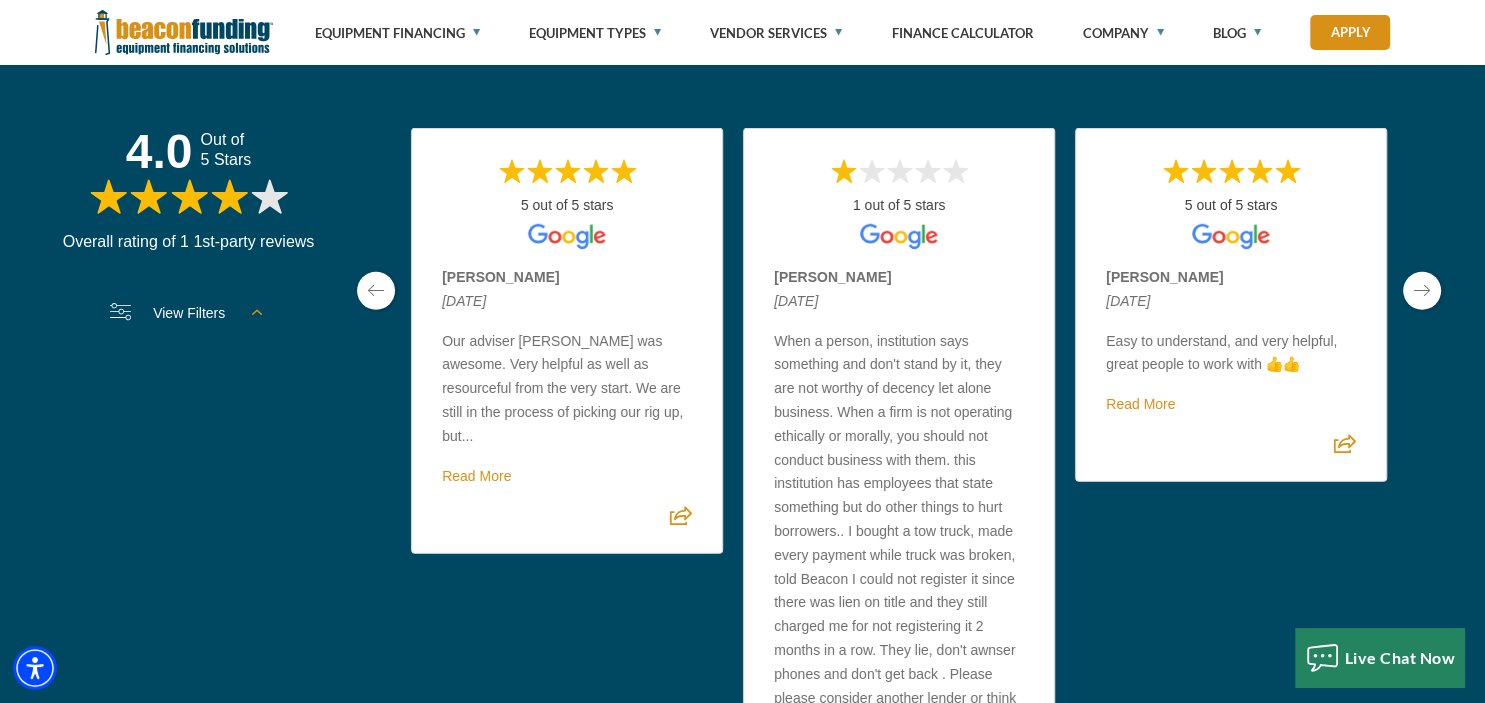 click at bounding box center (1422, 291) 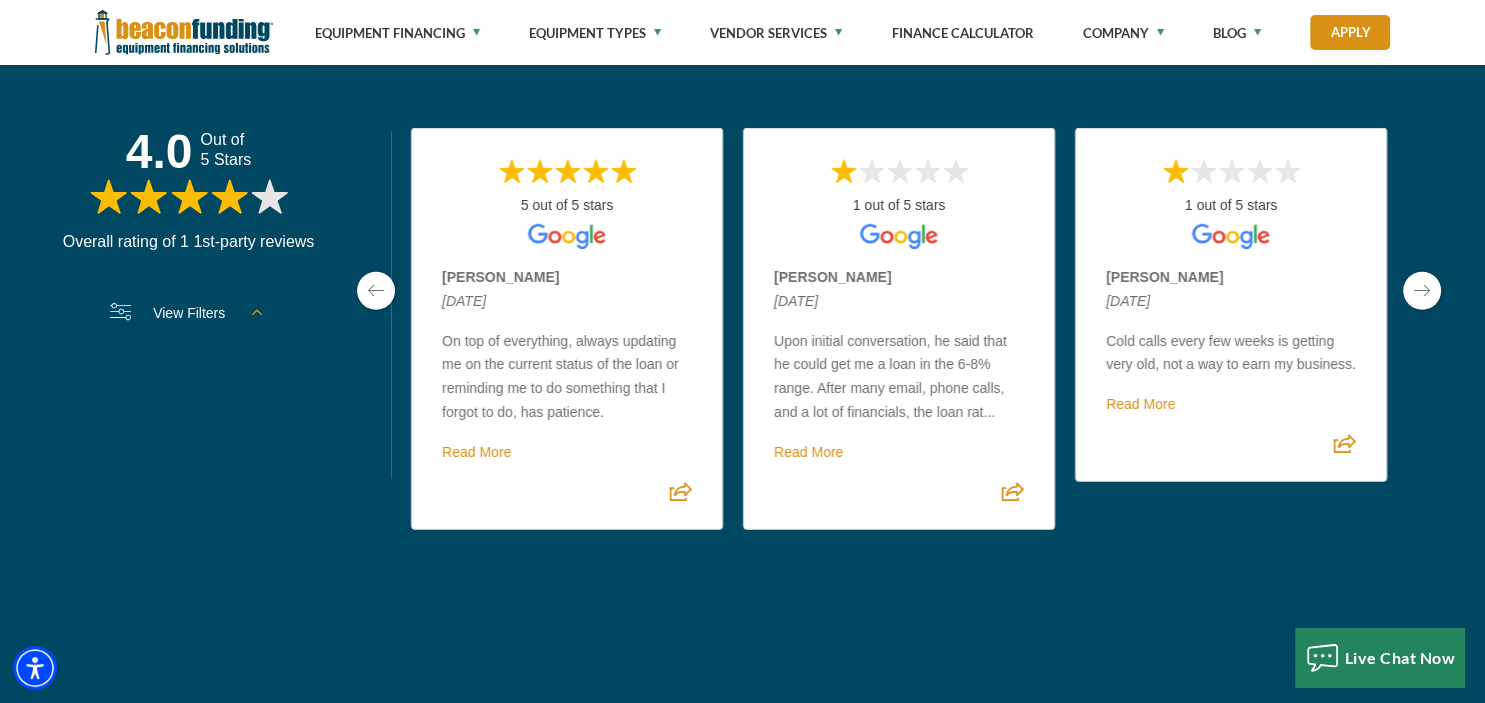 click on "Kyle Weisner
August 29, 2018
Upon initial conversation, he said that he could get me a loan in the 6-8% range. After many email, phone calls, and a lot of financials, the loan rat...
Upon initial conversation, he said that he could get me a loan in the 6-8% range. After many email, phone calls, and a lot of financials, the loan rate was 12%. He came back again, said that he wanted another stab at it and thought, this time, he could deliver on the promise of 6-8%. After wasting considerably more time, the result was the same.....12%. What a colossal waste of time!
Read More
Read Less
Response from the owner - August 29, 2018" at bounding box center (899, 382) 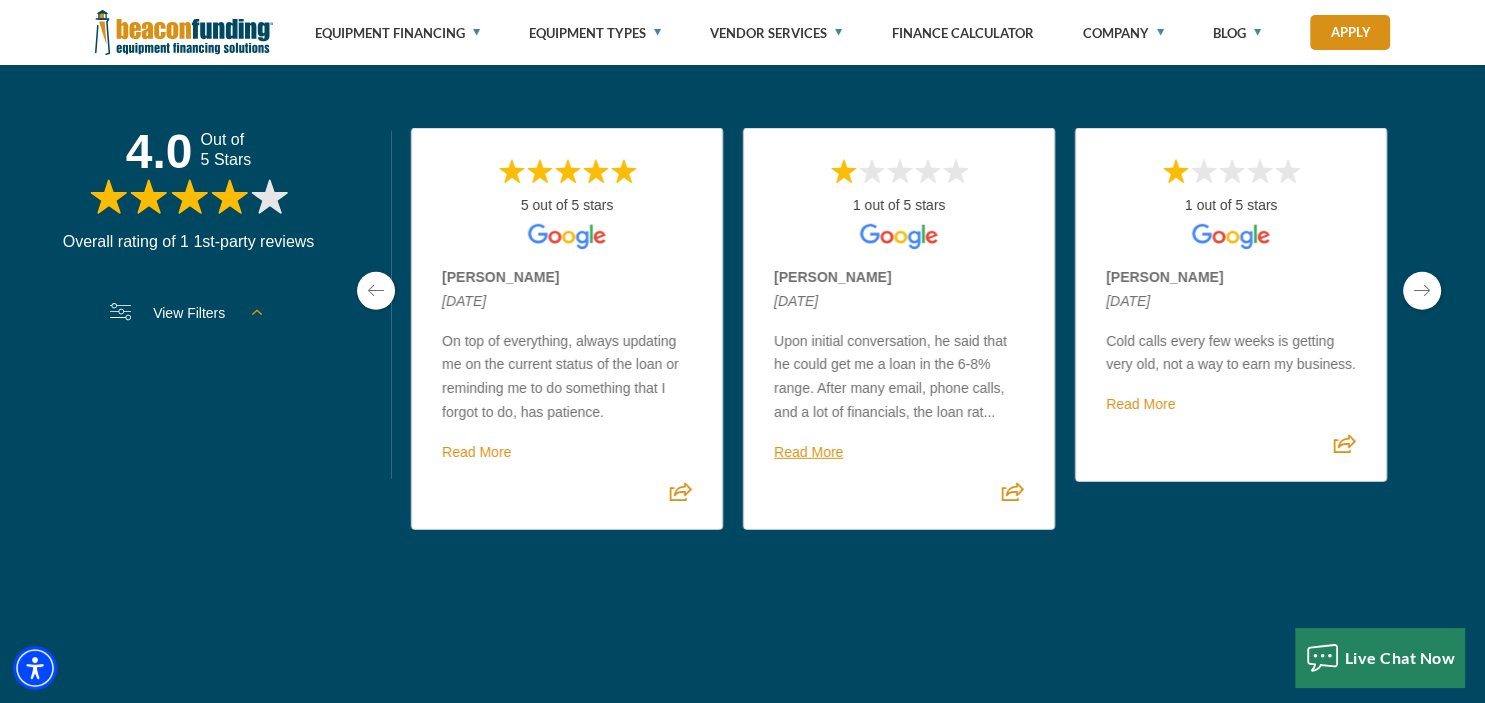 click on "Read More" at bounding box center [808, 452] 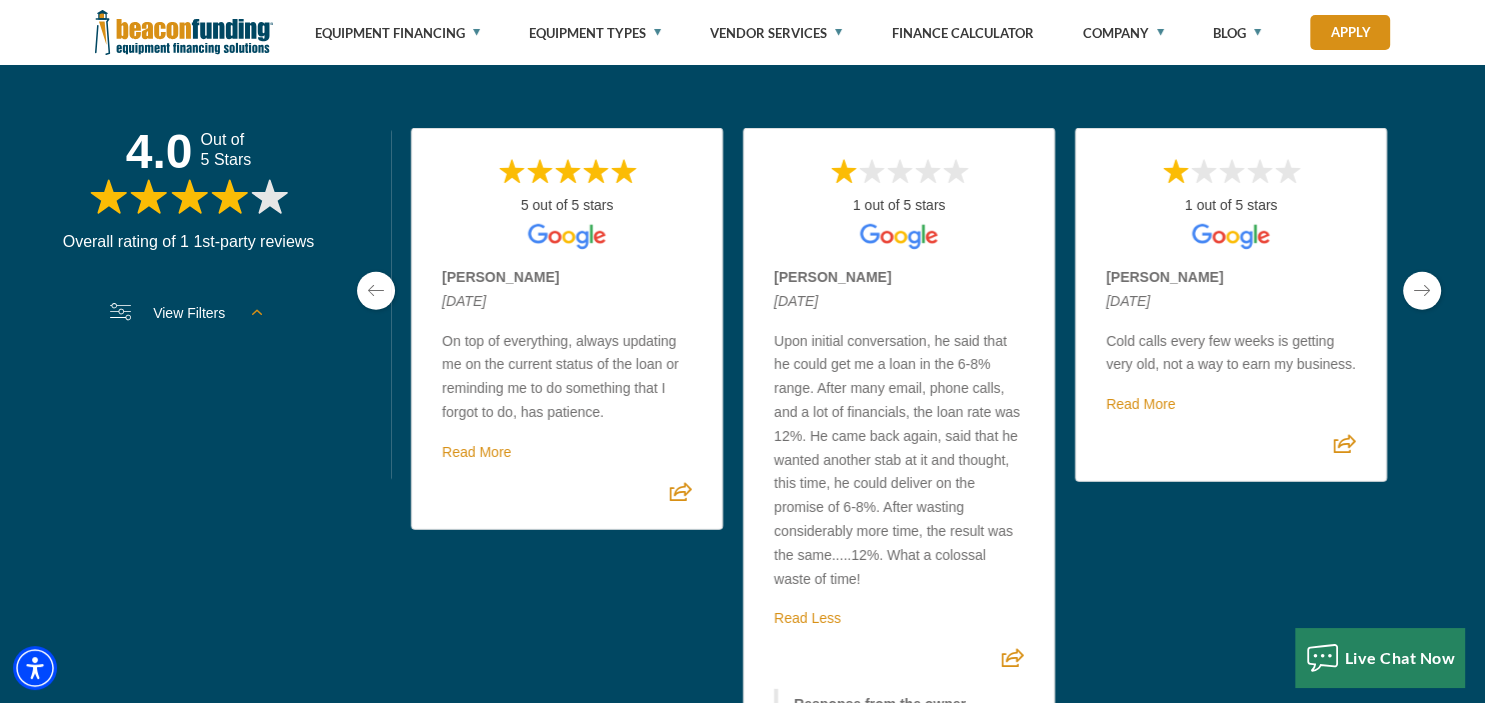 click at bounding box center [1422, 291] 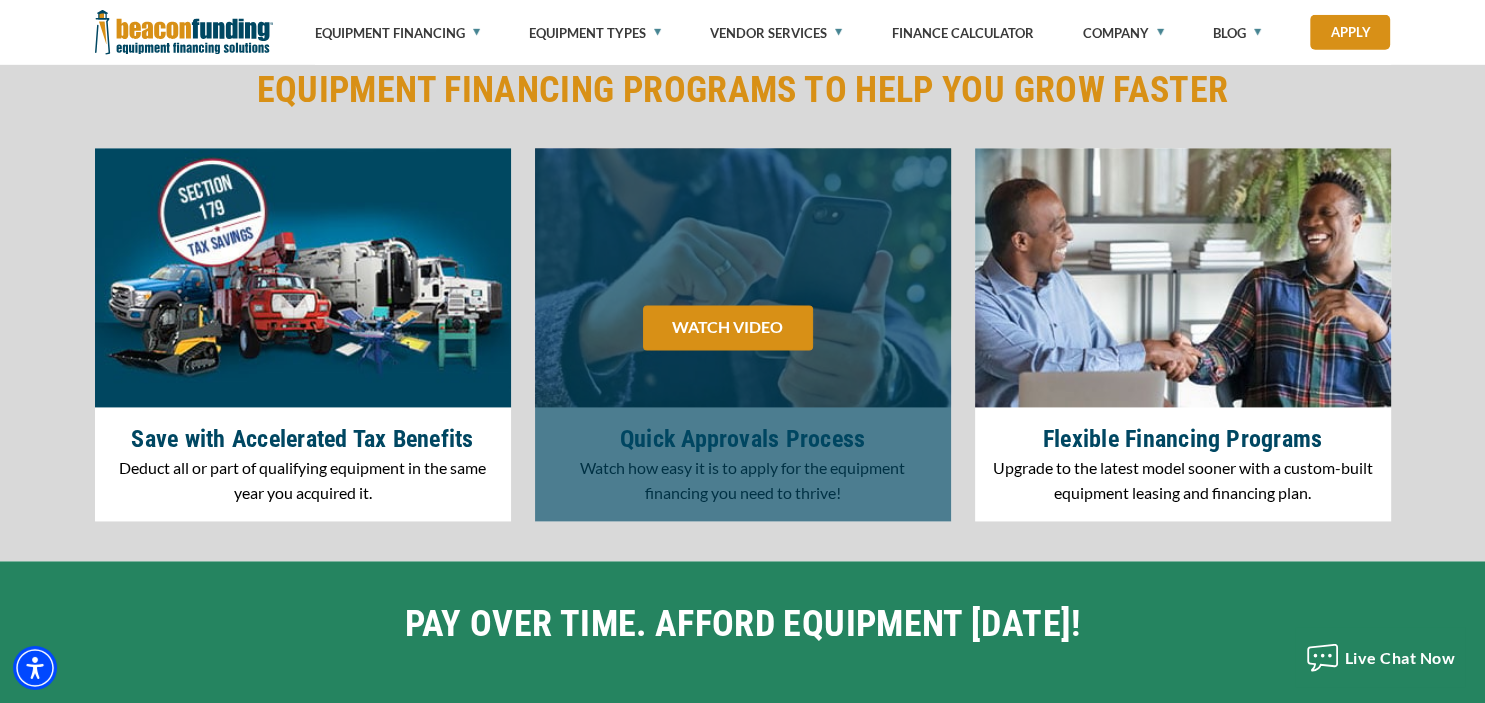 scroll, scrollTop: 2613, scrollLeft: 0, axis: vertical 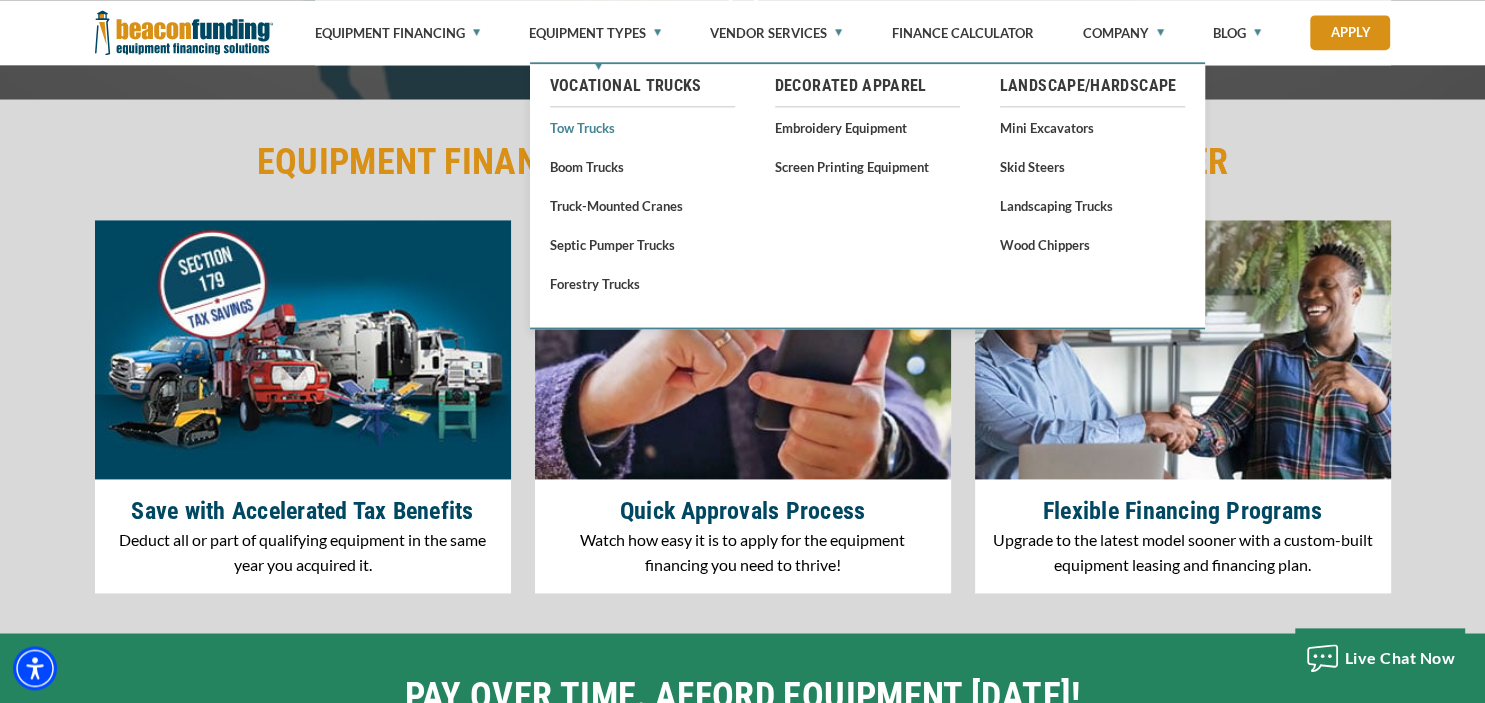 click on "Tow Trucks" at bounding box center (642, 127) 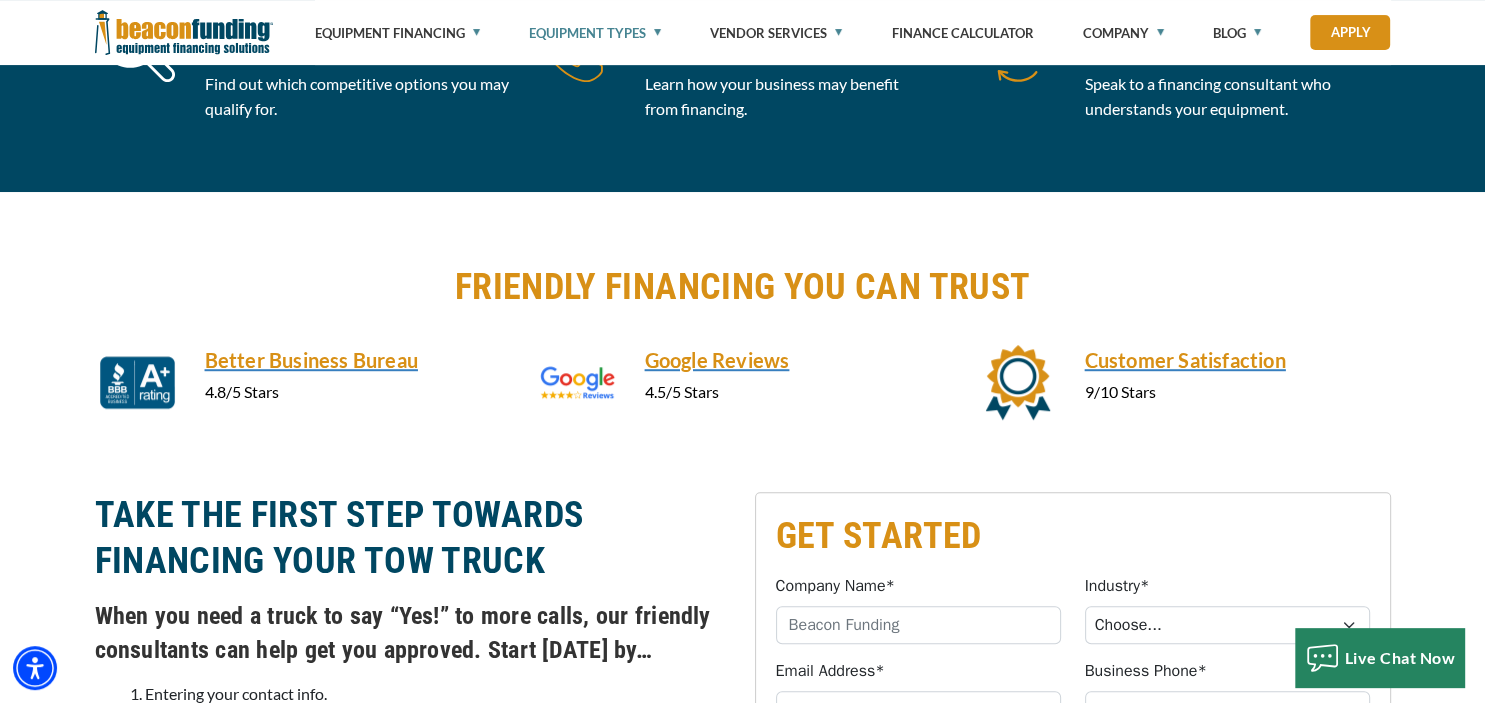 scroll, scrollTop: 1240, scrollLeft: 0, axis: vertical 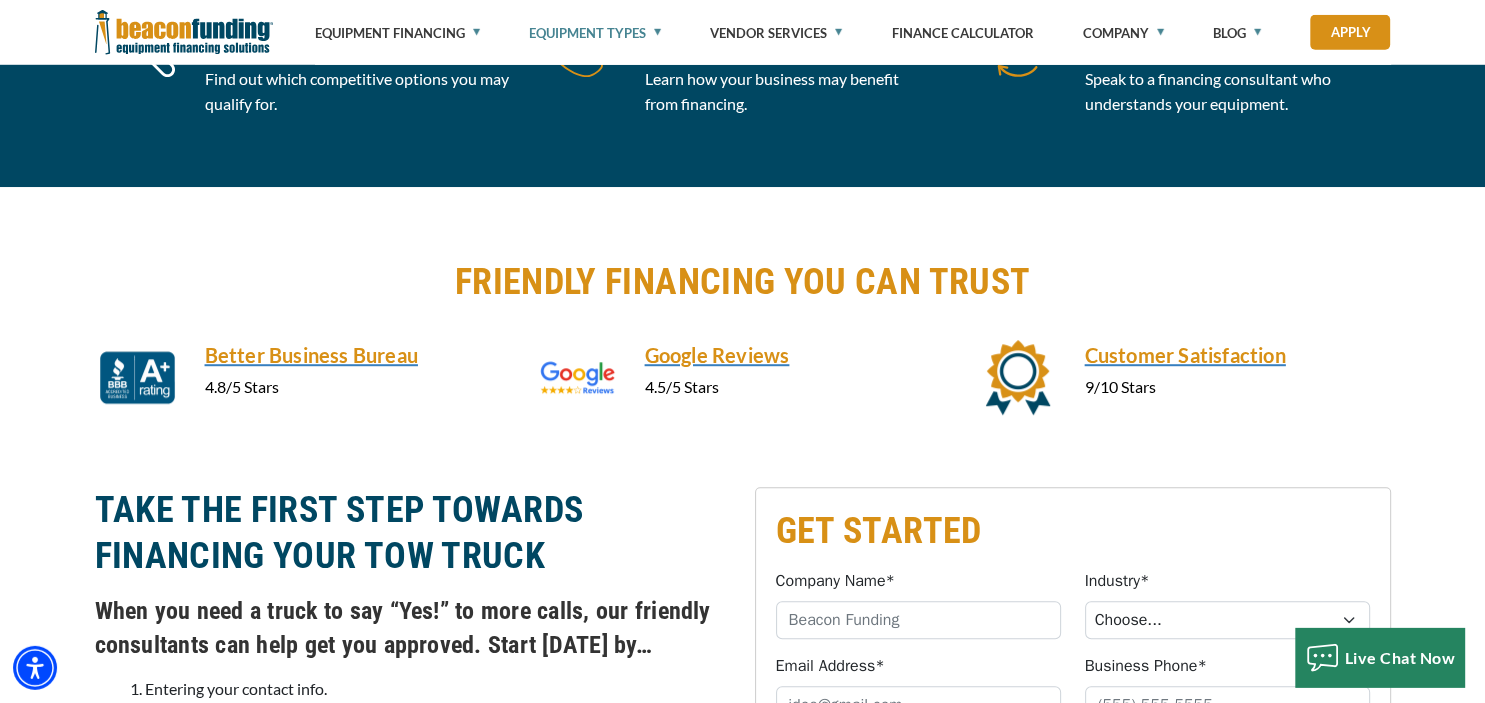 click on "Visualizer not found in the same Pane as this module. Please create or move Visualizer to this Pane in order to display correctly.
FRIENDLY FINANCING YOU CAN TRUST
Better Business Bureau
4.8/5 Stars
Google Reviews
4.5/5 Stars
Customer Satisfaction
9/10 Stars" at bounding box center (742, 337) 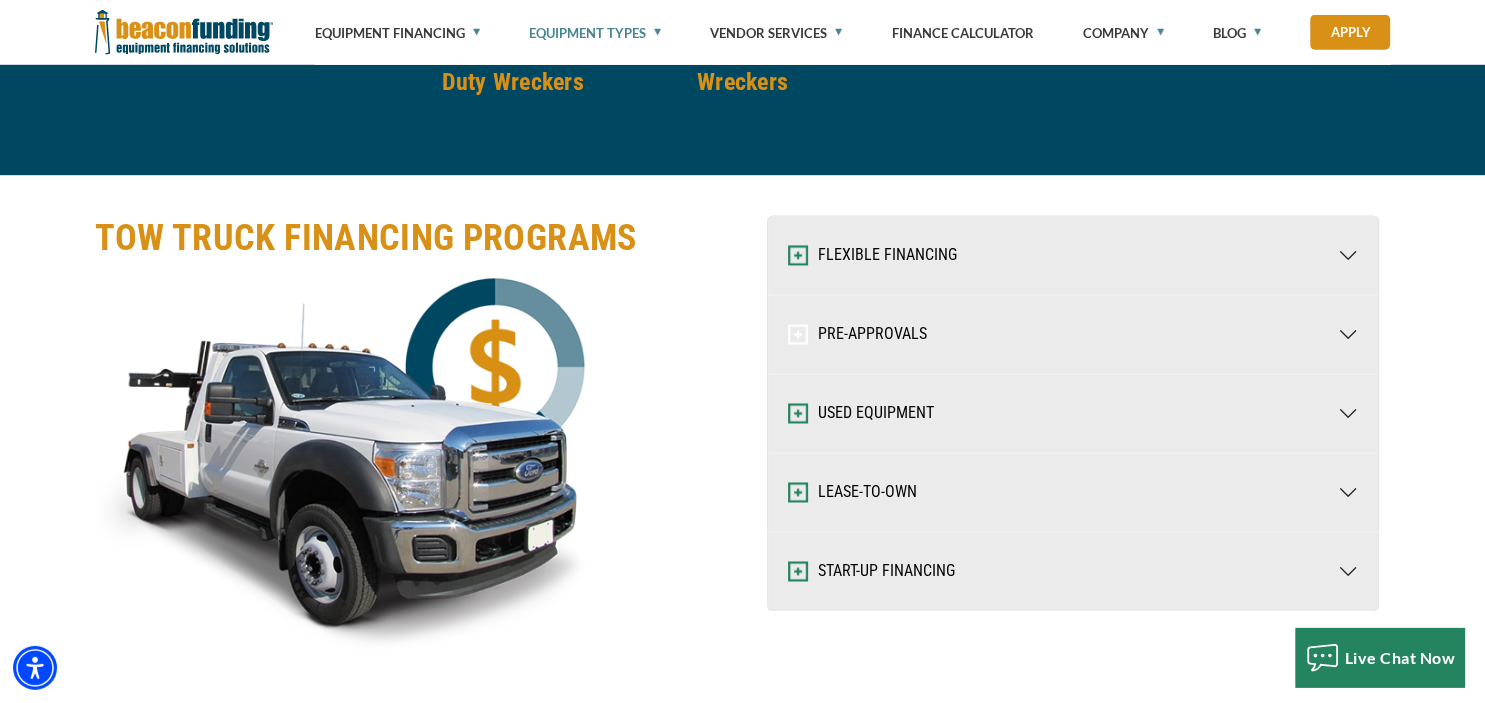 scroll, scrollTop: 3089, scrollLeft: 0, axis: vertical 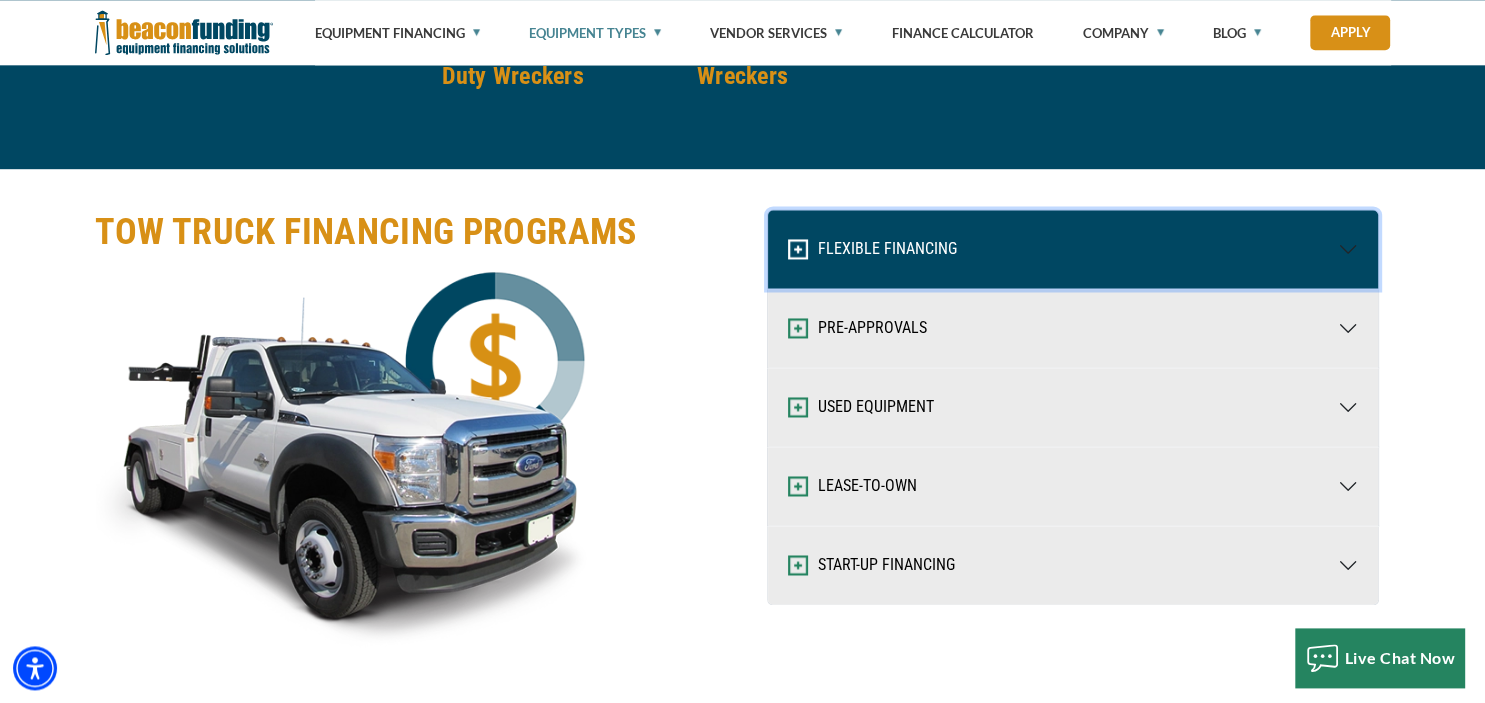 click on "FLEXIBLE FINANCING" at bounding box center [1073, 249] 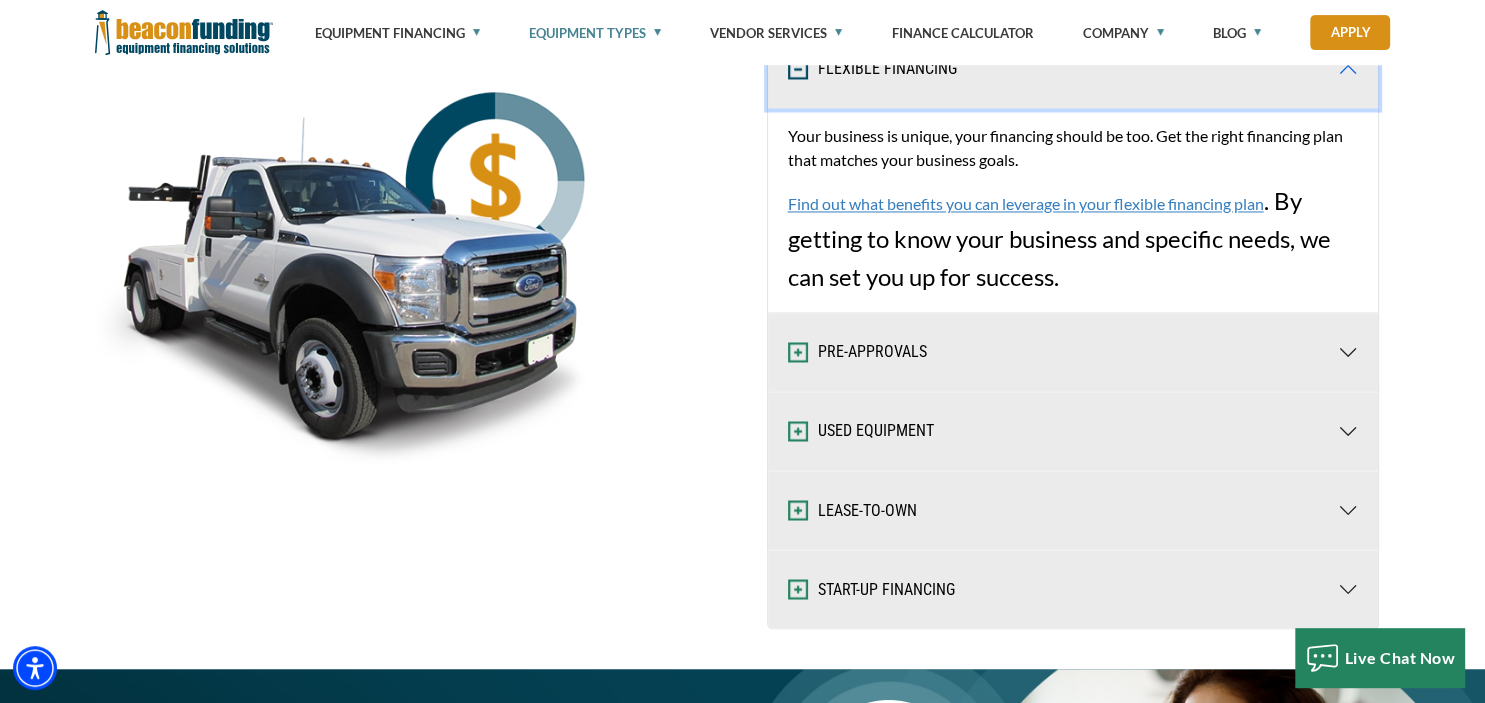 scroll, scrollTop: 3270, scrollLeft: 0, axis: vertical 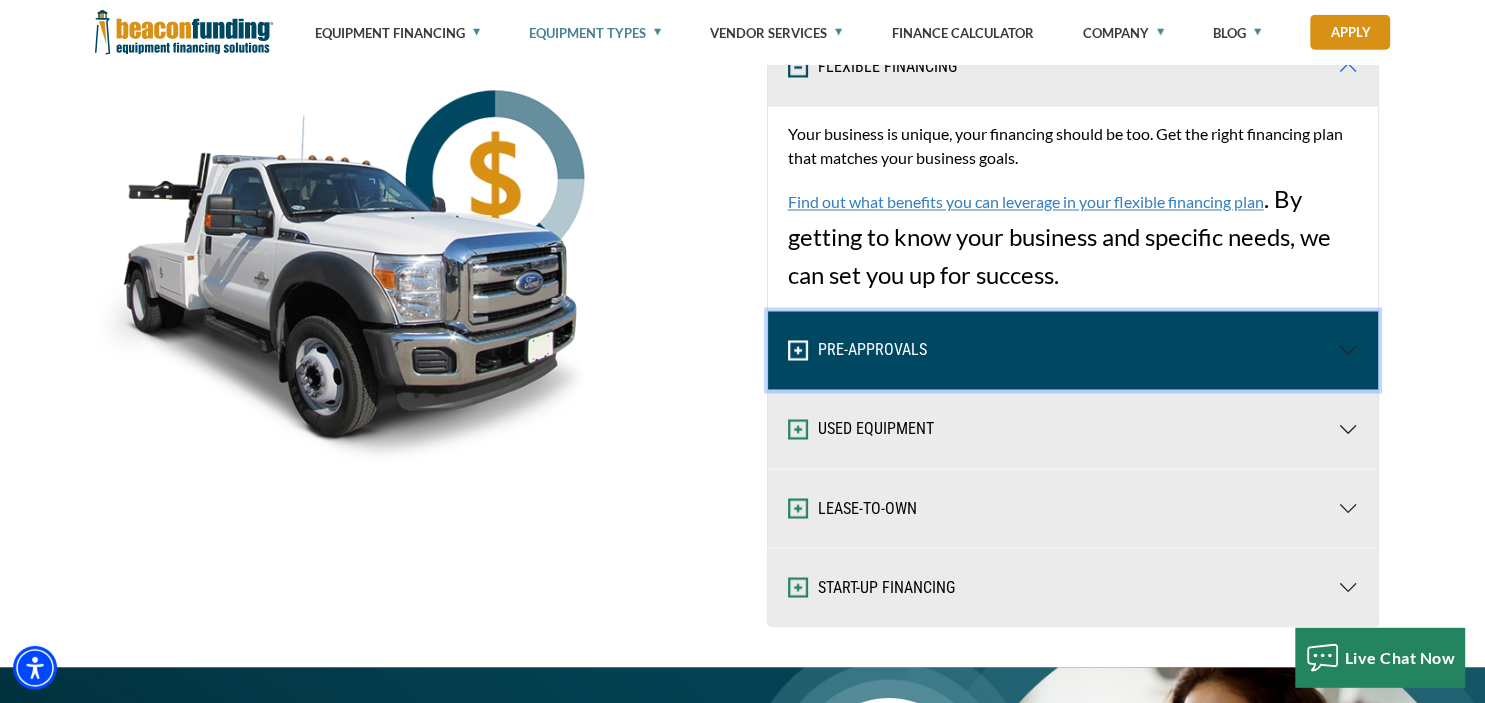 click on "PRE-APPROVALS" at bounding box center (1073, 351) 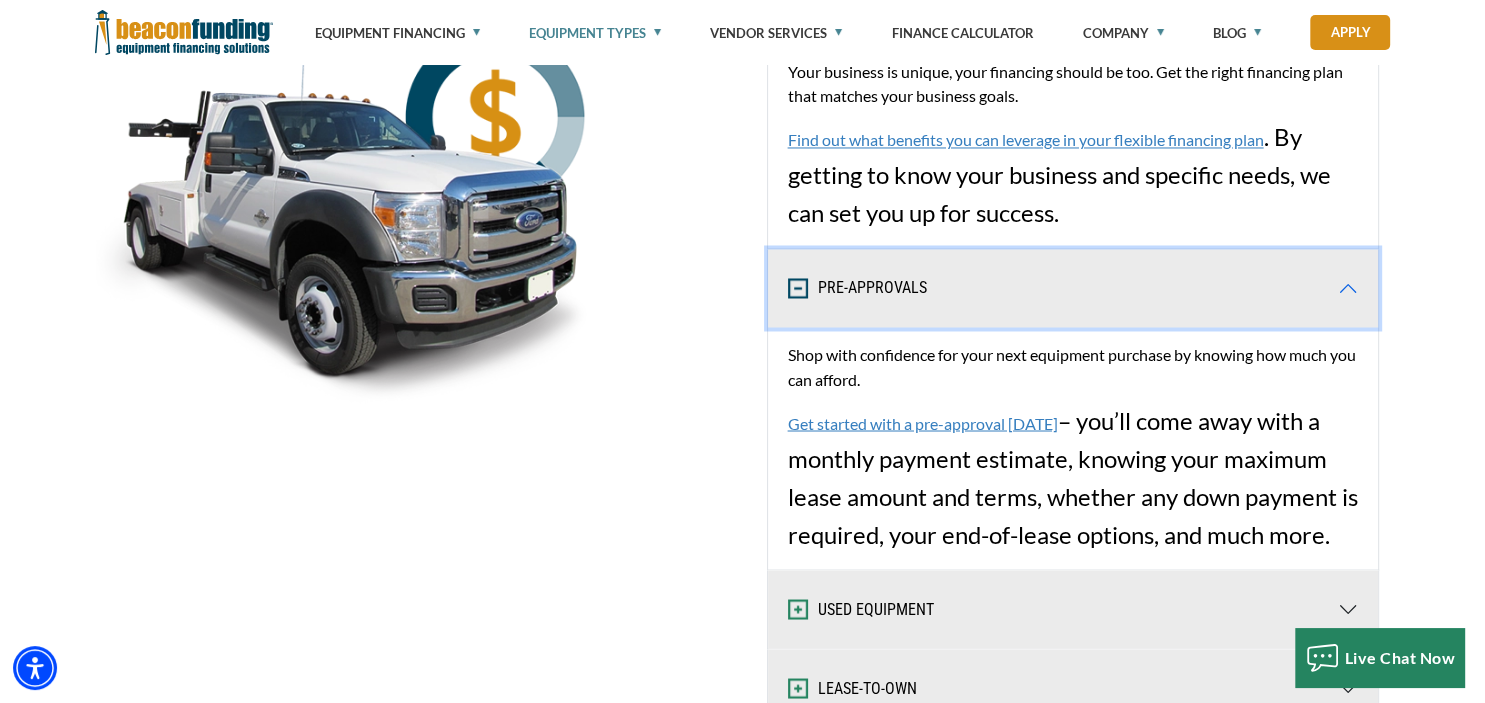 scroll, scrollTop: 3334, scrollLeft: 0, axis: vertical 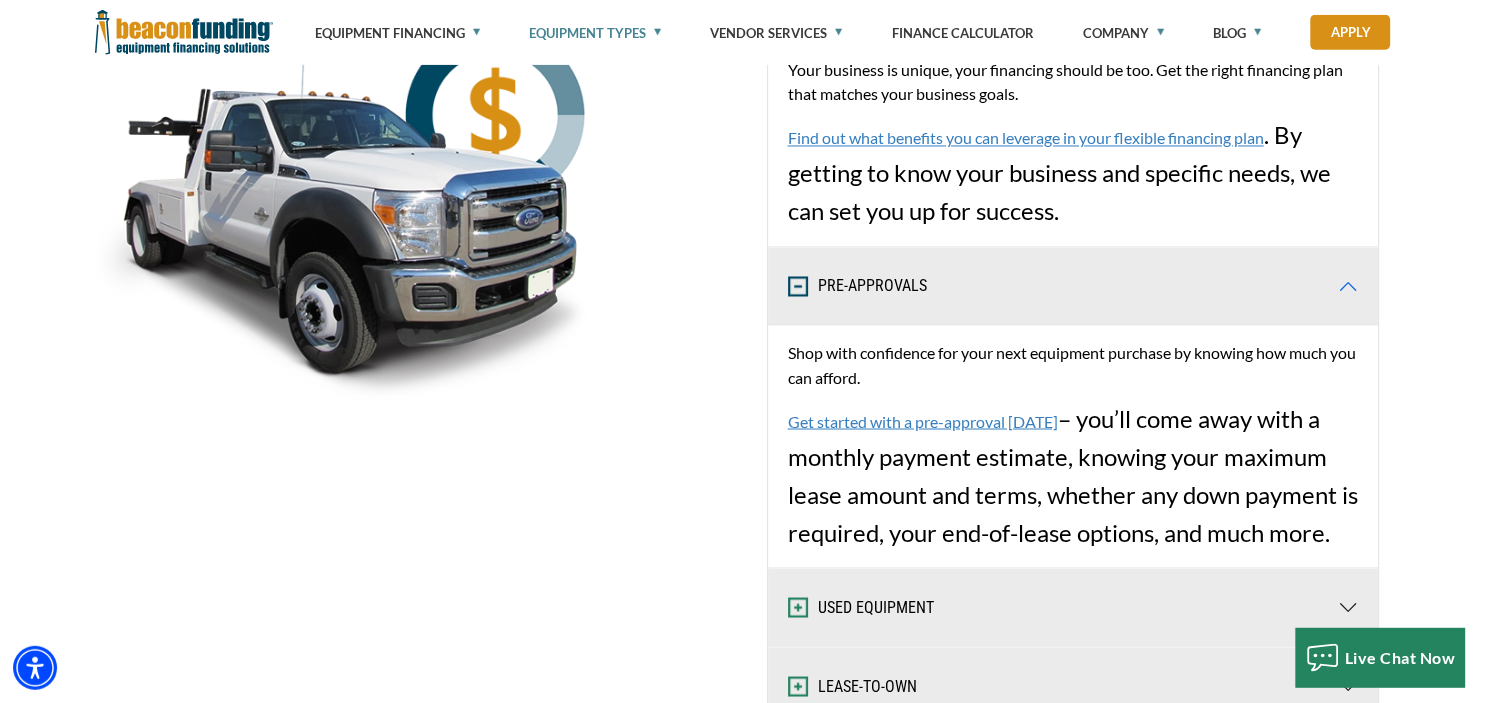 click on "TOW TRUCK FINANCING PROGRAMS
Visualizer not found in the same Pane as this module. Please create or move Visualizer to this Pane in order to display correctly.
FLEXIBLE FINANCING
Your business is unique, your financing should be too. Get the right financing plan that matches your business goals. Find out what benefits you can leverage in your flexible financing plan . By getting to know your business and specific needs, we can set you up for success." at bounding box center [742, 385] 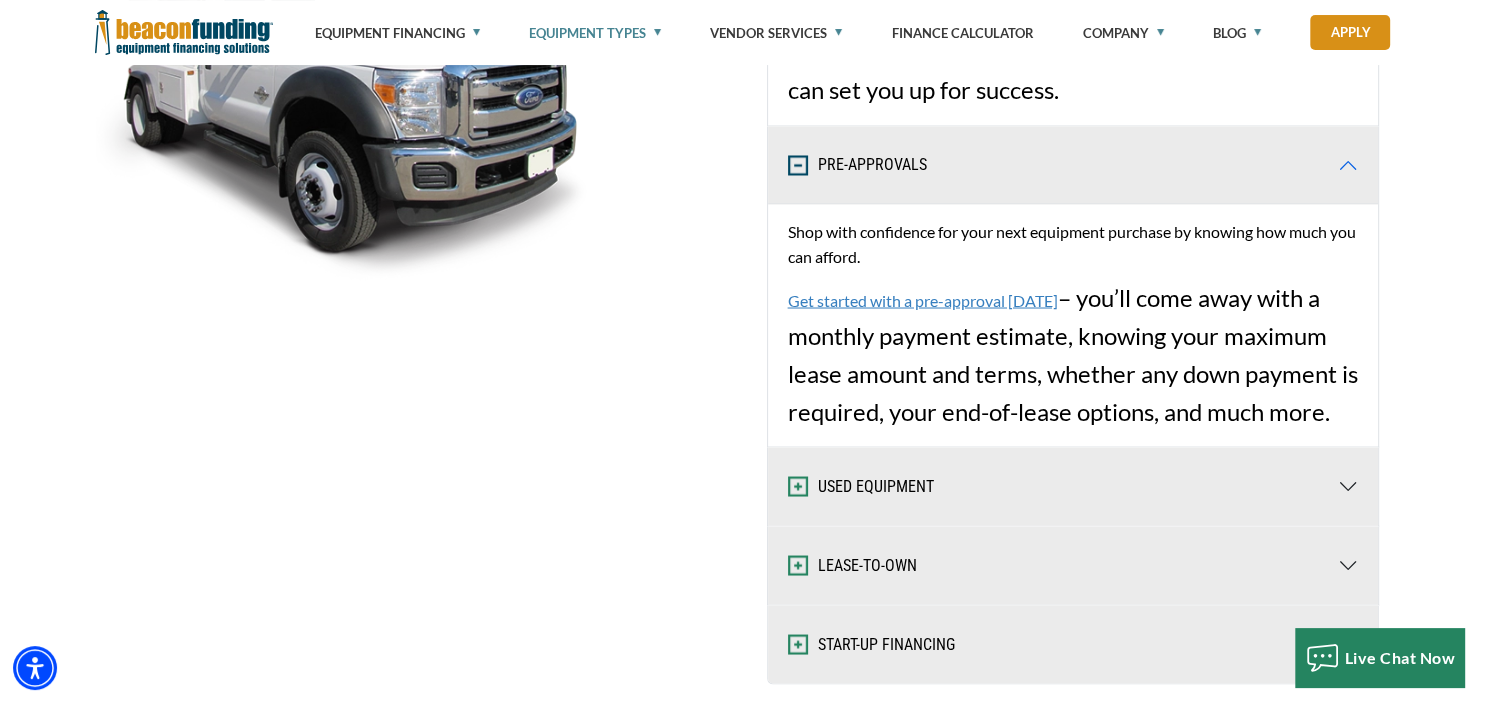 scroll, scrollTop: 3475, scrollLeft: 0, axis: vertical 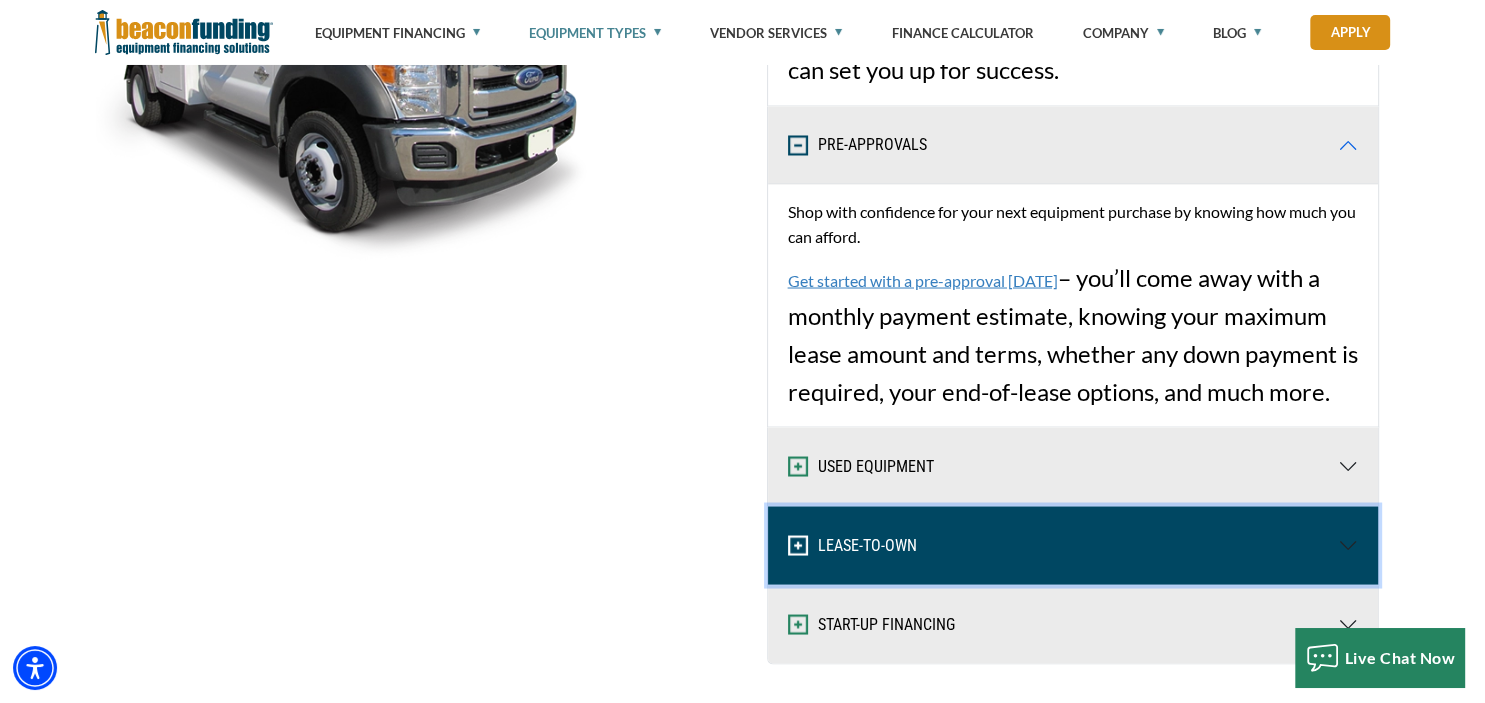 click on "LEASE-TO-OWN" at bounding box center [1073, 546] 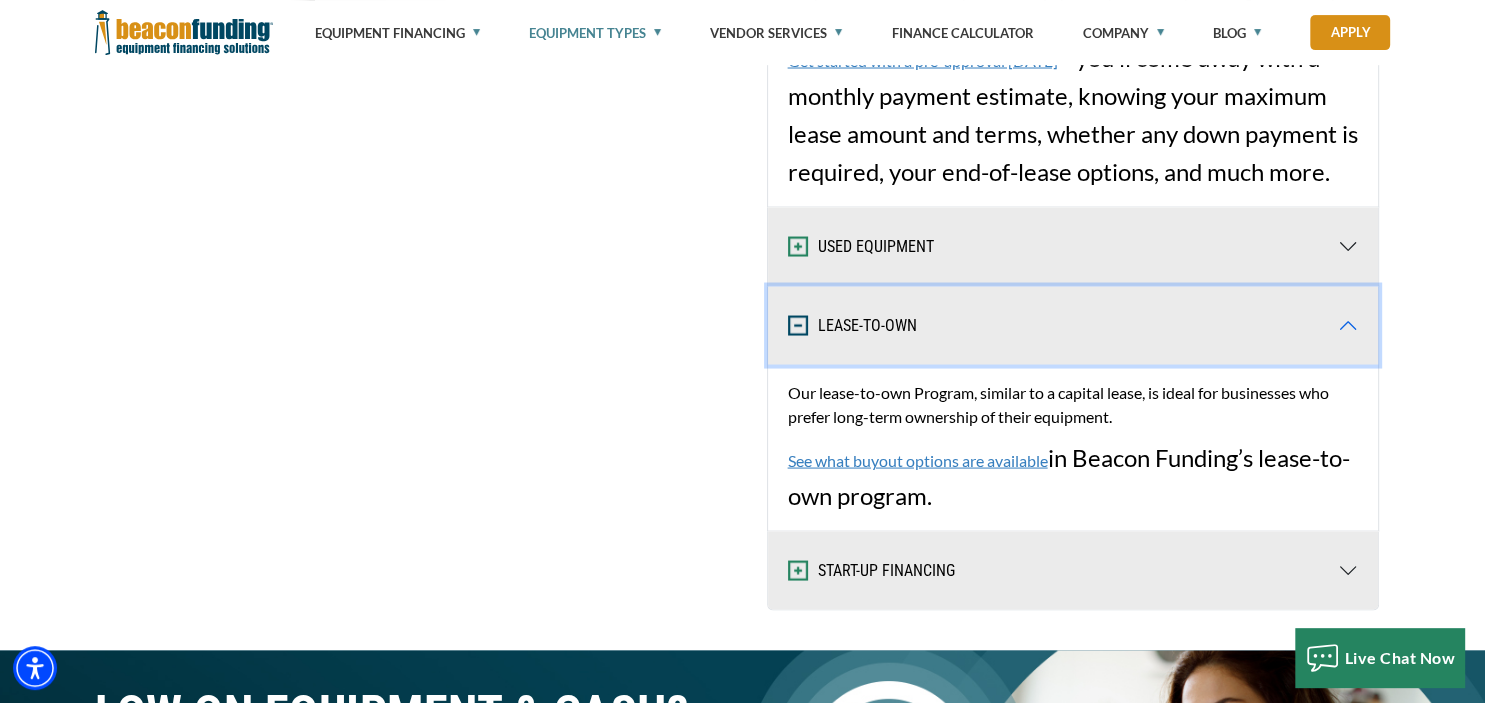 scroll, scrollTop: 3756, scrollLeft: 0, axis: vertical 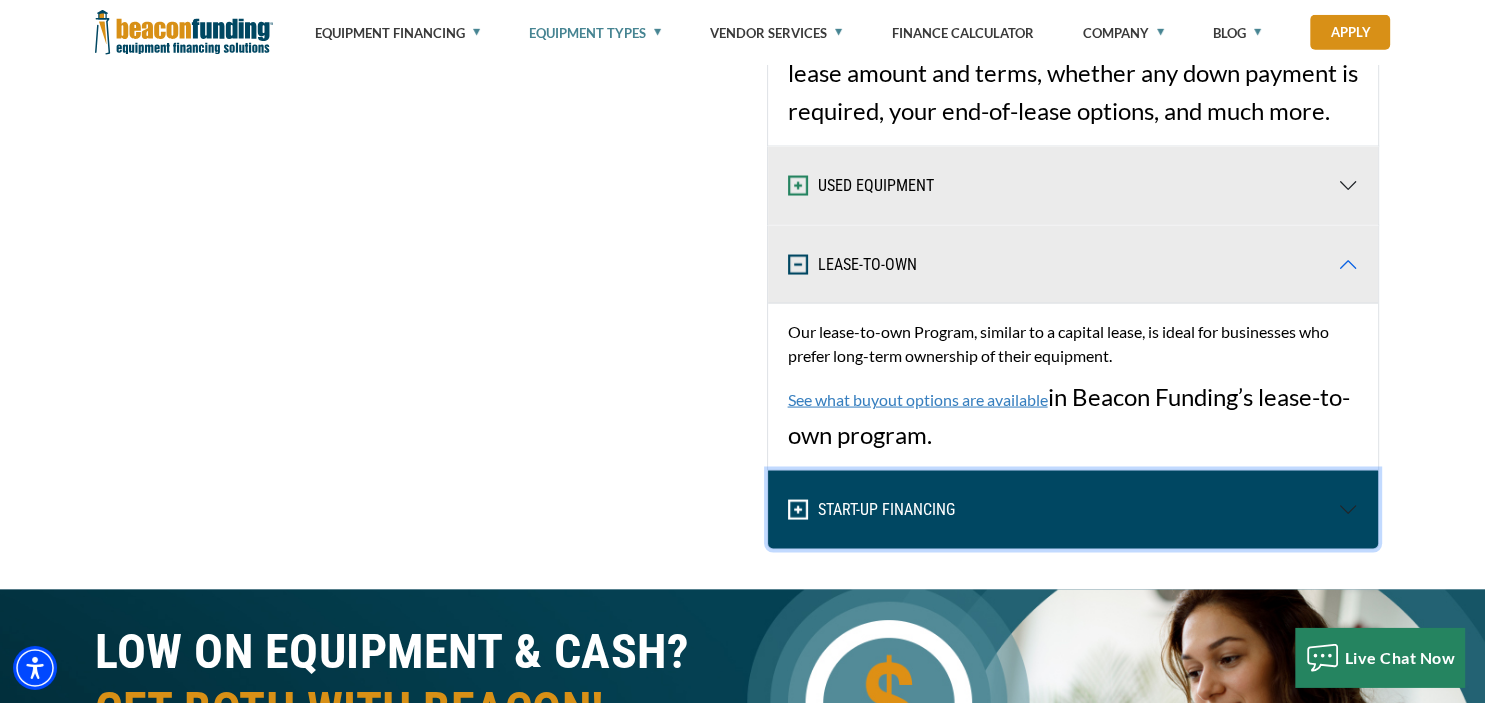 click on "START-UP FINANCING" at bounding box center [1073, 510] 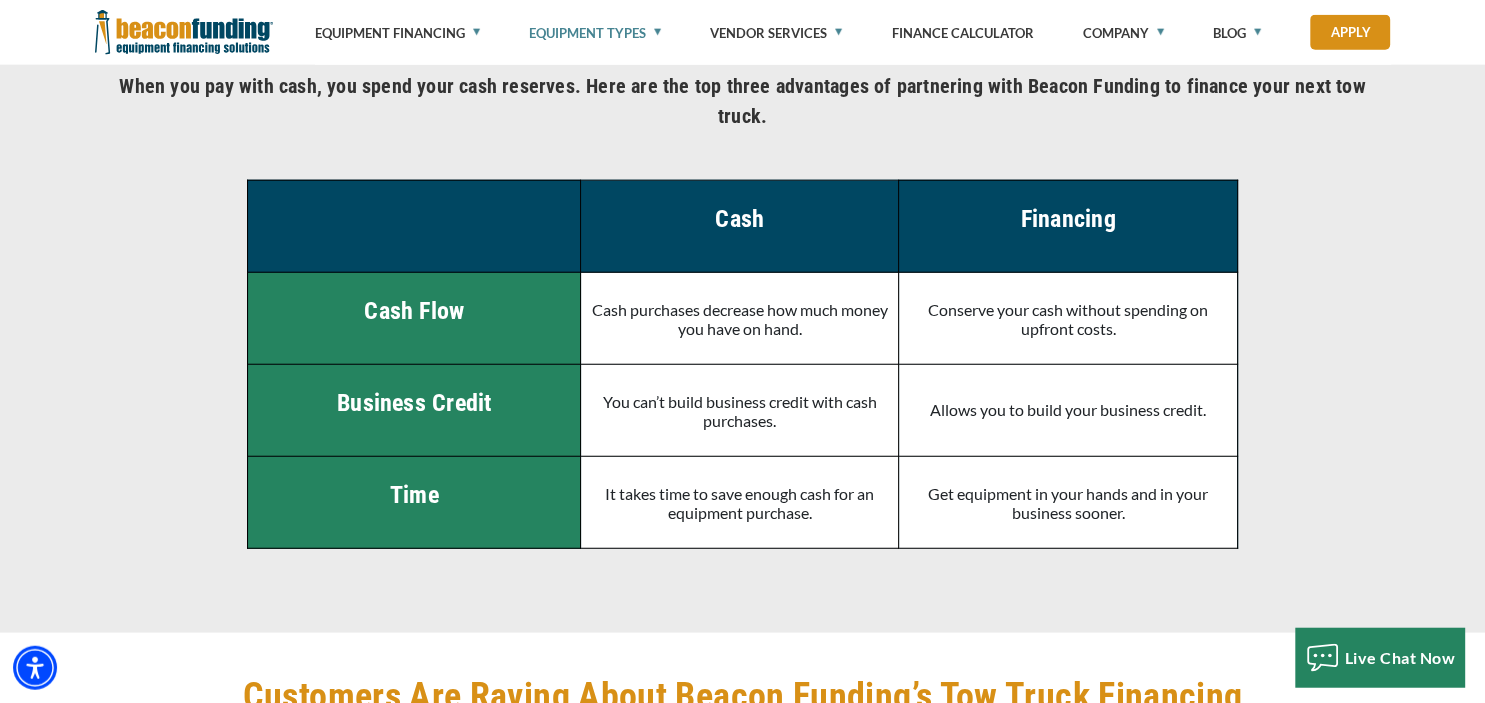 scroll, scrollTop: 5026, scrollLeft: 0, axis: vertical 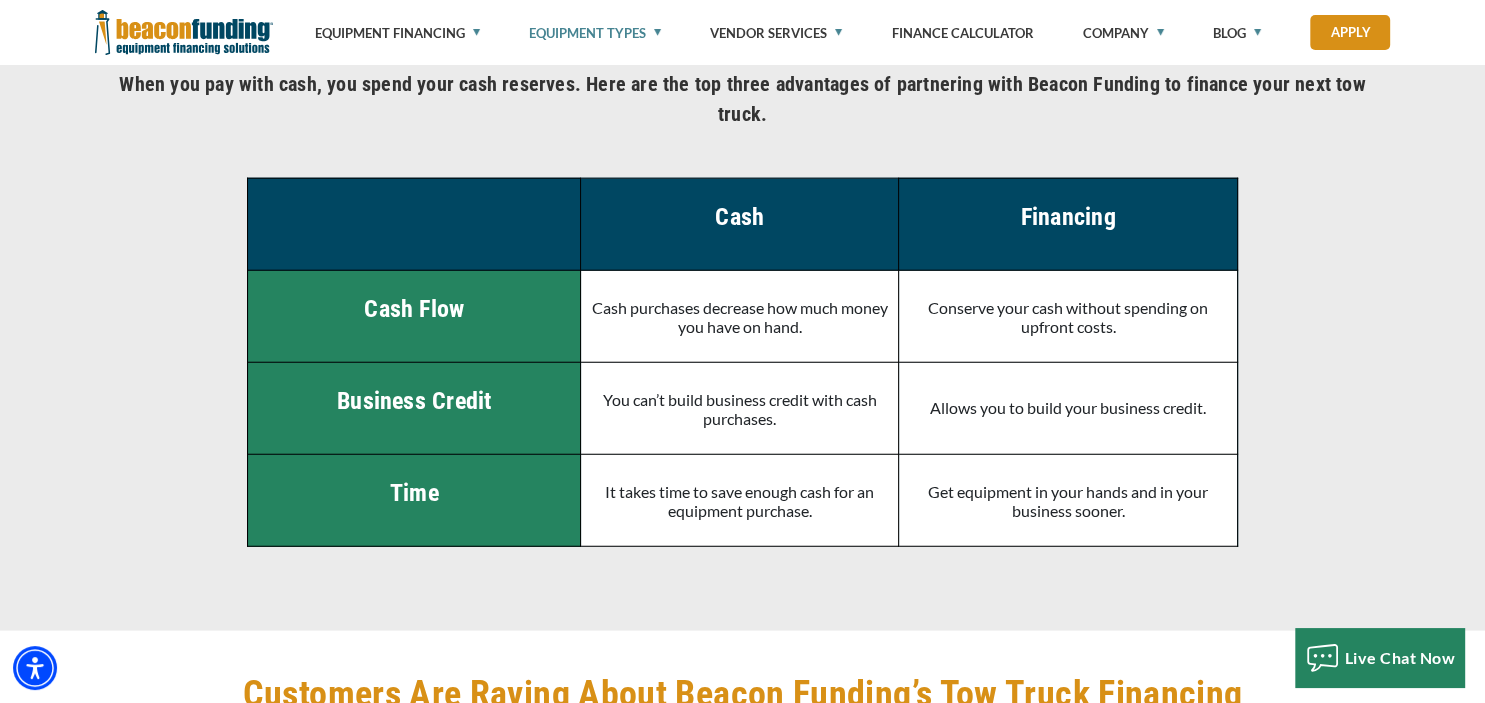 click on "When you pay with cash, you spend your cash reserves. Here are the top three advantages of partnering with Beacon Funding to finance your next tow truck.
Cash
Financing
Cash Flow
Cash purchases decrease how much money you have on hand.
Conserve your cash without spending on upfront costs.
Business Credit
You can’t build business credit with cash purchases.
Allows you to build your business credit.
Time
It takes time to save enough cash for an equipment purchase.
Get equipment in your hands and in your business sooner." at bounding box center (743, 320) 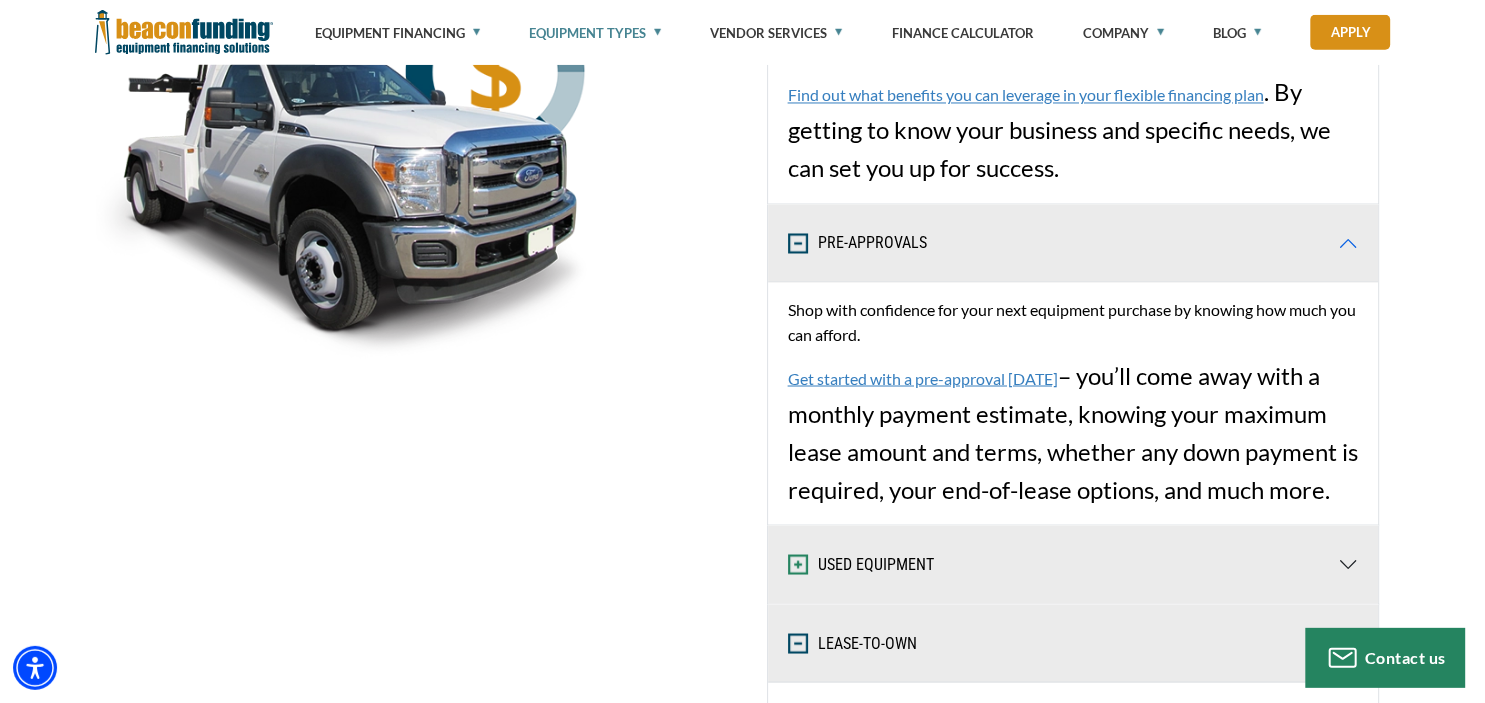 scroll, scrollTop: 3376, scrollLeft: 0, axis: vertical 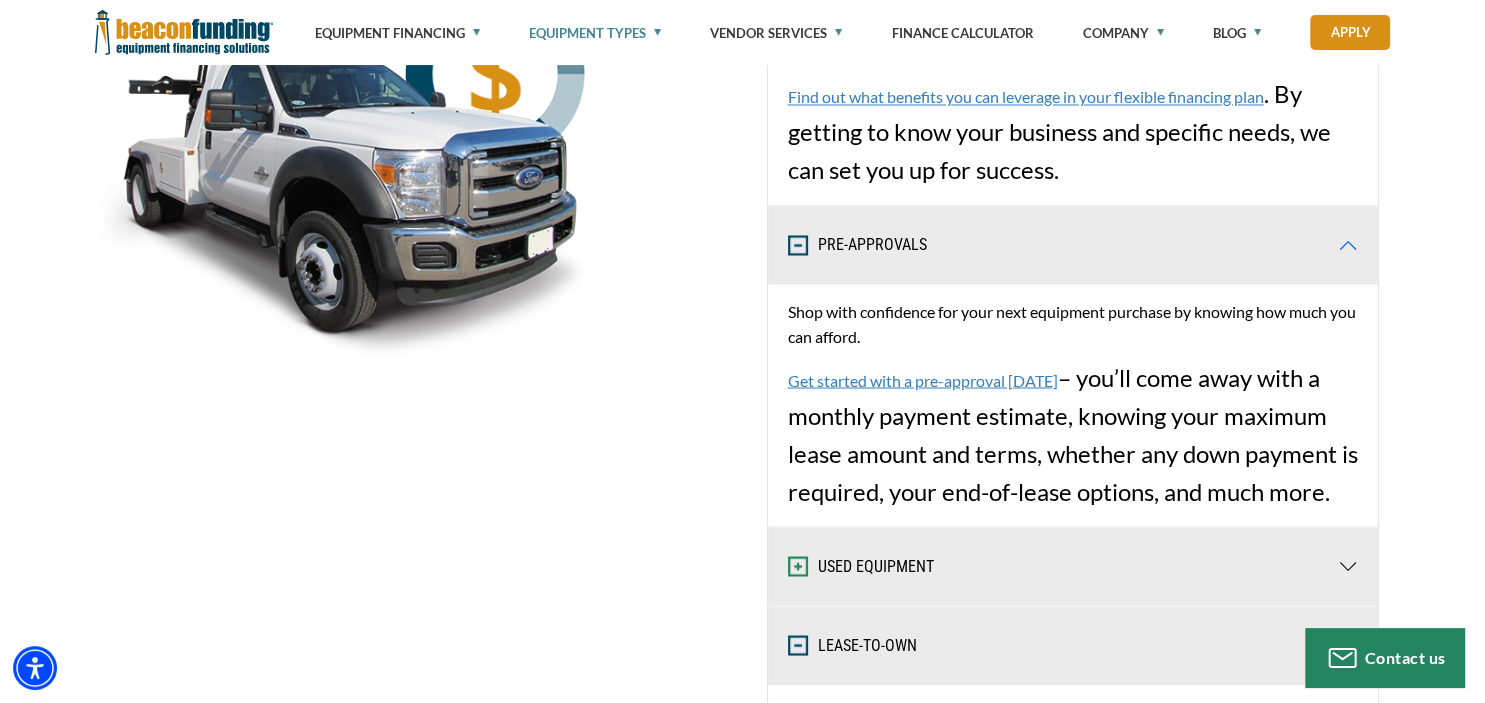 click on "Visualizer not found in the same Pane as this module. Please create or move Visualizer to this Pane in order to display correctly.
FLEXIBLE FINANCING
Your business is unique, your financing should be too. Get the right financing plan that matches your business goals. Find out what benefits you can leverage in your flexible financing plan . By getting to know your business and specific needs, we can set you up for success.
PRE-APPROVALS
Shop with confidence for your next equipment purchase by knowing how much you can afford. Get started with a pre-approval today  – you’ll come away with a monthly payment estimate, knowing your maximum lease amount and terms, whether any down payment is required, your end-of-lease options, and much more." at bounding box center (1073, 550) 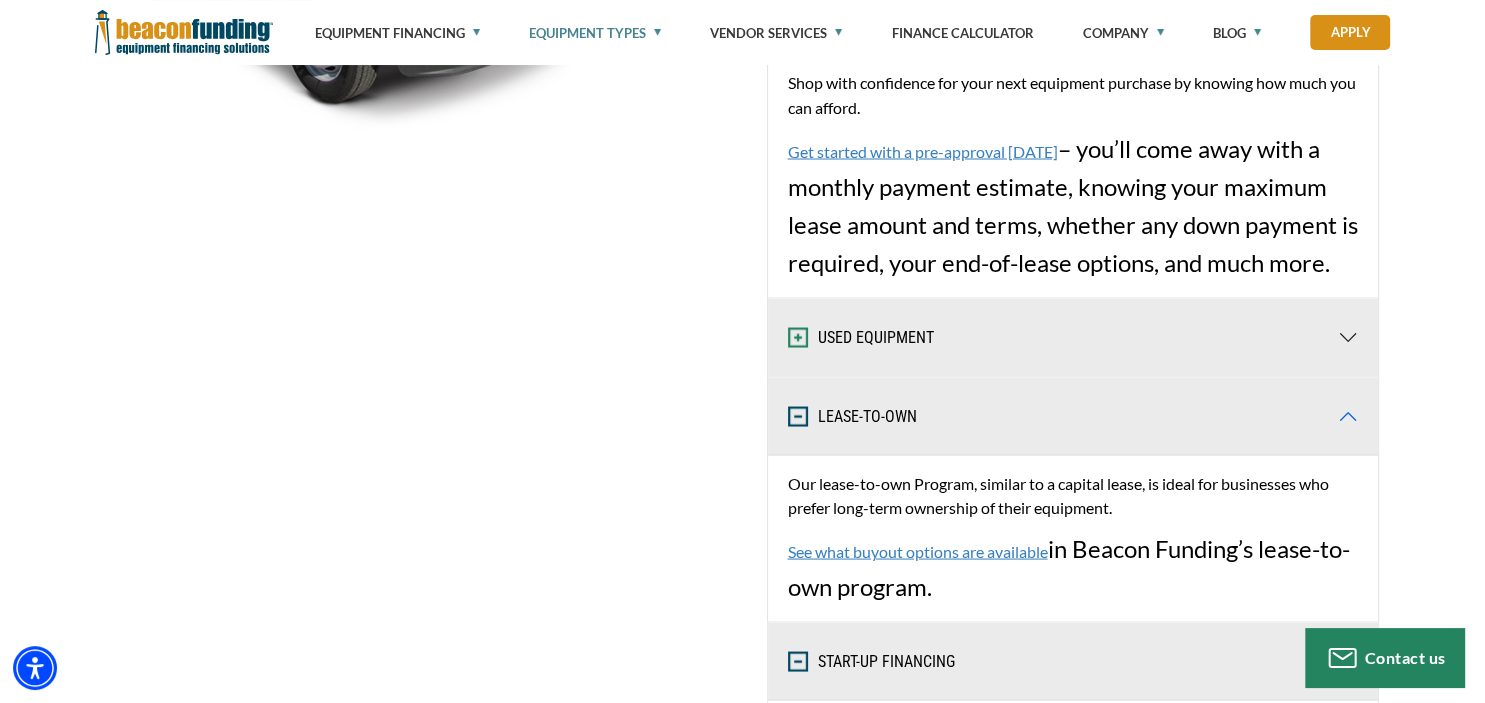 scroll, scrollTop: 3608, scrollLeft: 0, axis: vertical 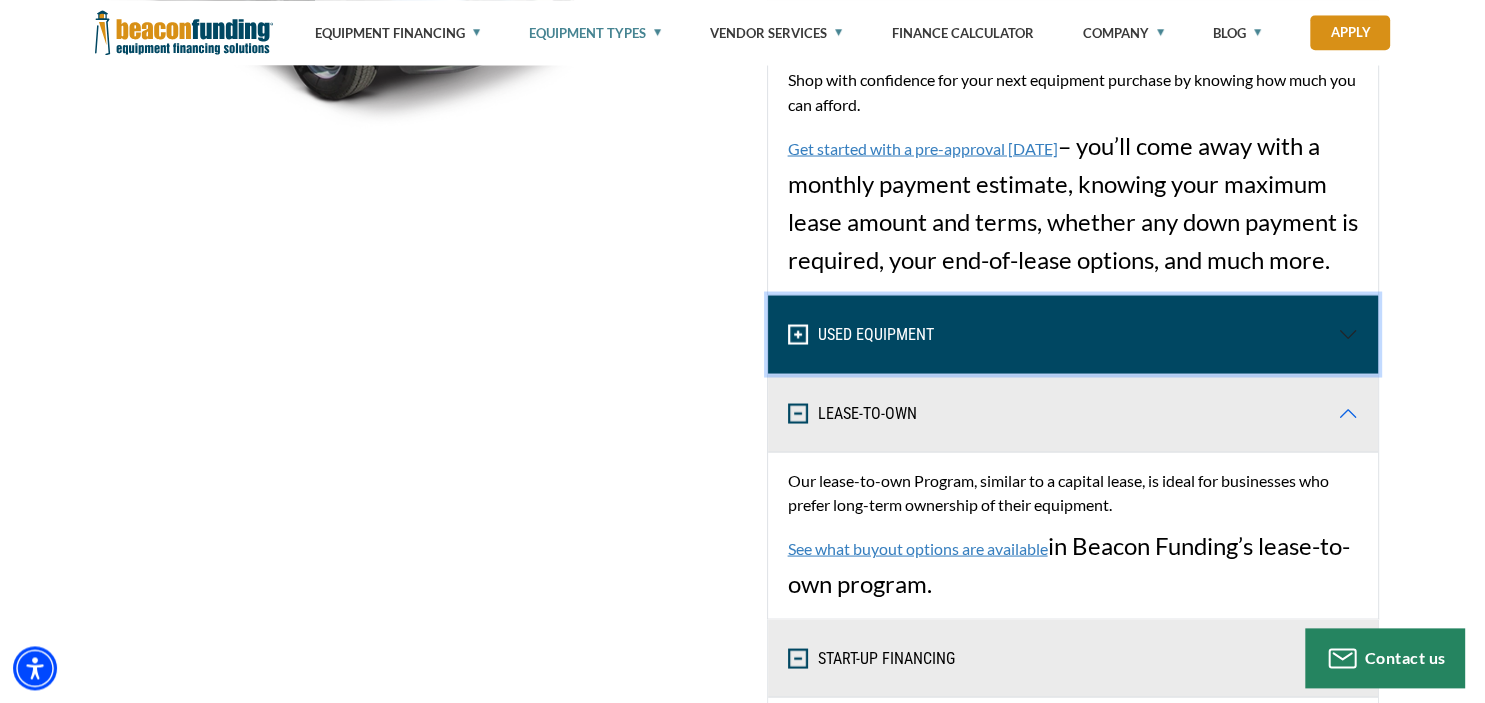 click on "USED EQUIPMENT" at bounding box center [1073, 334] 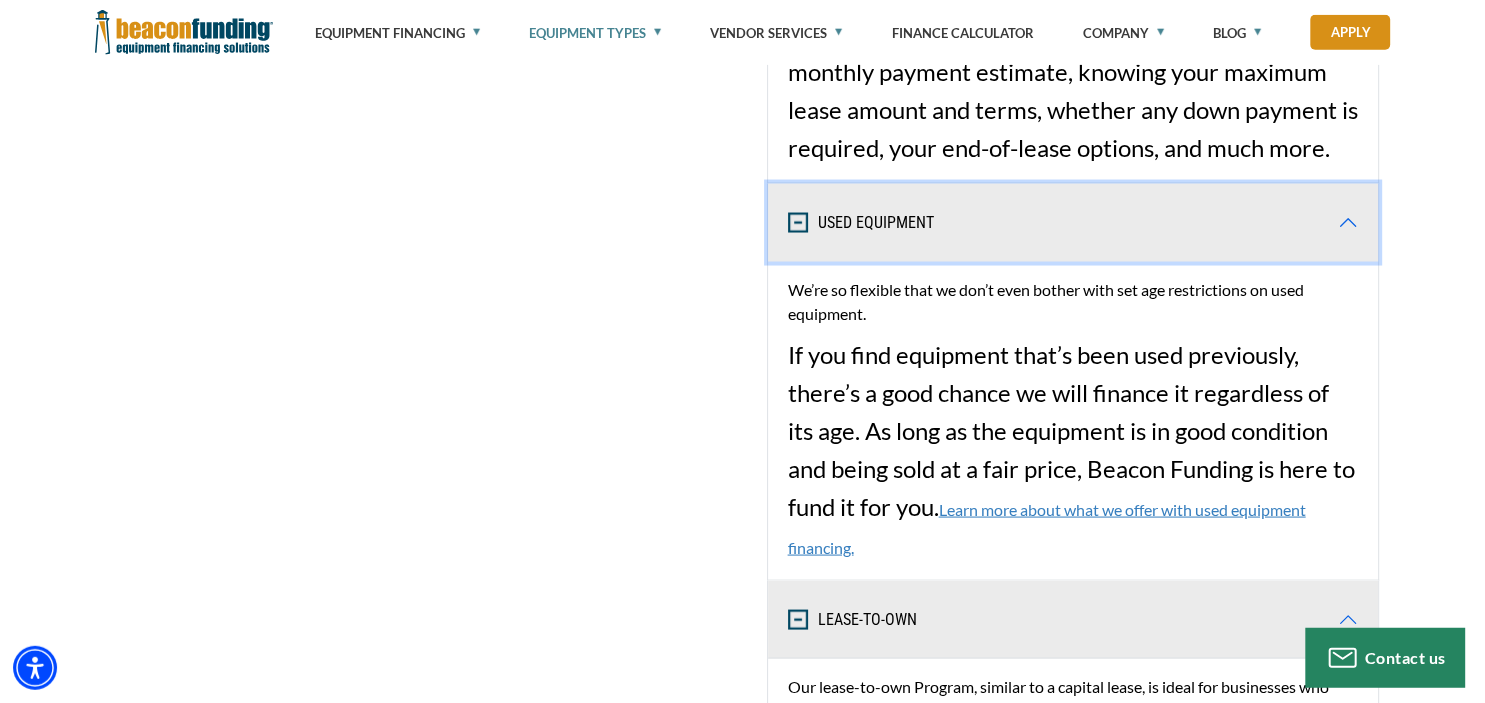 scroll, scrollTop: 3720, scrollLeft: 0, axis: vertical 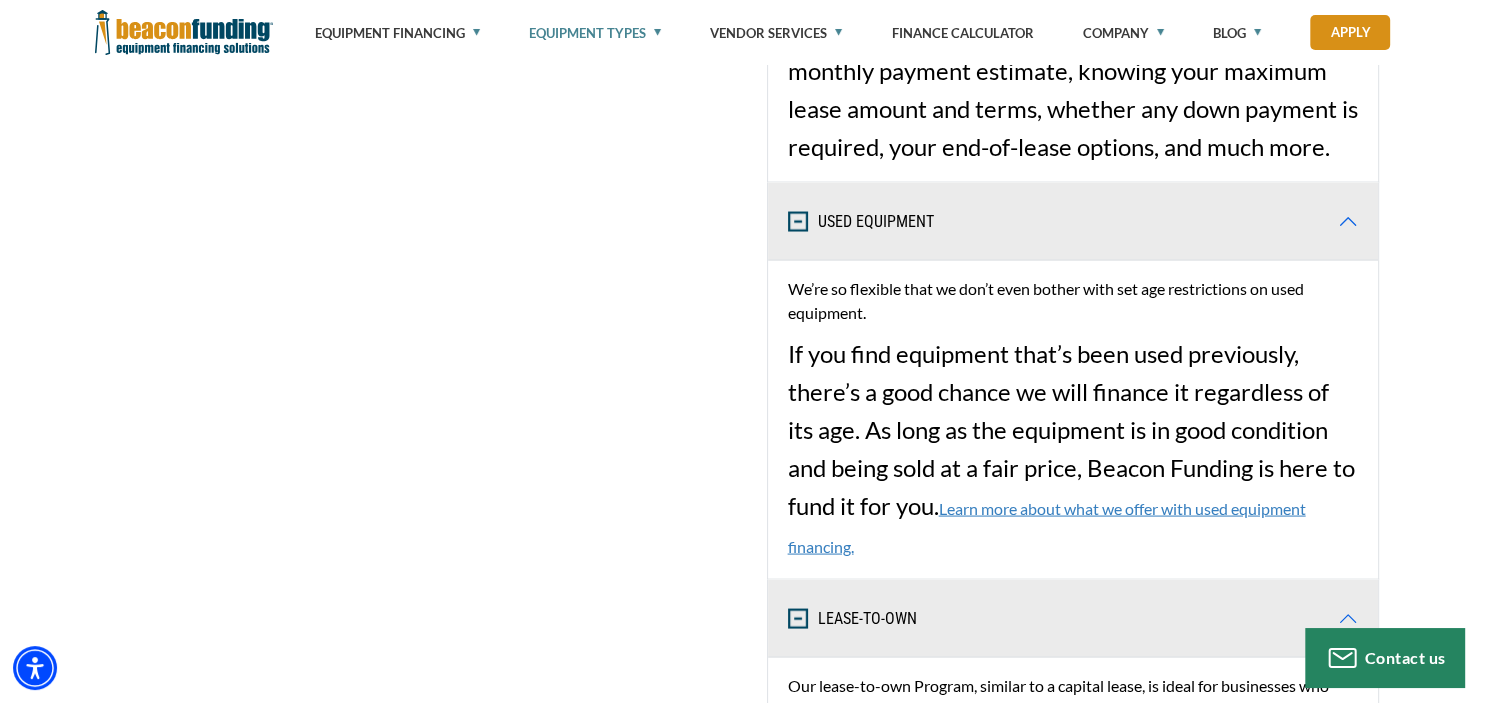 click on "Learn more about what we offer with used equipment financing." at bounding box center (1047, 527) 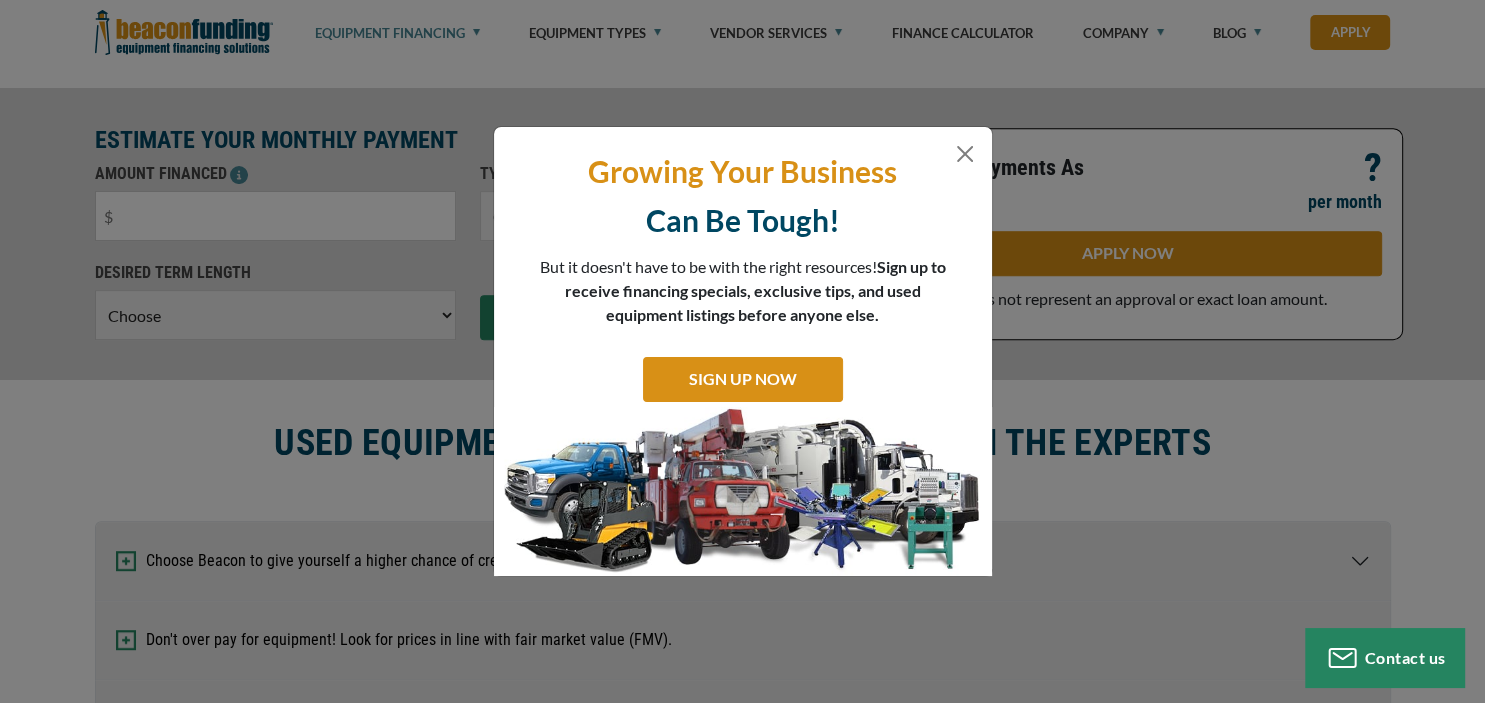 scroll, scrollTop: 880, scrollLeft: 0, axis: vertical 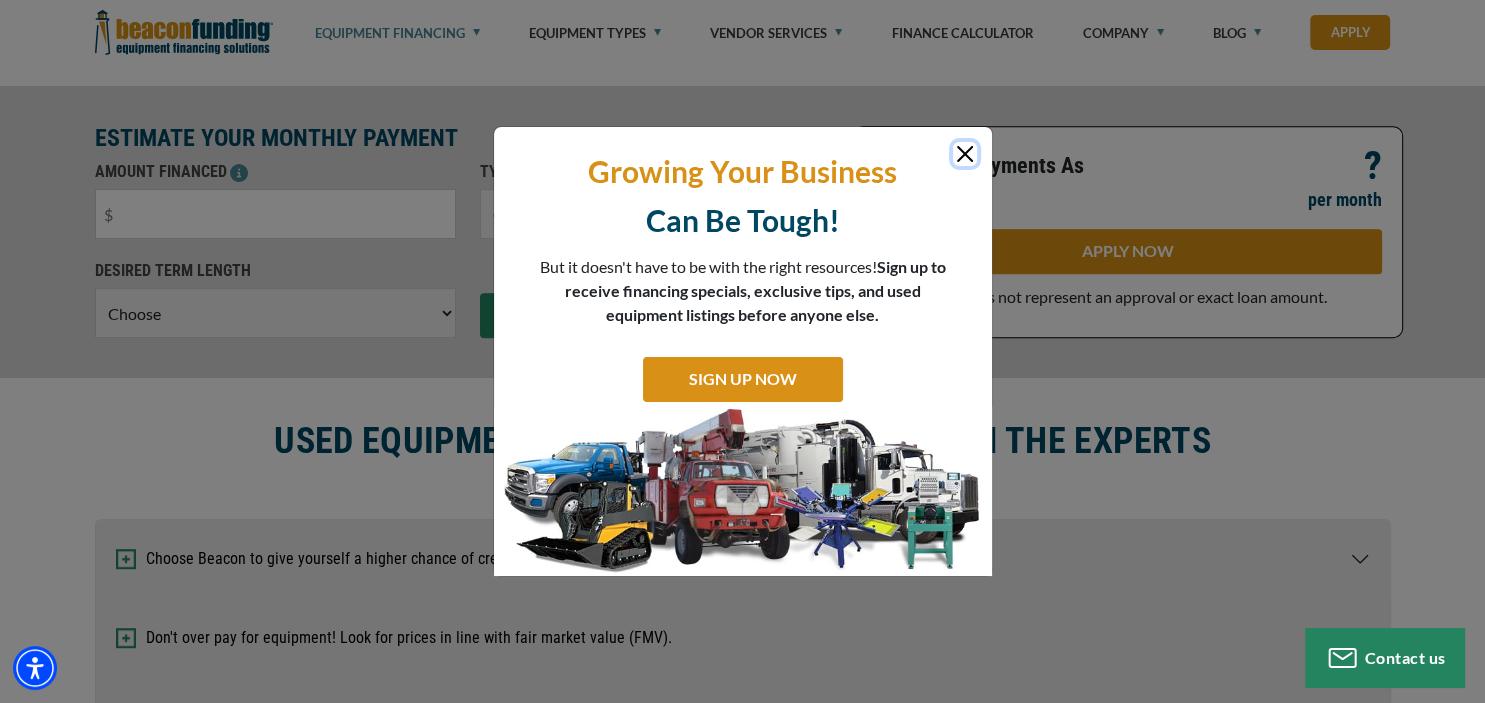click at bounding box center [965, 154] 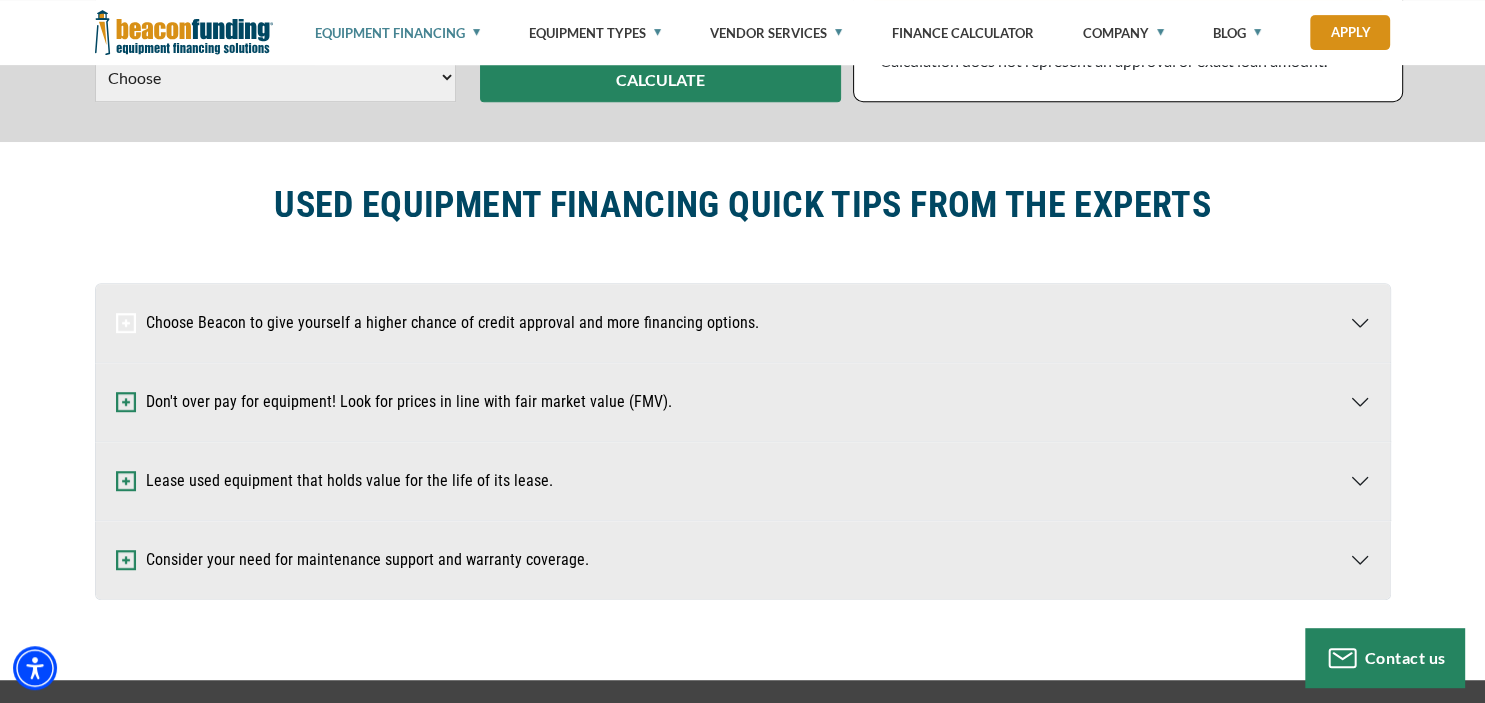 scroll, scrollTop: 1112, scrollLeft: 0, axis: vertical 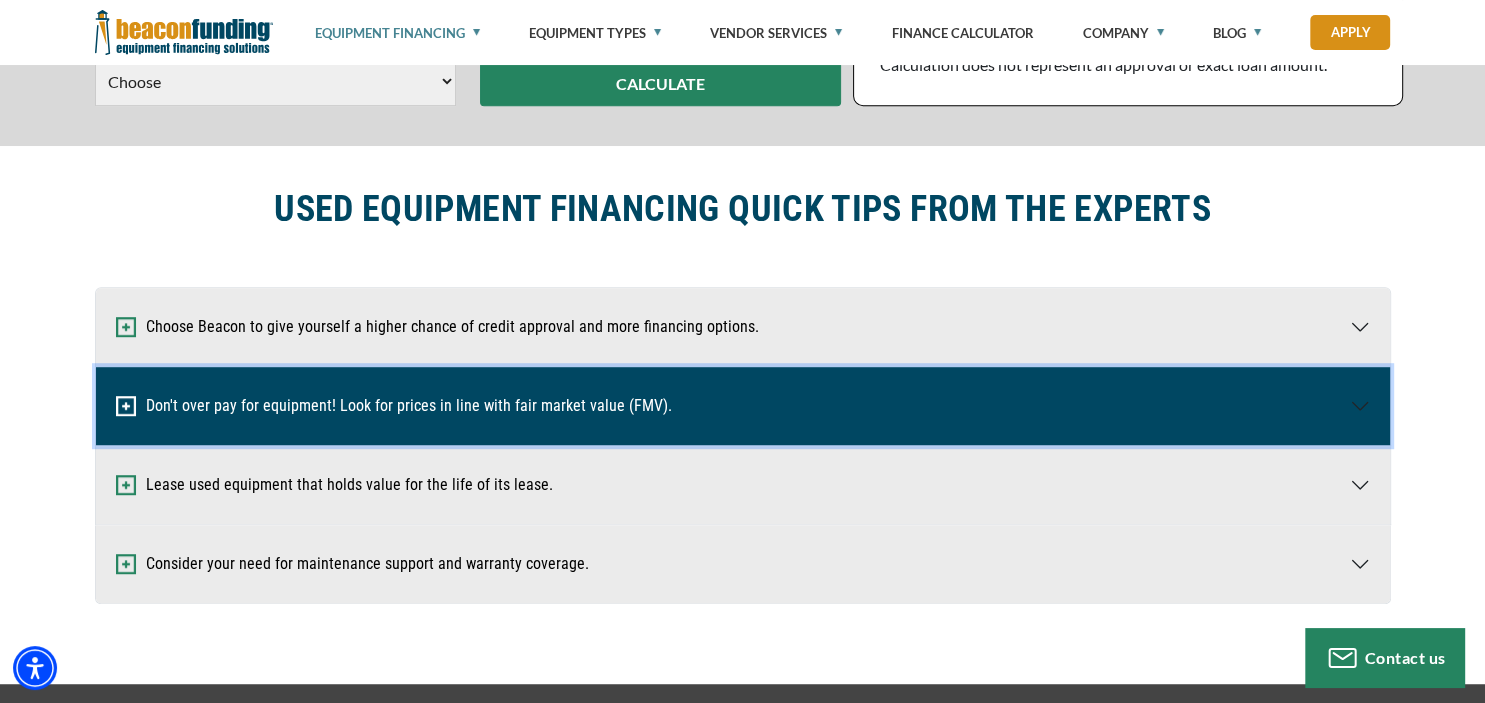 click on "Don't over pay for equipment! Look for prices in line with fair market value (FMV)." at bounding box center (743, 406) 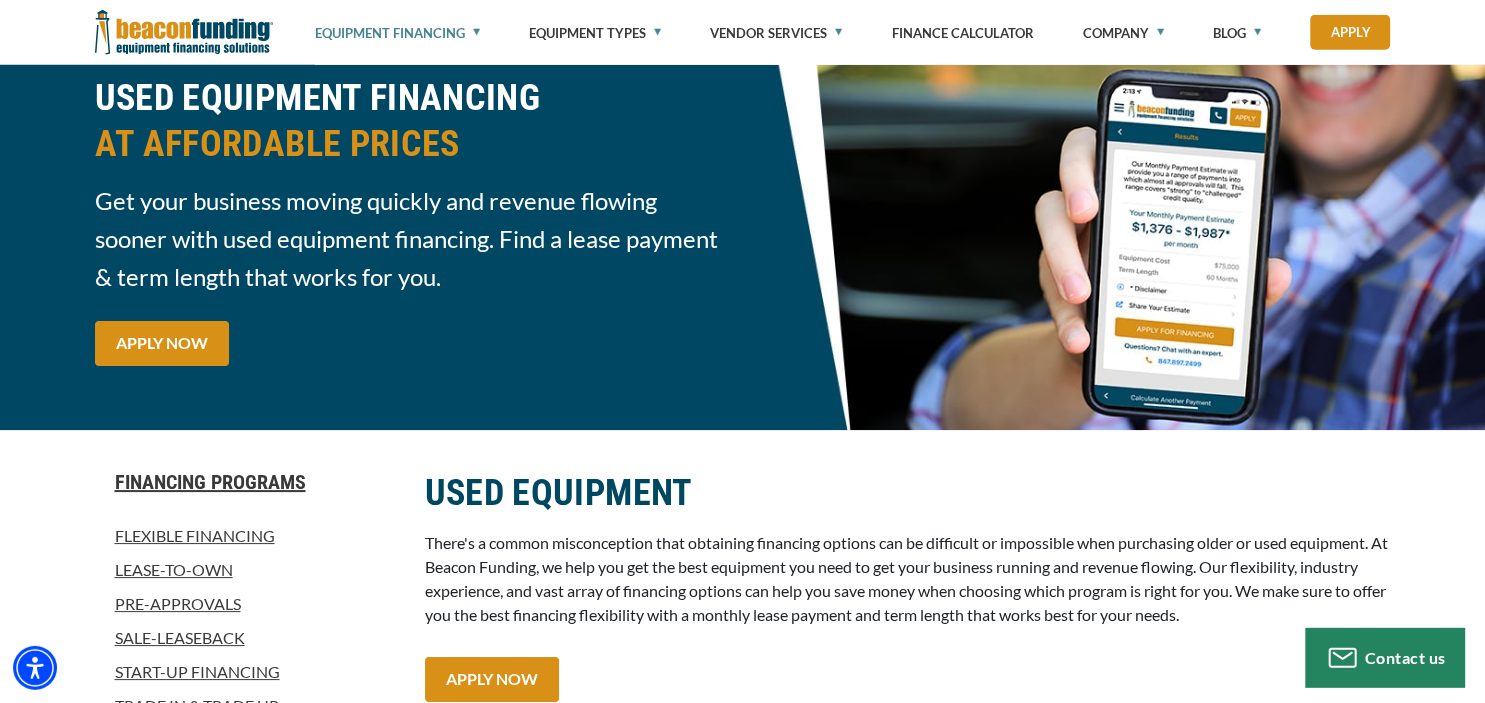 scroll, scrollTop: 12, scrollLeft: 0, axis: vertical 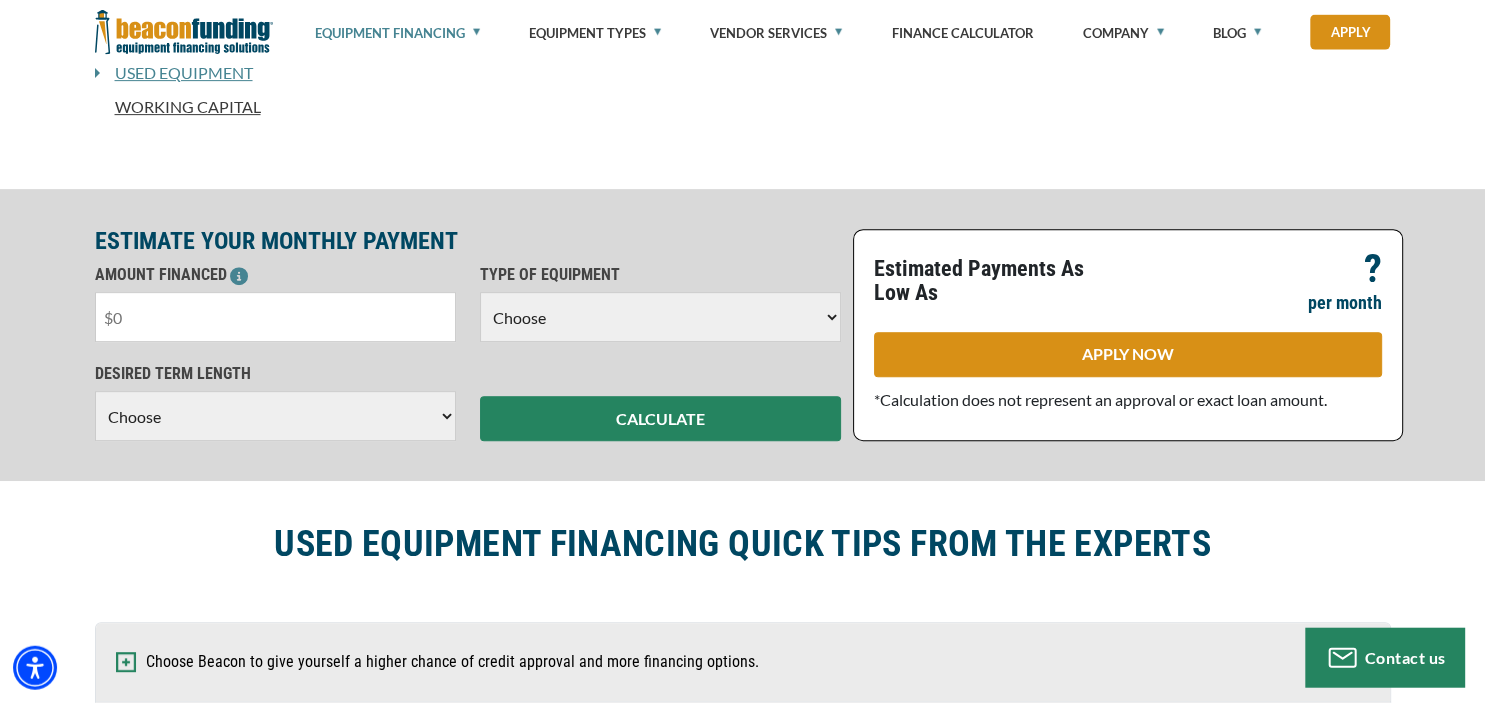 click at bounding box center (275, 317) 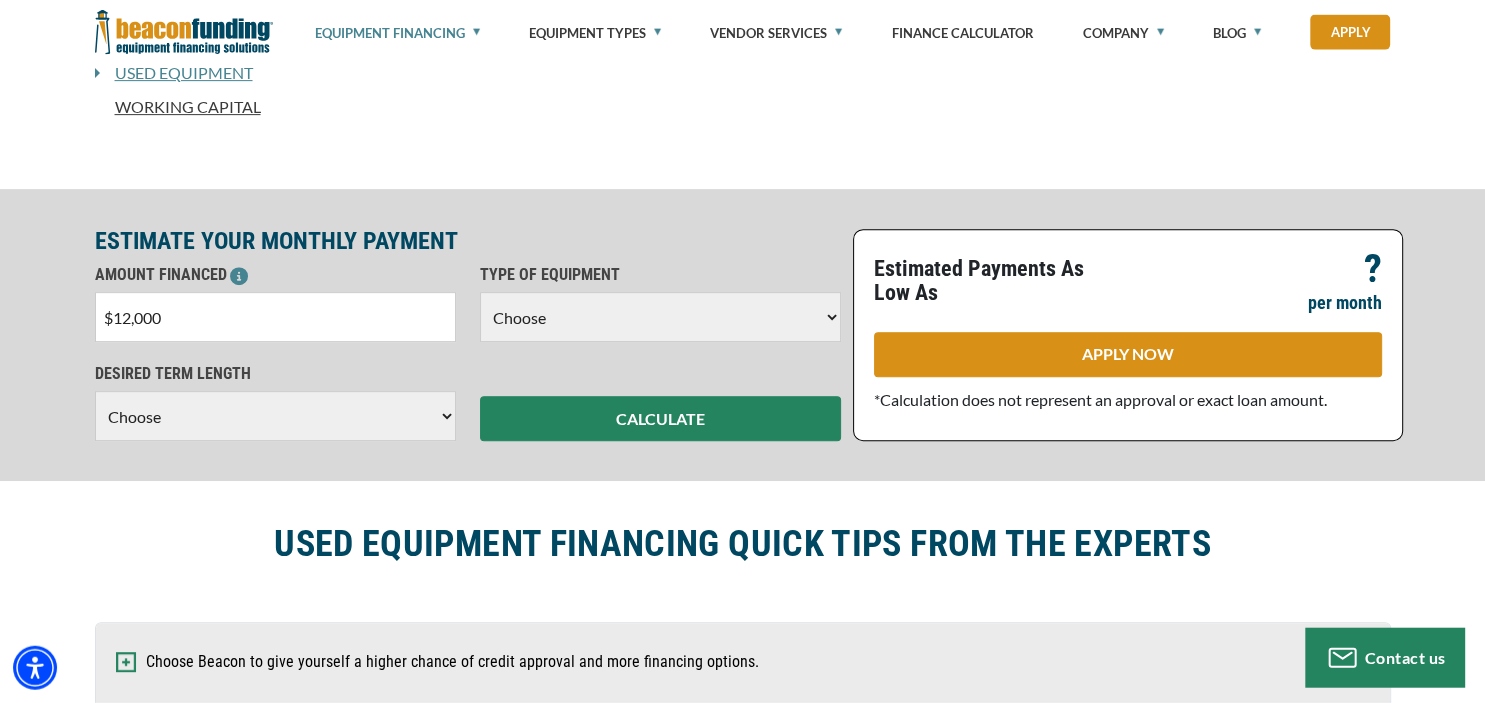 type on "$120,000" 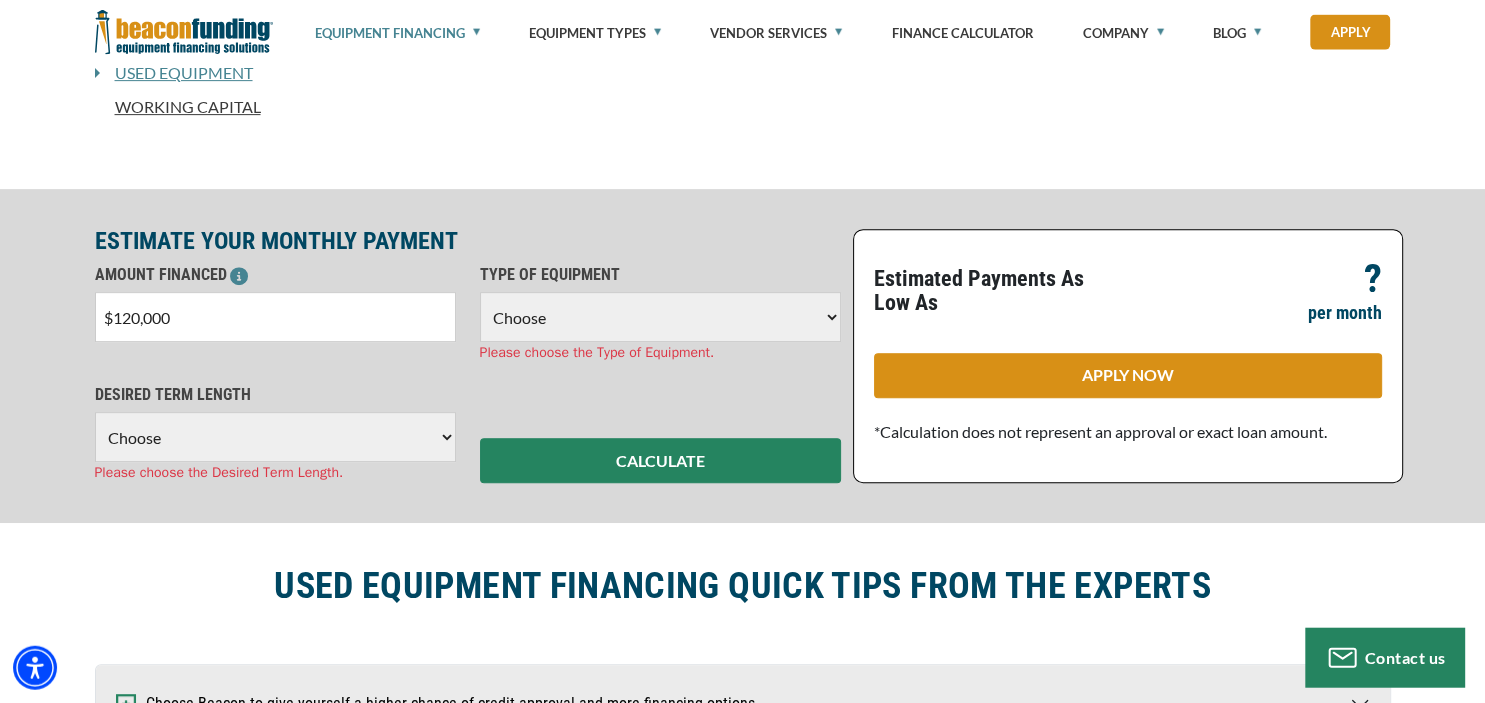select on "5" 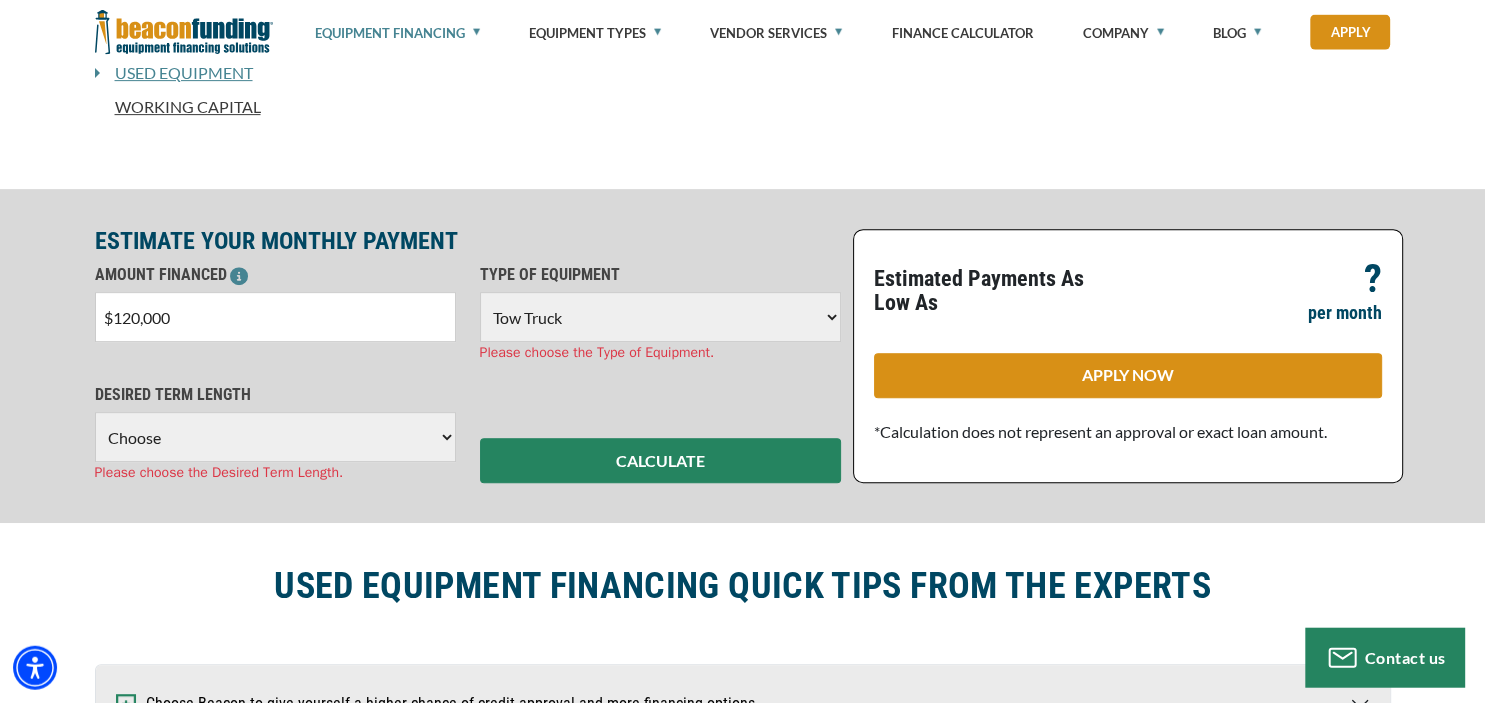 click on "Tow Truck" at bounding box center [0, 0] 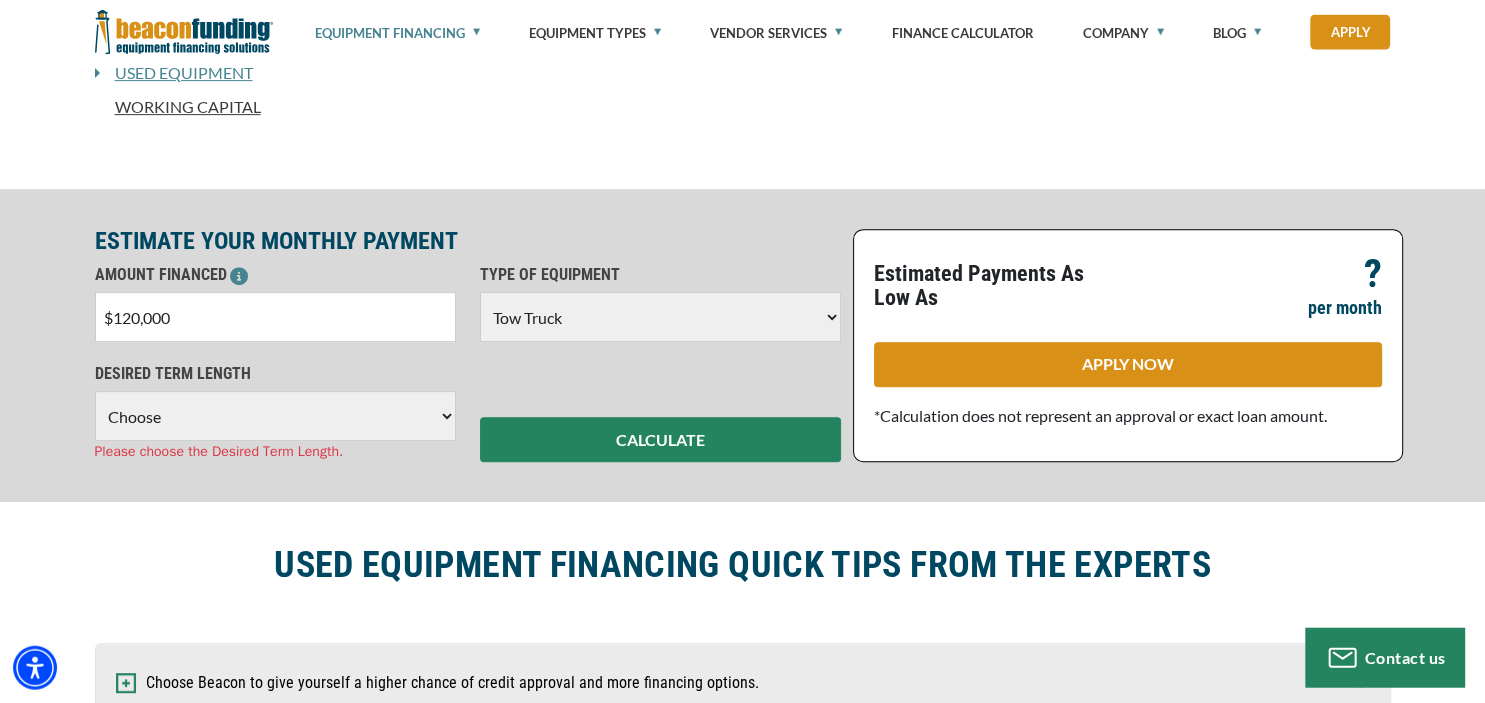 click on "Choose
36 Months
48 Months
60 Months
72 Months" at bounding box center [275, 416] 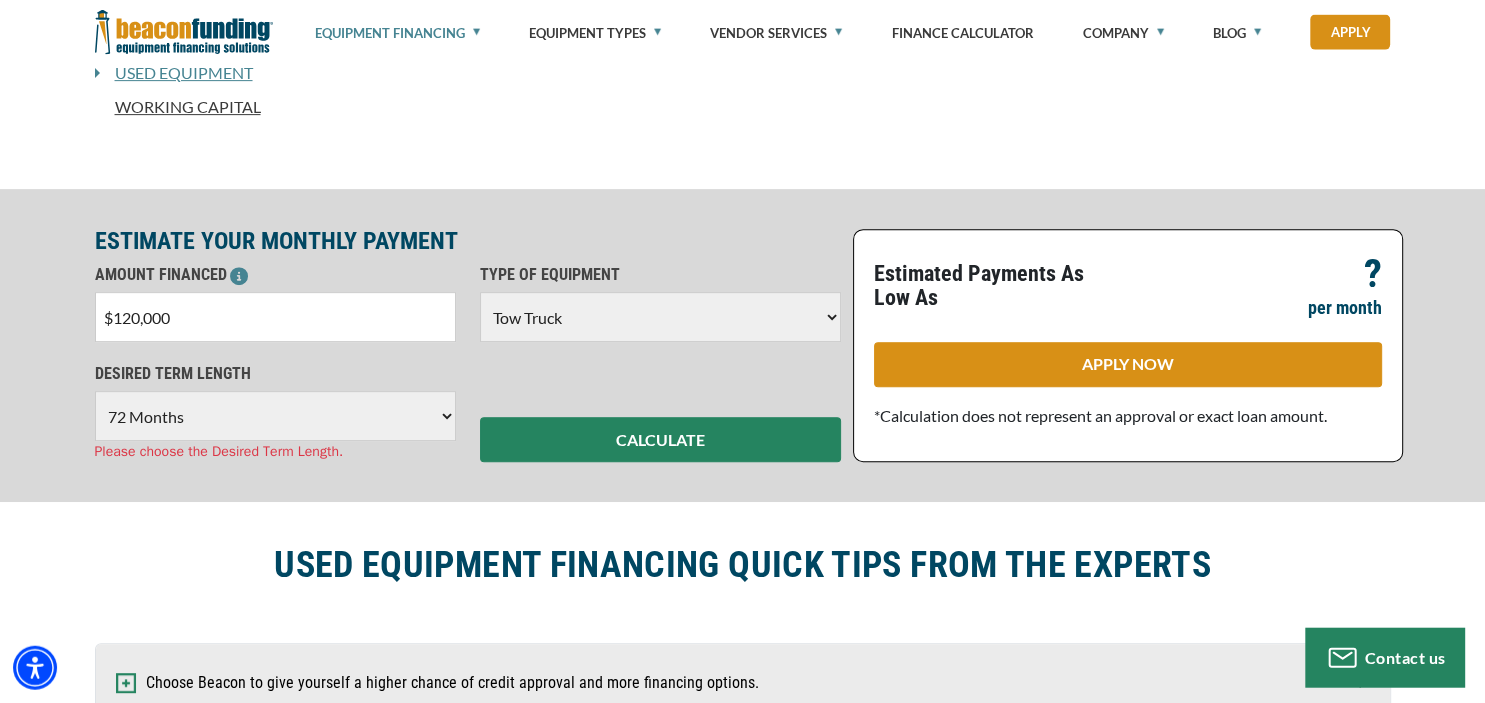 click on "72 Months" at bounding box center [0, 0] 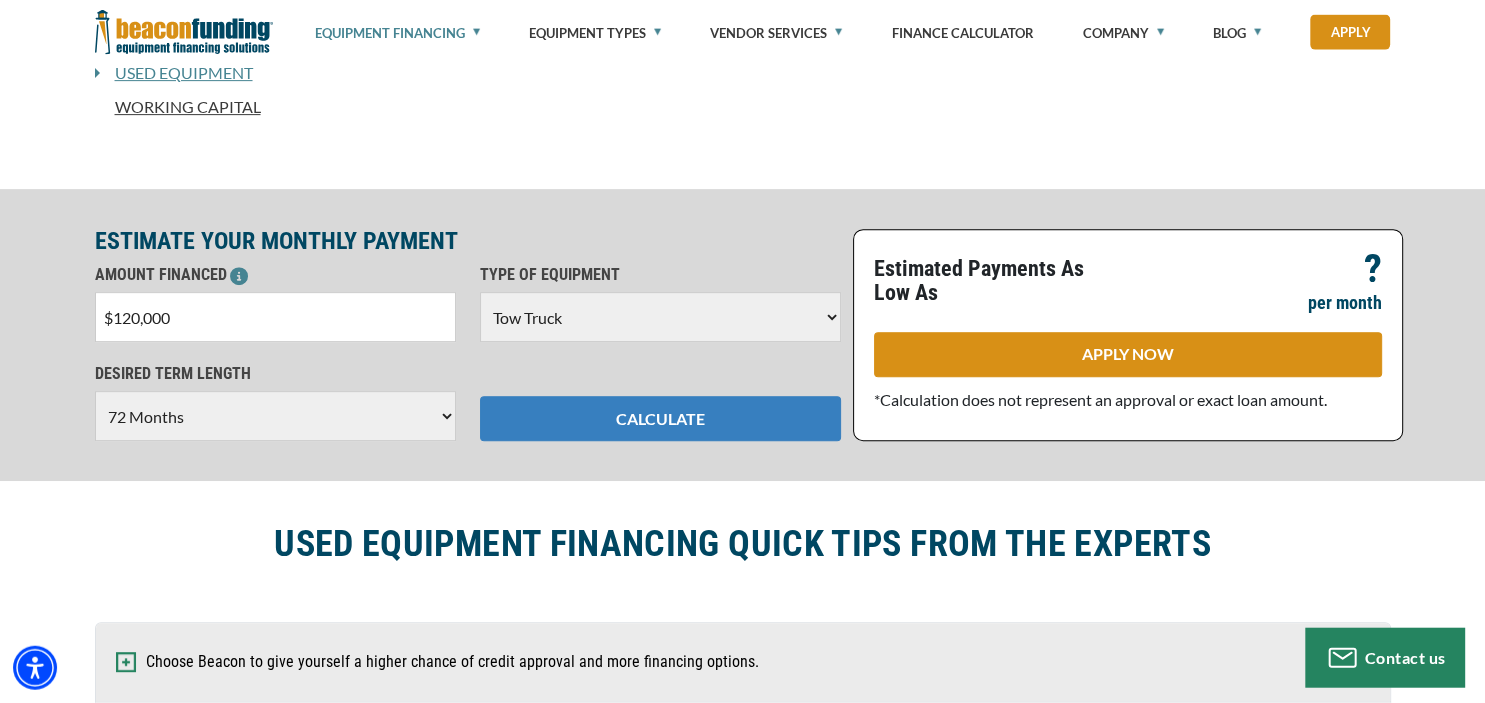 click on "CALCULATE" at bounding box center (660, 418) 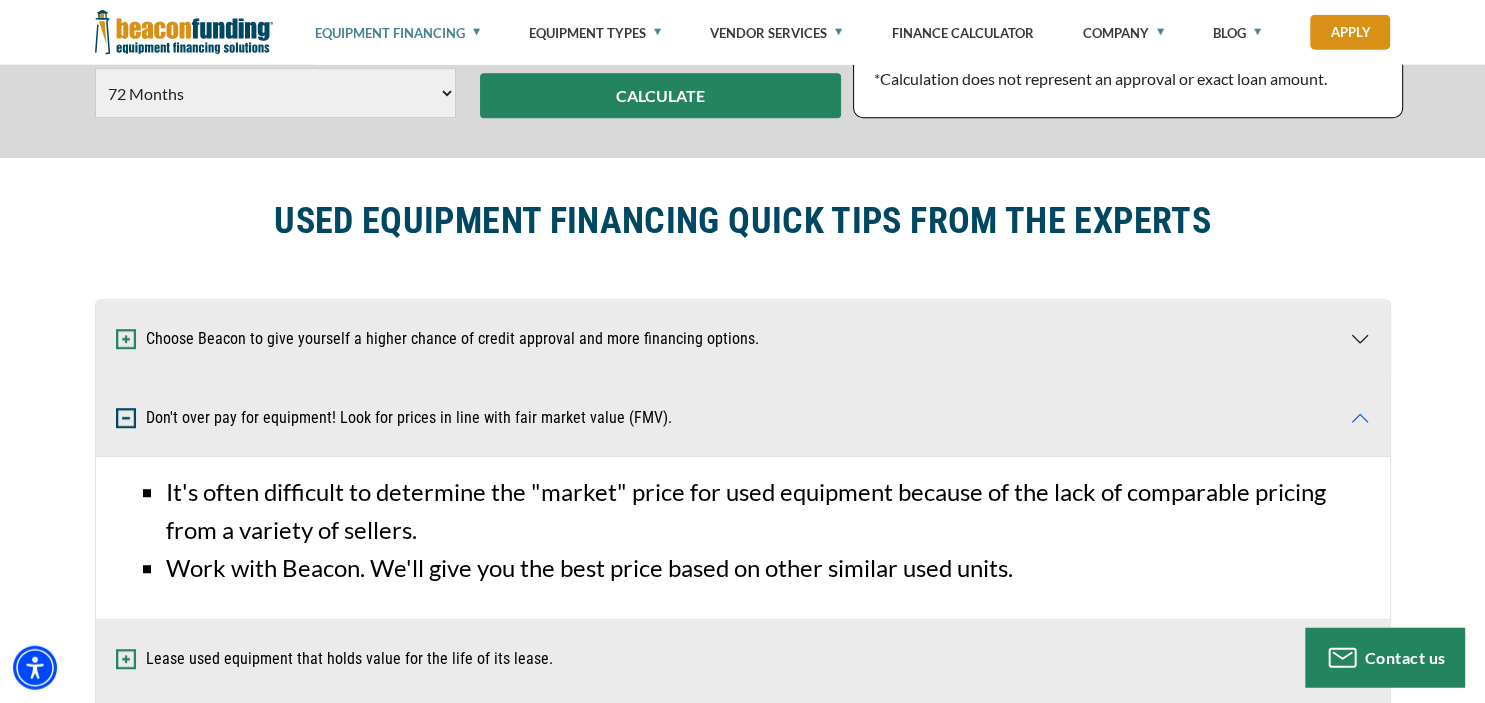 scroll, scrollTop: 1103, scrollLeft: 0, axis: vertical 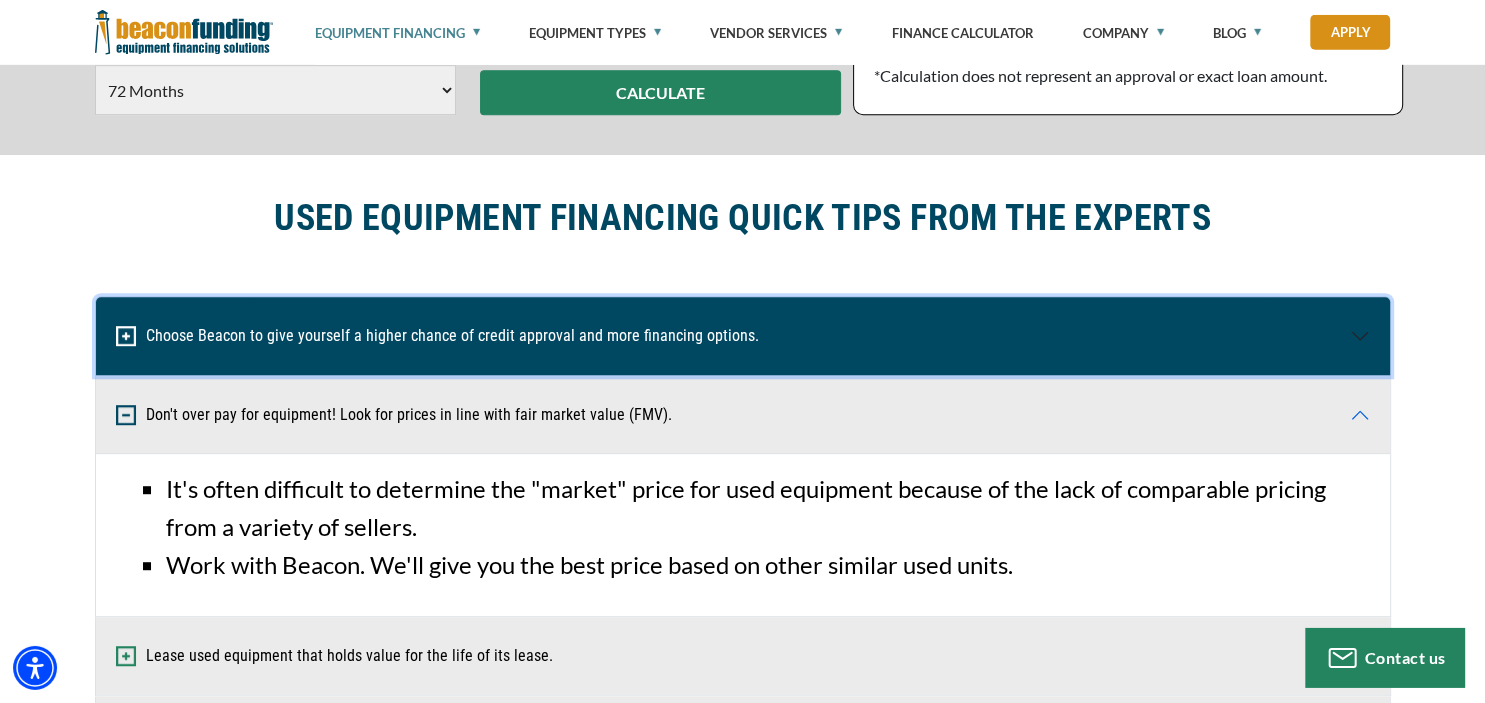 click on "Choose Beacon to give yourself a higher chance of credit approval and more financing options." at bounding box center [743, 336] 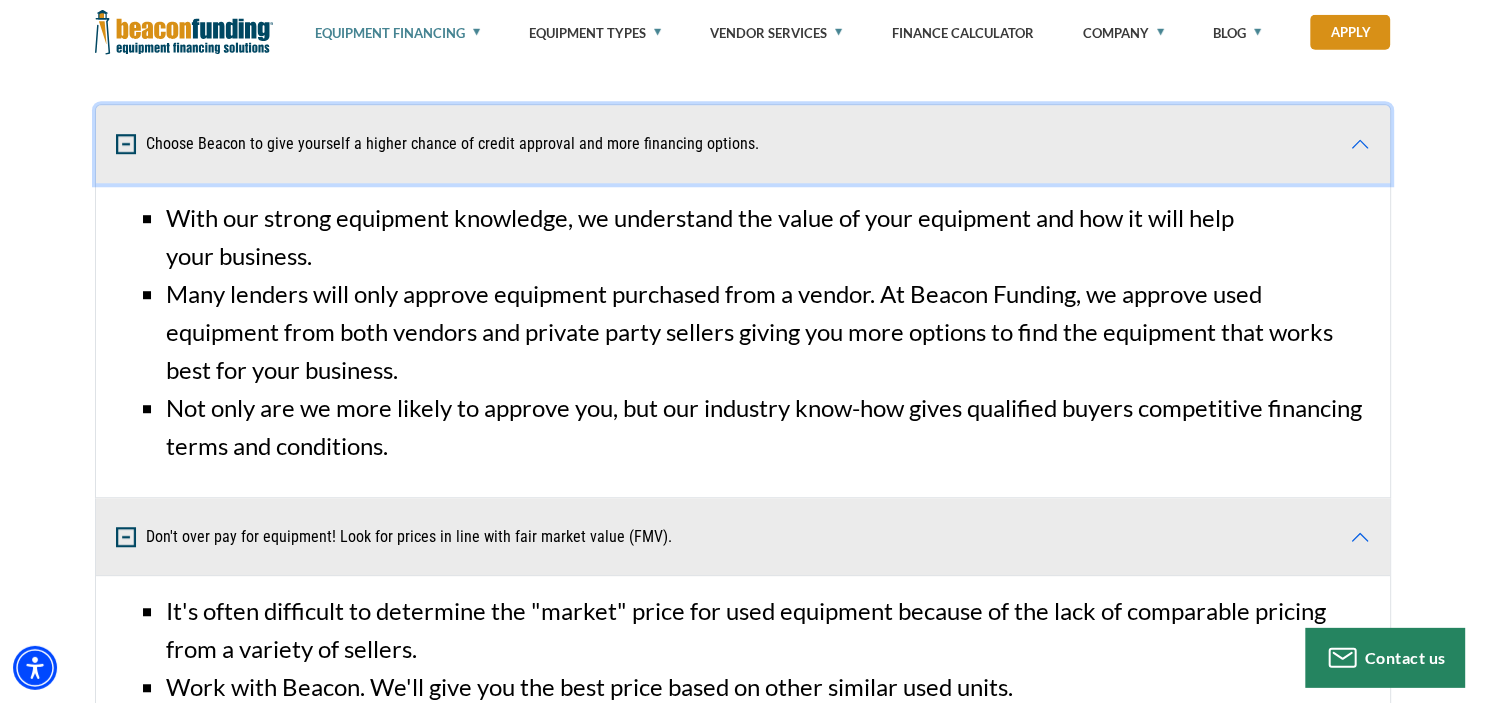 scroll, scrollTop: 1298, scrollLeft: 0, axis: vertical 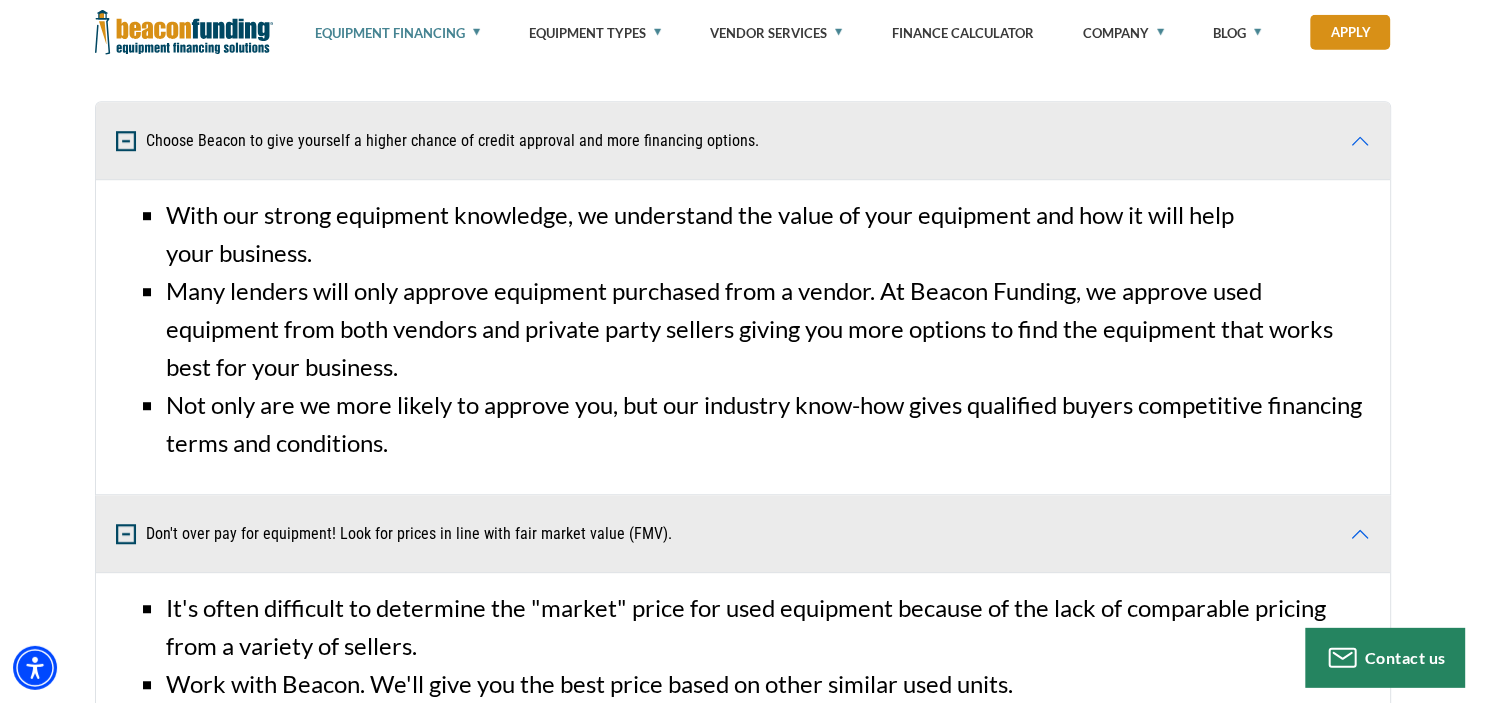click on "Not only are we more likely to approve you, but our industry know-how gives qualified buyers competitive financing terms and conditions." at bounding box center [768, 424] 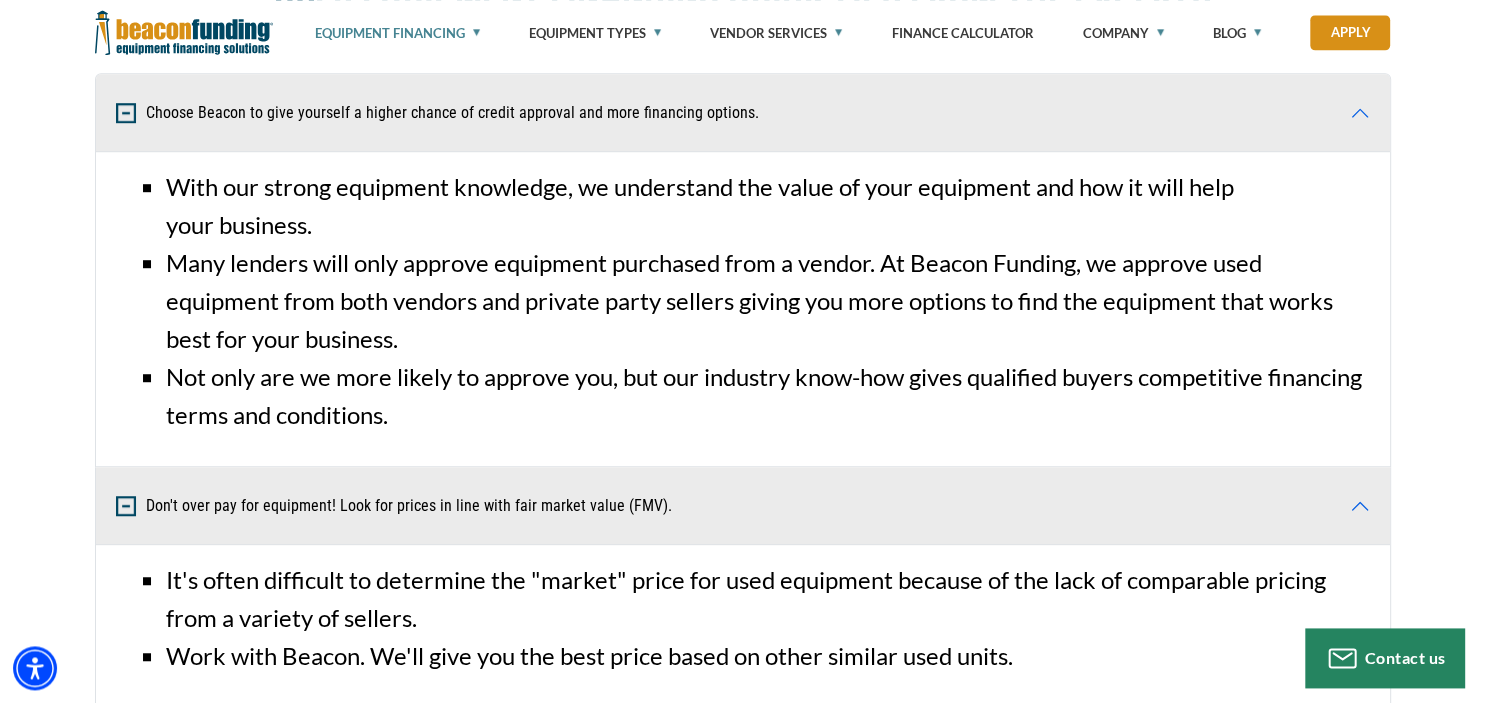 scroll, scrollTop: 1327, scrollLeft: 0, axis: vertical 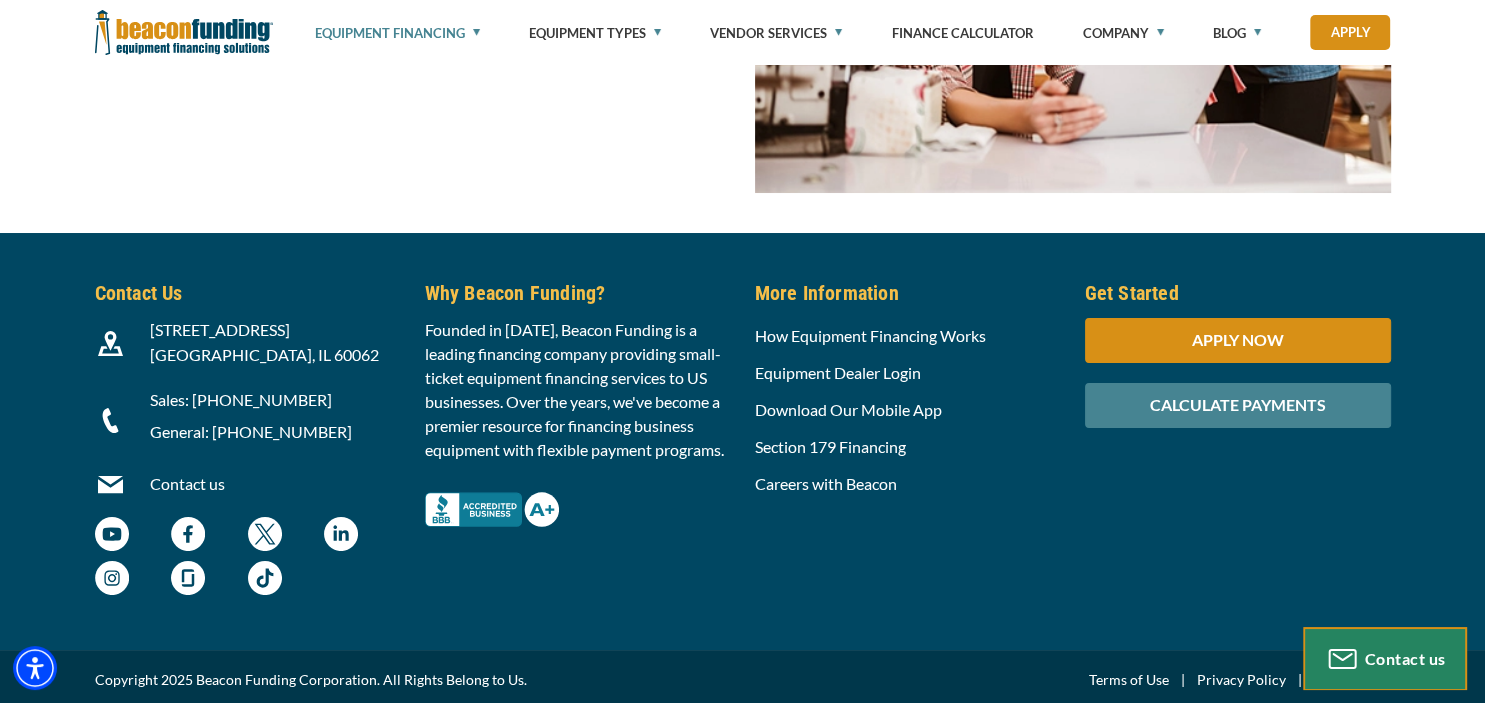 click on "Contact us" at bounding box center [1385, 659] 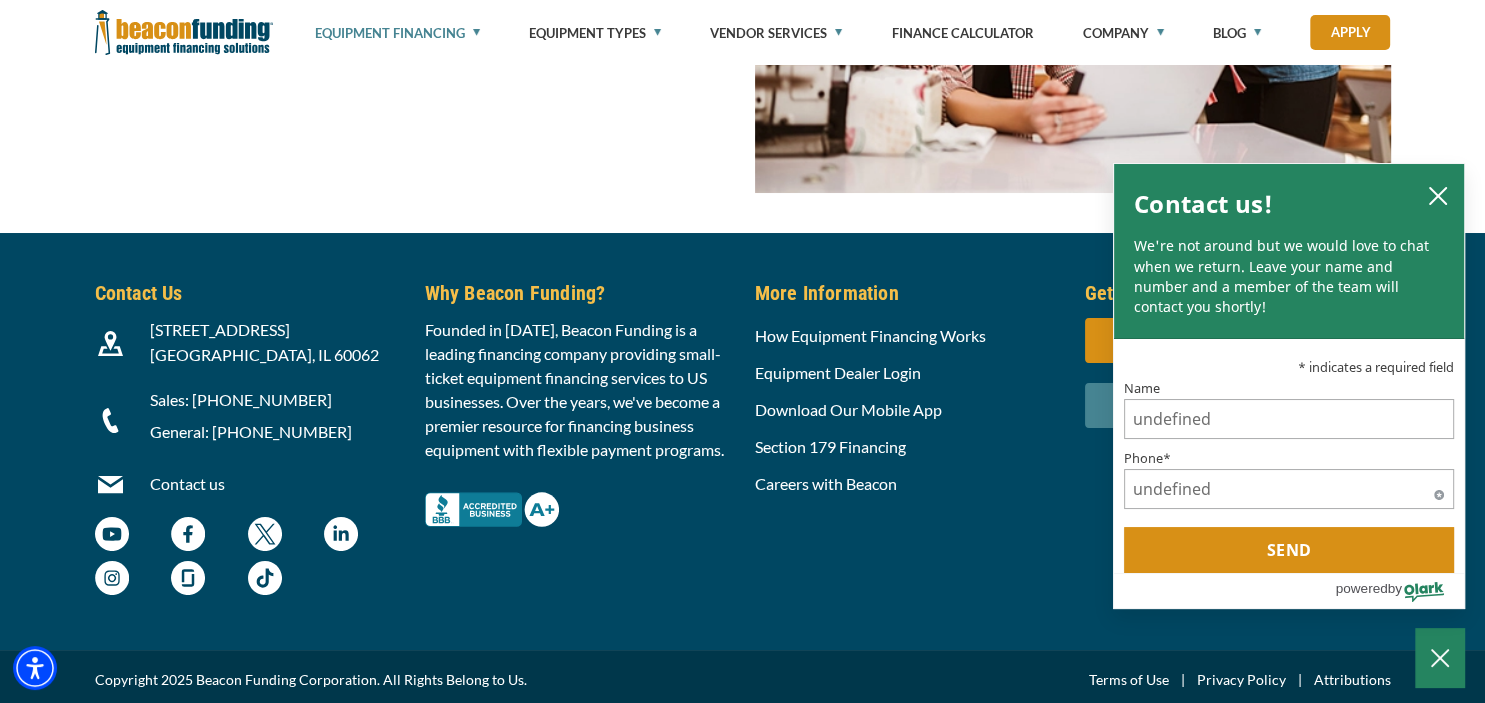 click on "More Information
How Equipment Financing Works
Equipment Dealer Login
Download Our Mobile App
Section 179 Financing
Careers with Beacon" at bounding box center (908, 441) 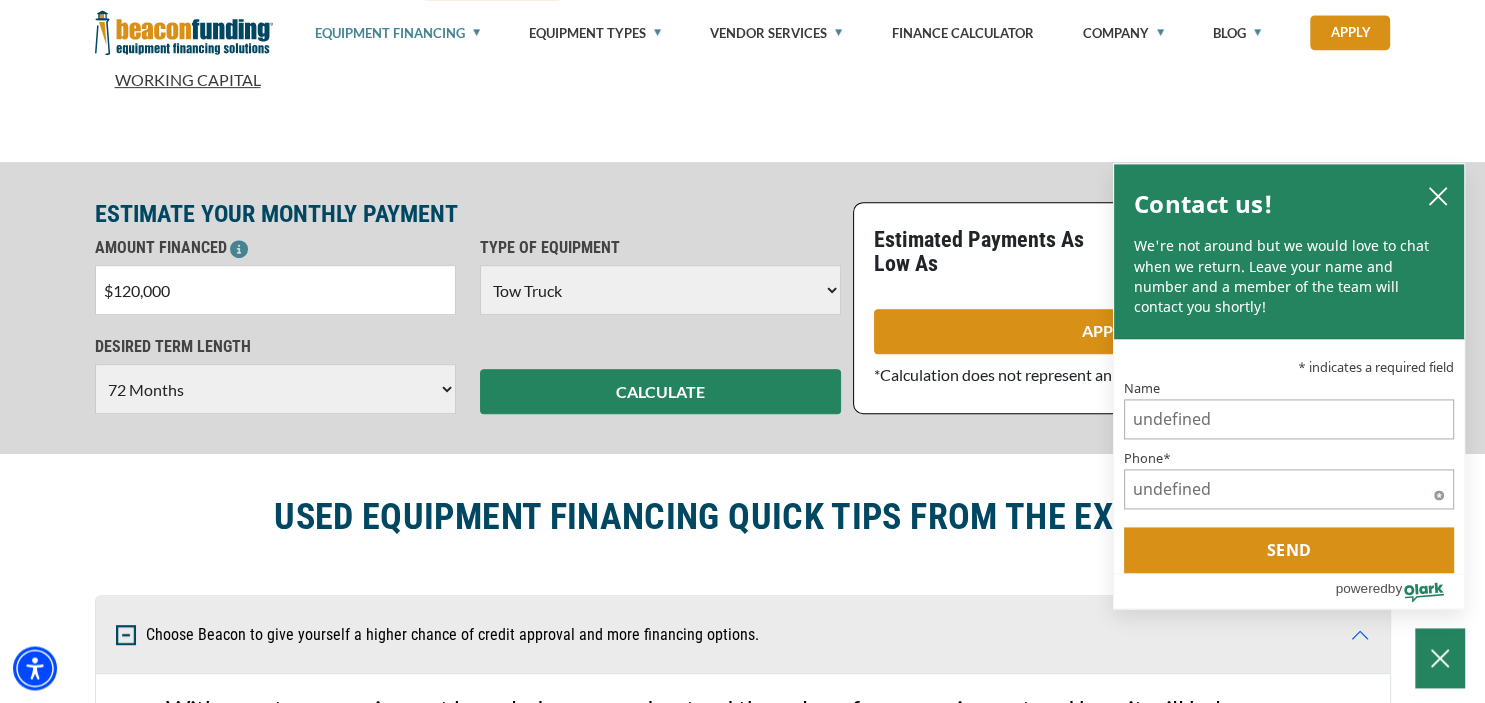 scroll, scrollTop: 750, scrollLeft: 0, axis: vertical 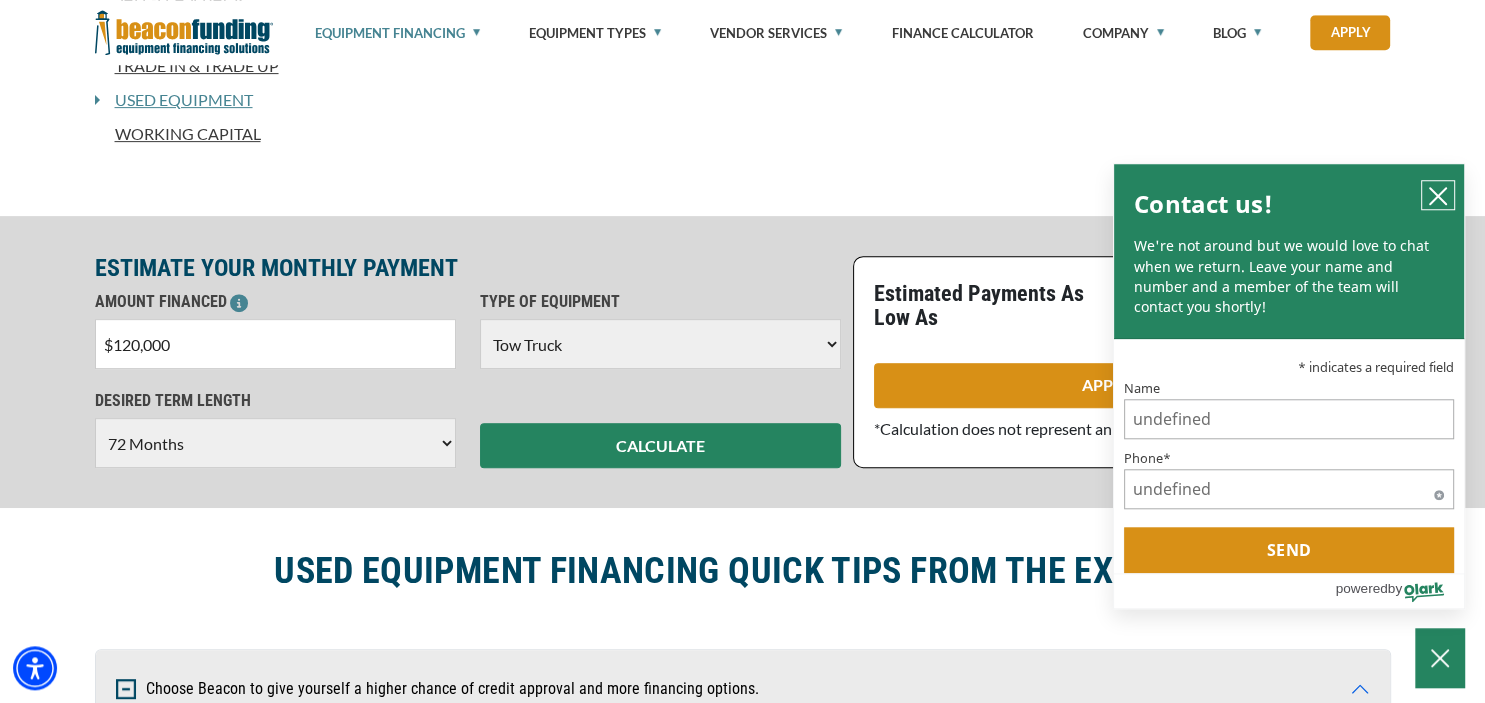 click 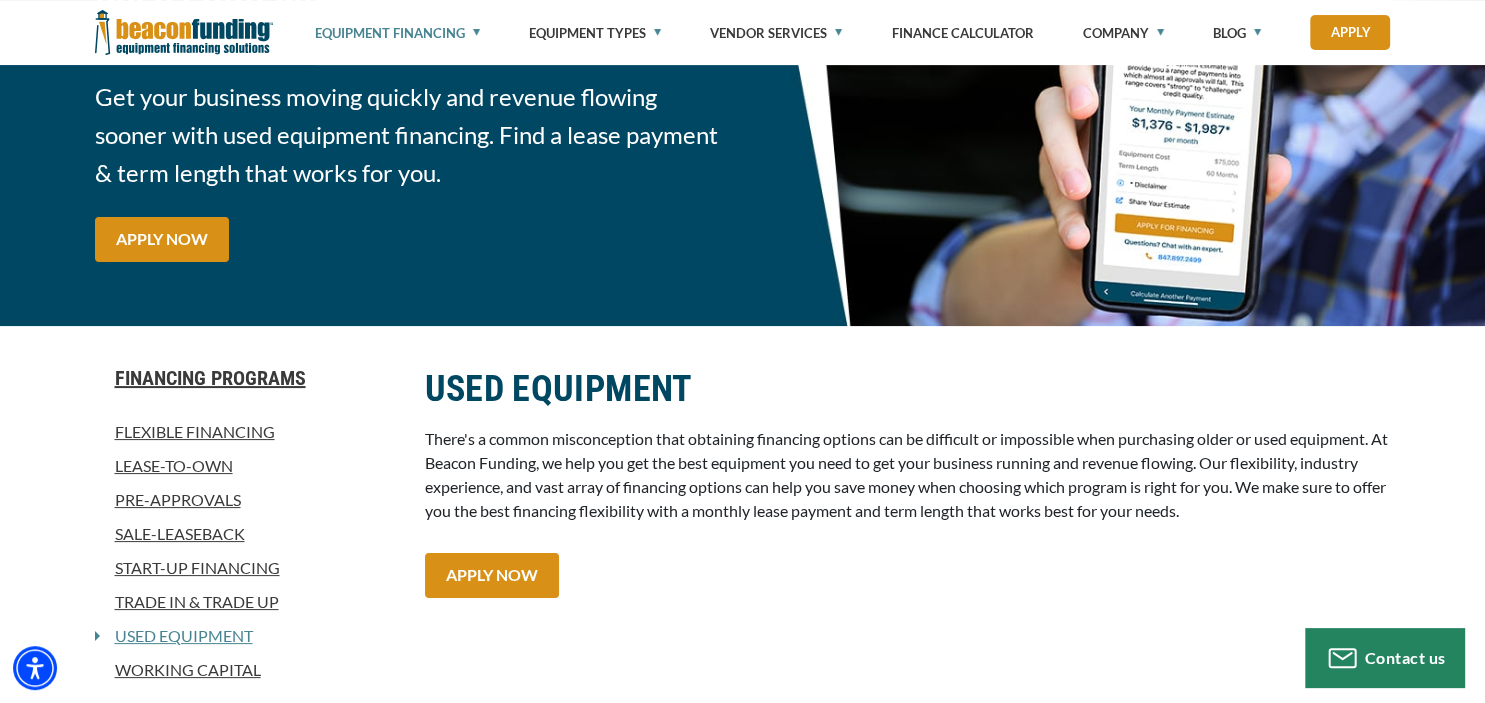 scroll, scrollTop: 0, scrollLeft: 0, axis: both 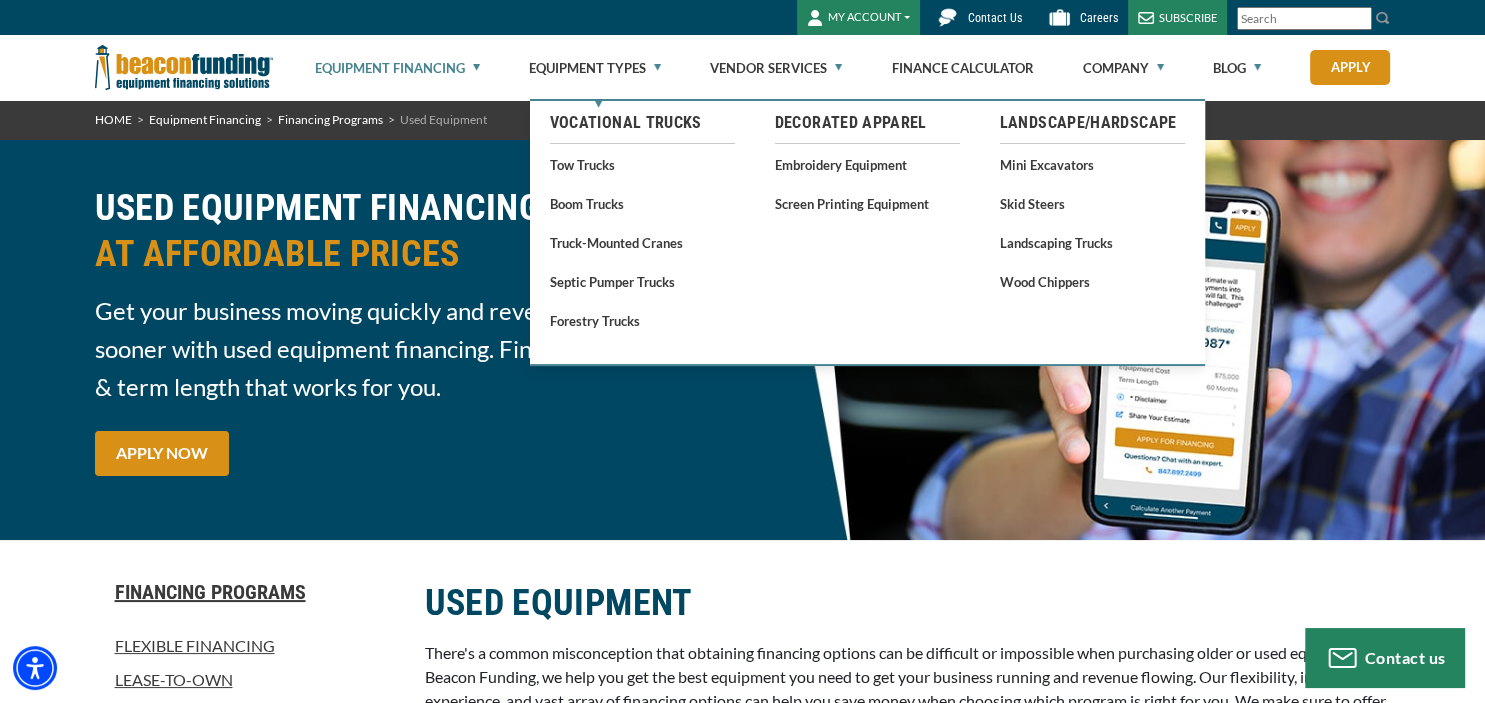 click on "Tow Trucks" at bounding box center [642, 164] 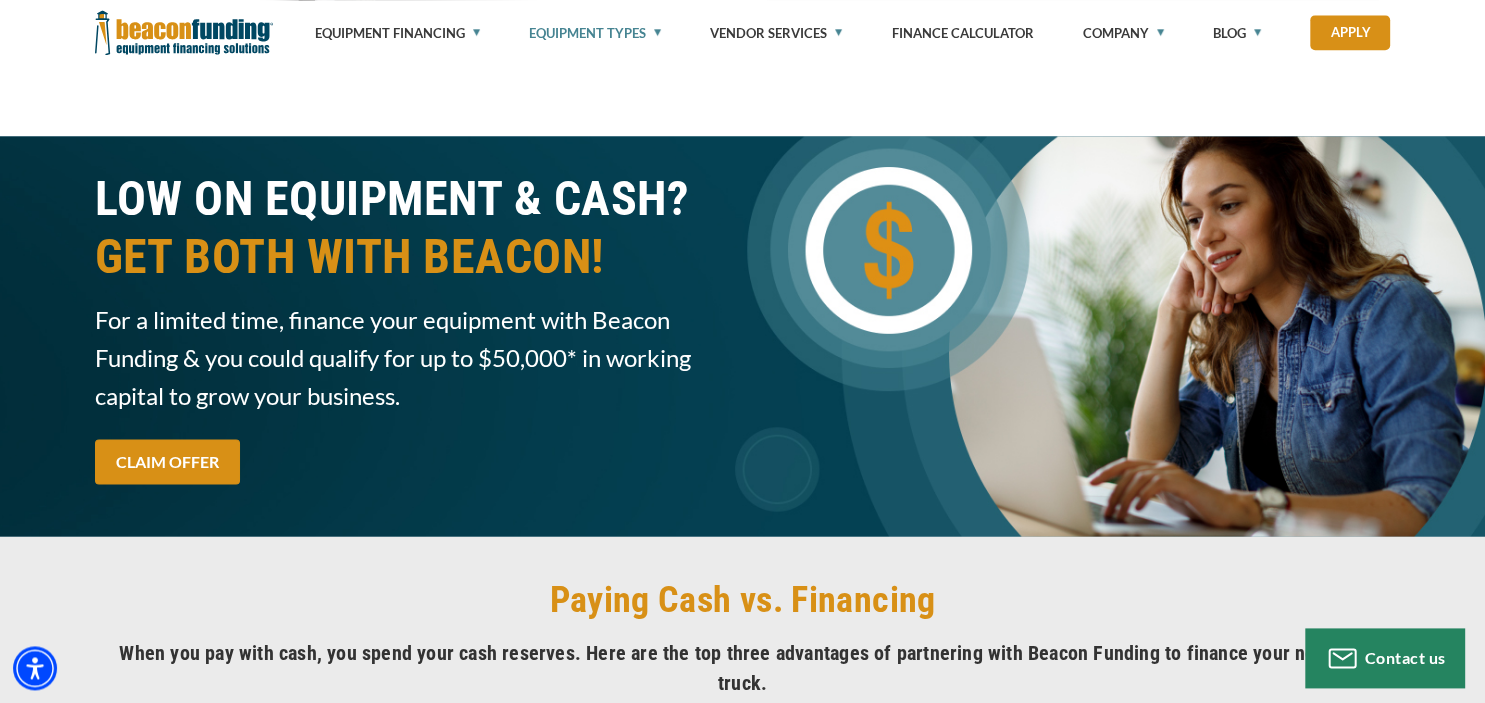 scroll, scrollTop: 3685, scrollLeft: 0, axis: vertical 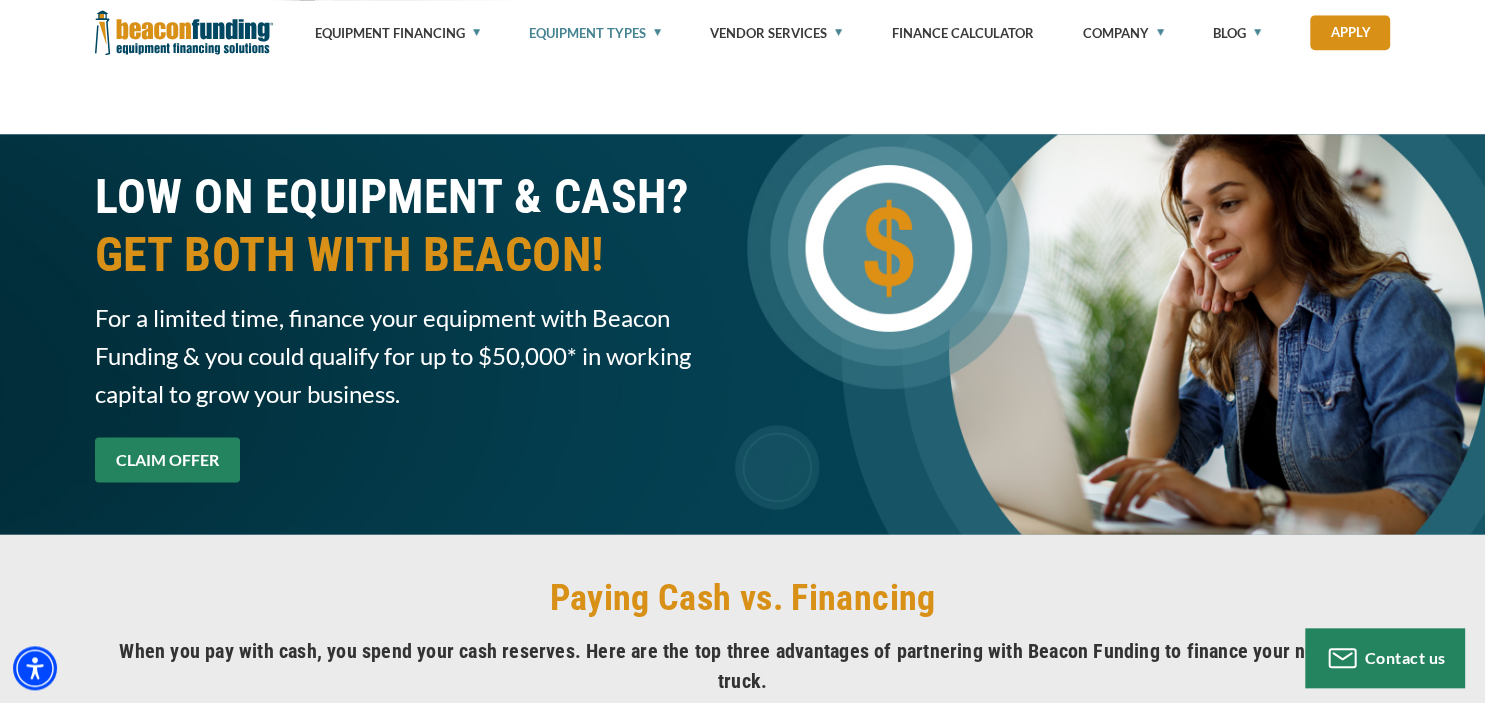 click on "CLAIM OFFER" at bounding box center (167, 459) 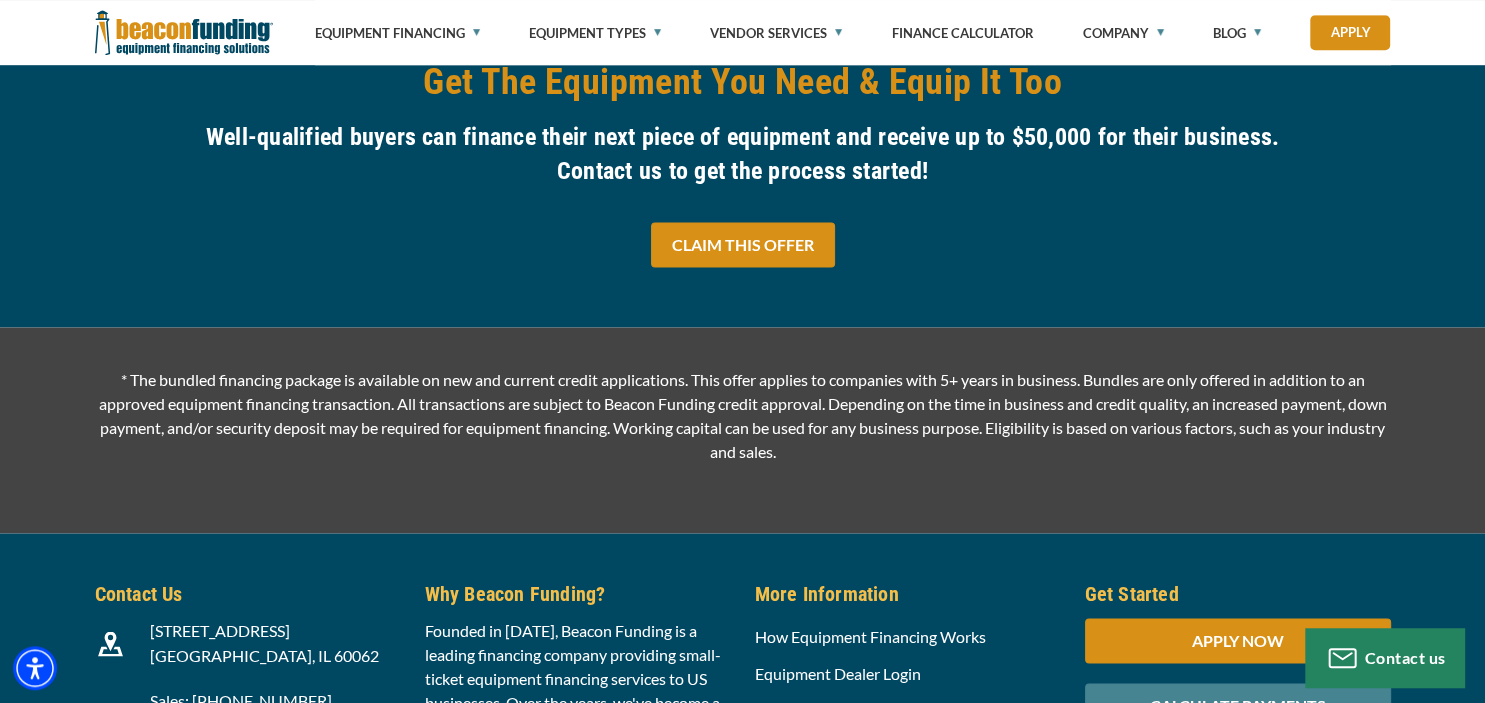 scroll, scrollTop: 3718, scrollLeft: 0, axis: vertical 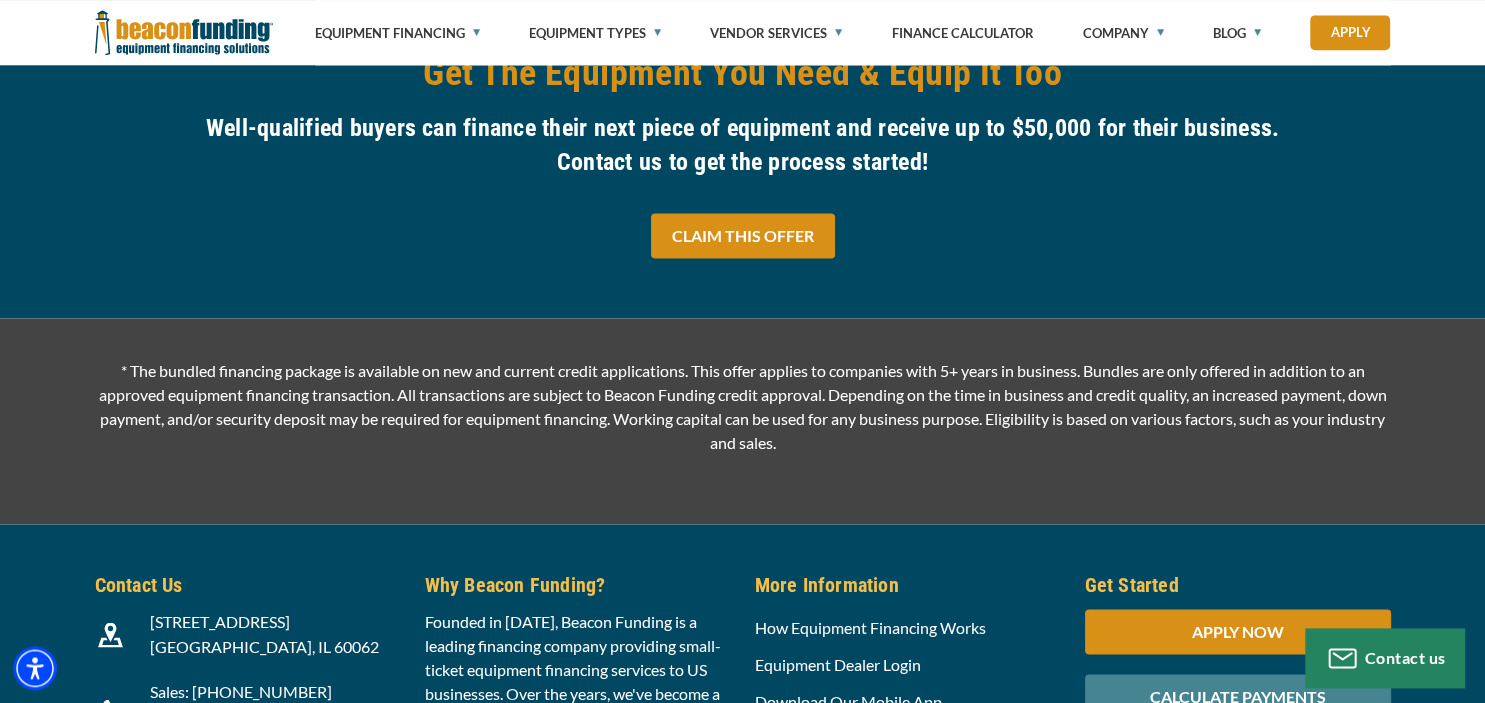 click on "* The bundled financing package is available on new and current credit applications. This offer applies to companies with 5+ years in business. Bundles are only offered in addition to an approved equipment financing transaction. All transactions are subject to Beacon Funding credit approval. Depending on the time in business and credit quality, an increased payment, down payment, and/or security deposit may be required for equipment financing. Working capital can be used for any business purpose. Eligibility is based on various factors, such as your industry and sales." at bounding box center [742, 421] 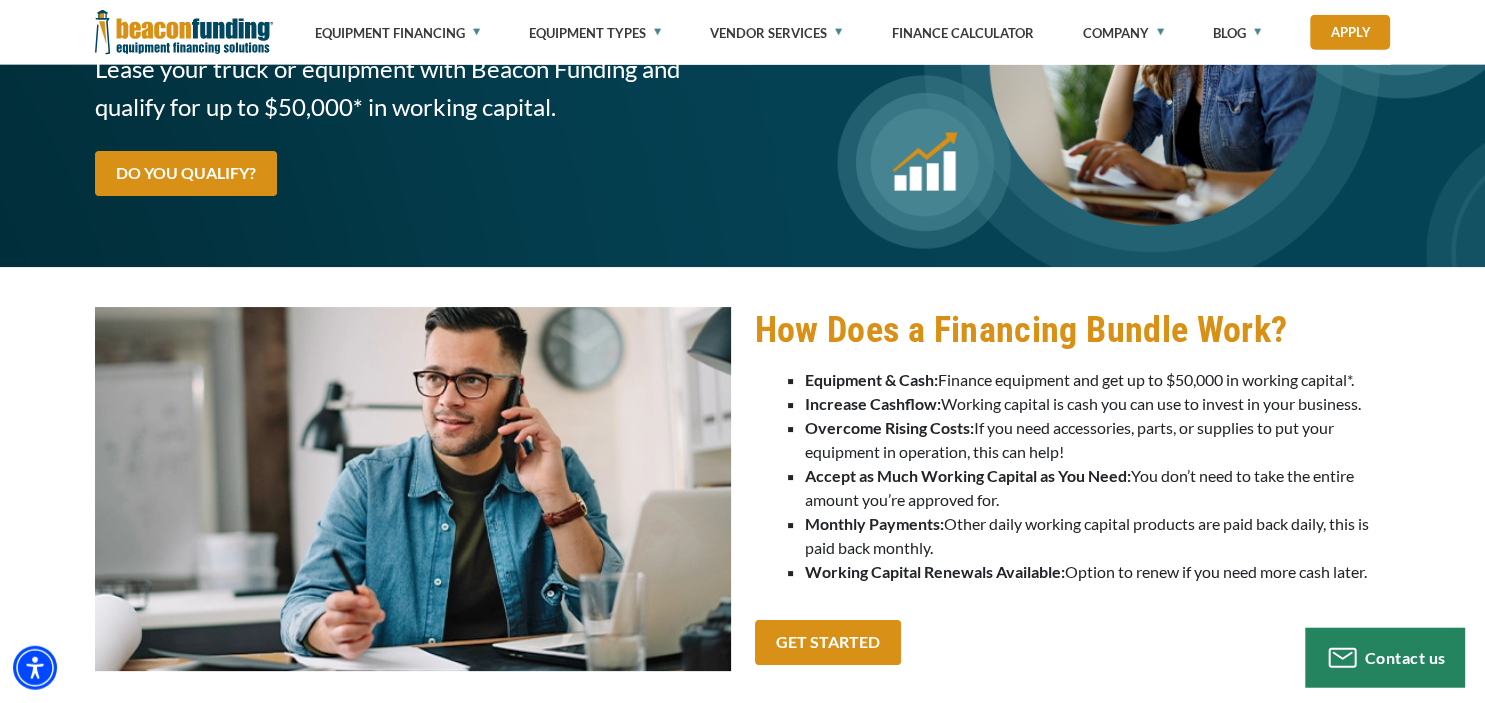 scroll, scrollTop: 0, scrollLeft: 0, axis: both 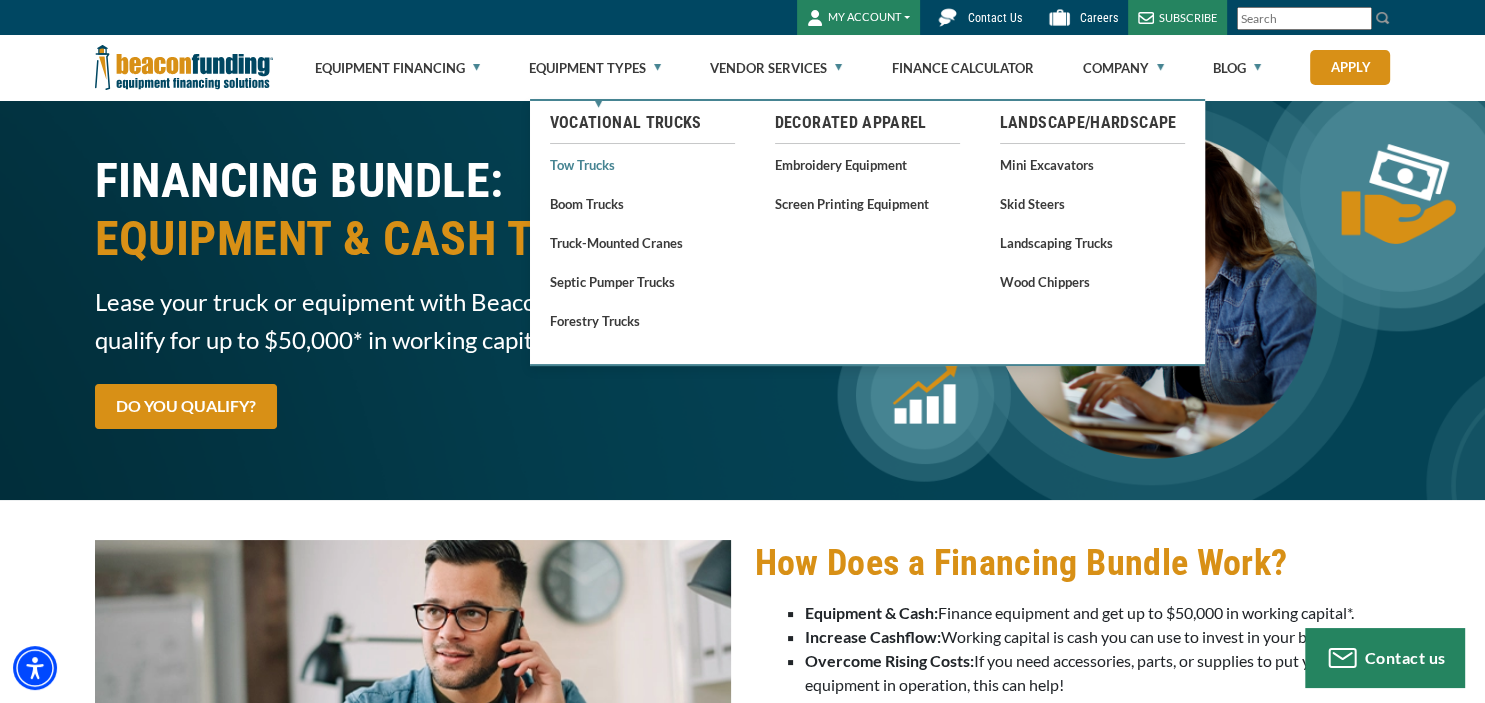 click on "Tow Trucks" at bounding box center [642, 164] 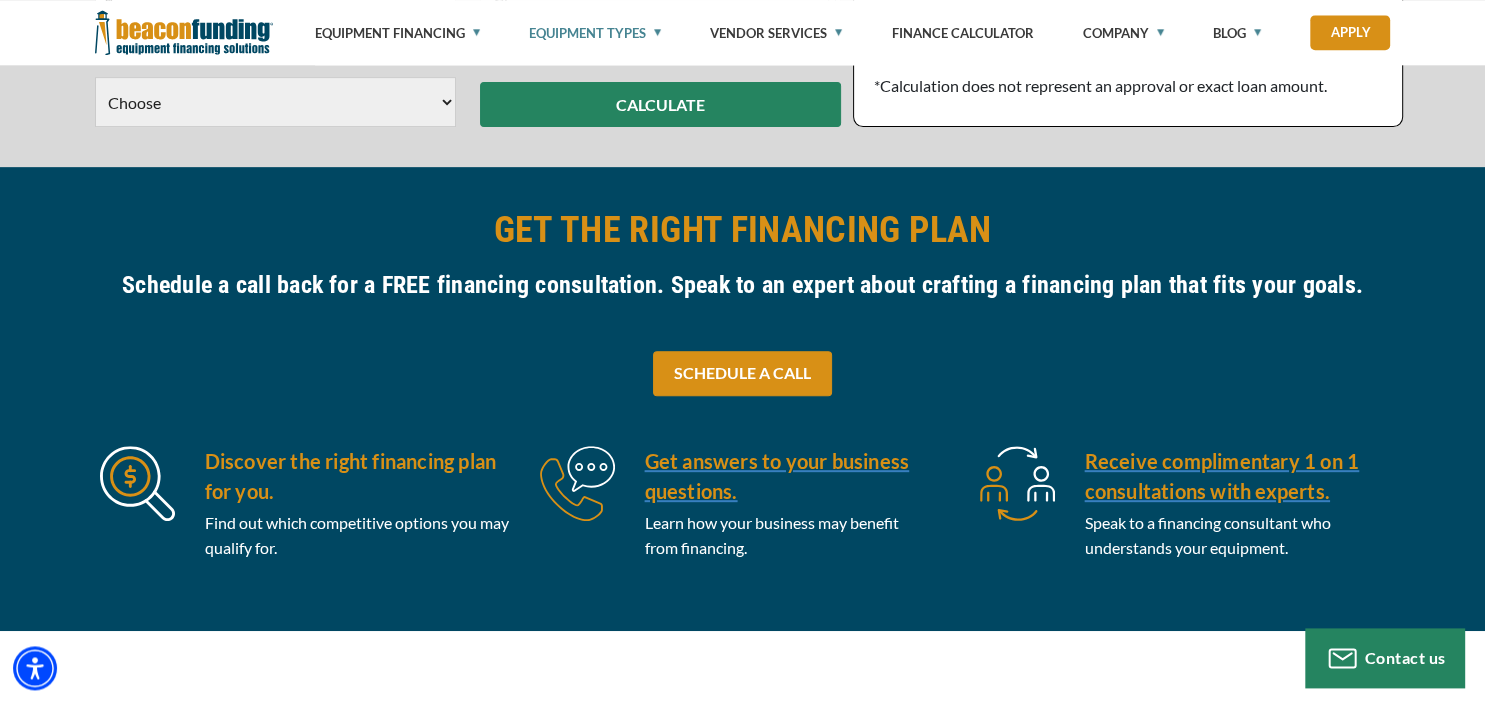 scroll, scrollTop: 800, scrollLeft: 0, axis: vertical 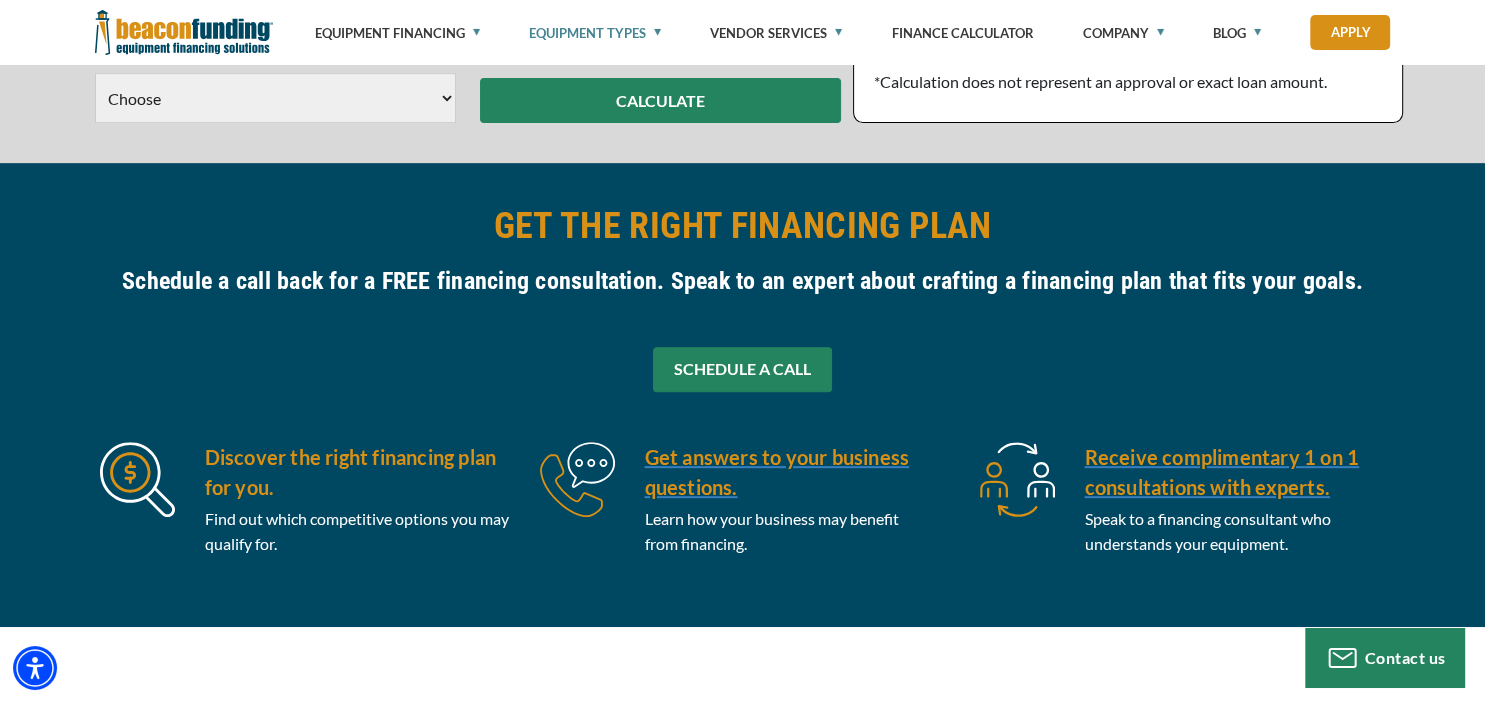 click on "SCHEDULE A CALL" at bounding box center [742, 369] 